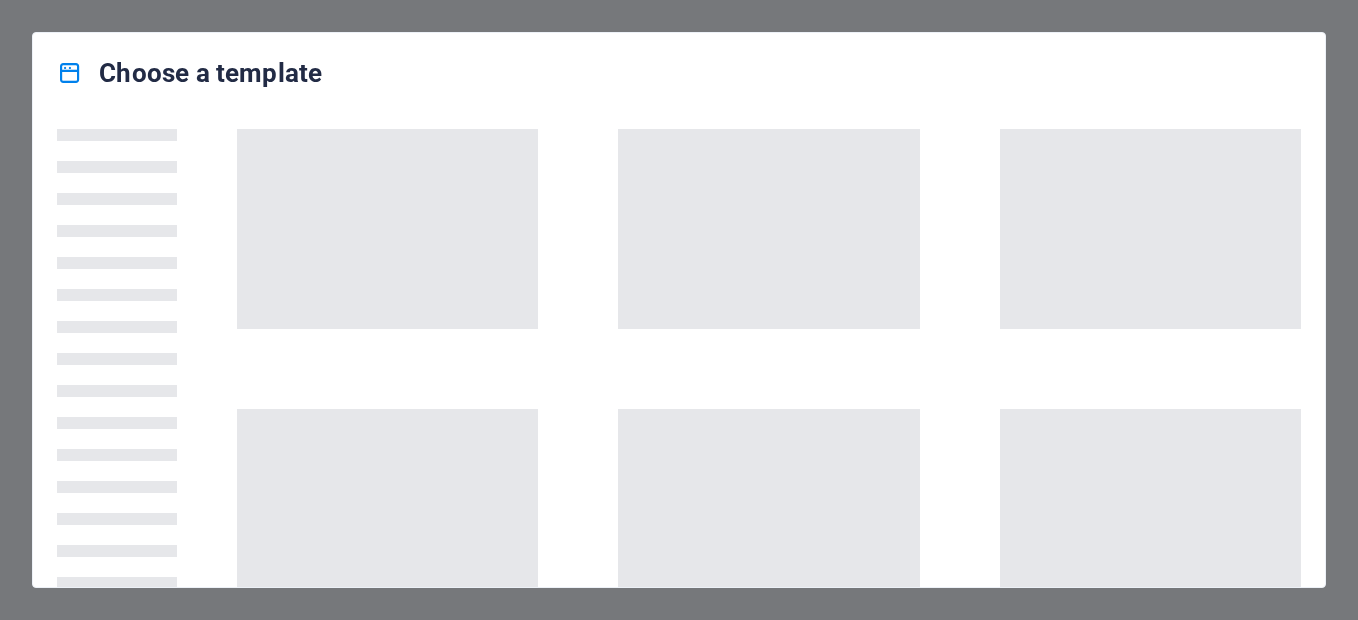 scroll, scrollTop: 0, scrollLeft: 0, axis: both 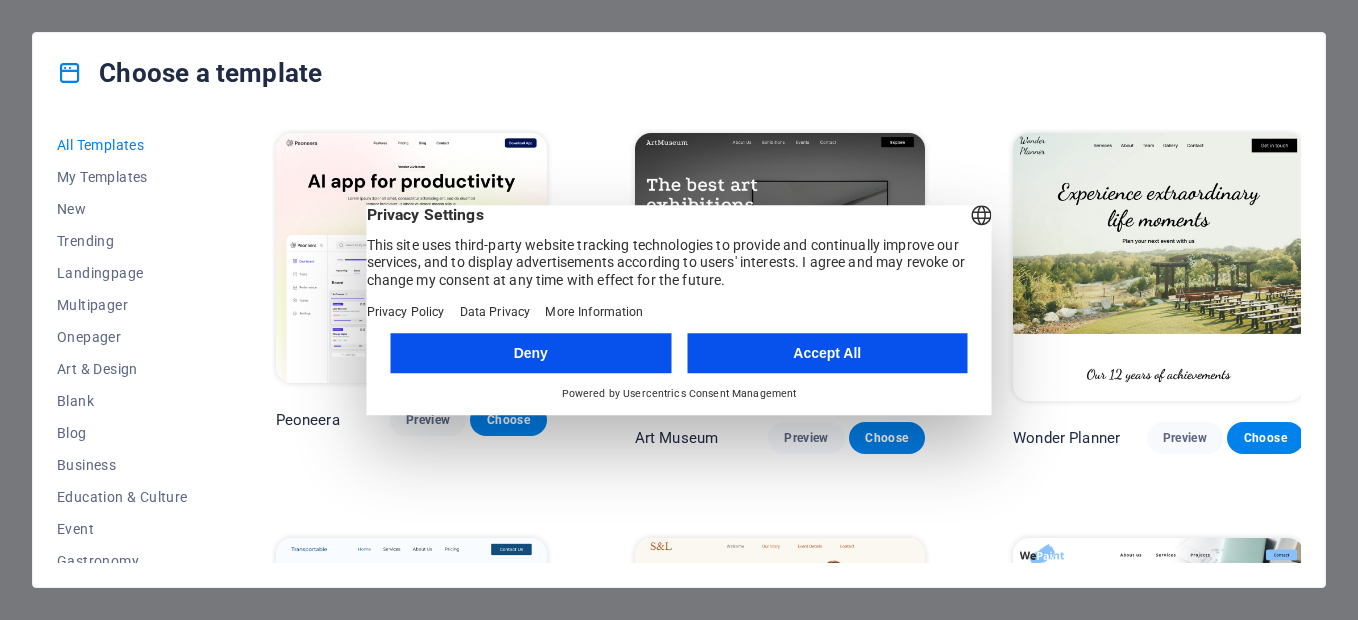 click on "Accept All" at bounding box center (827, 353) 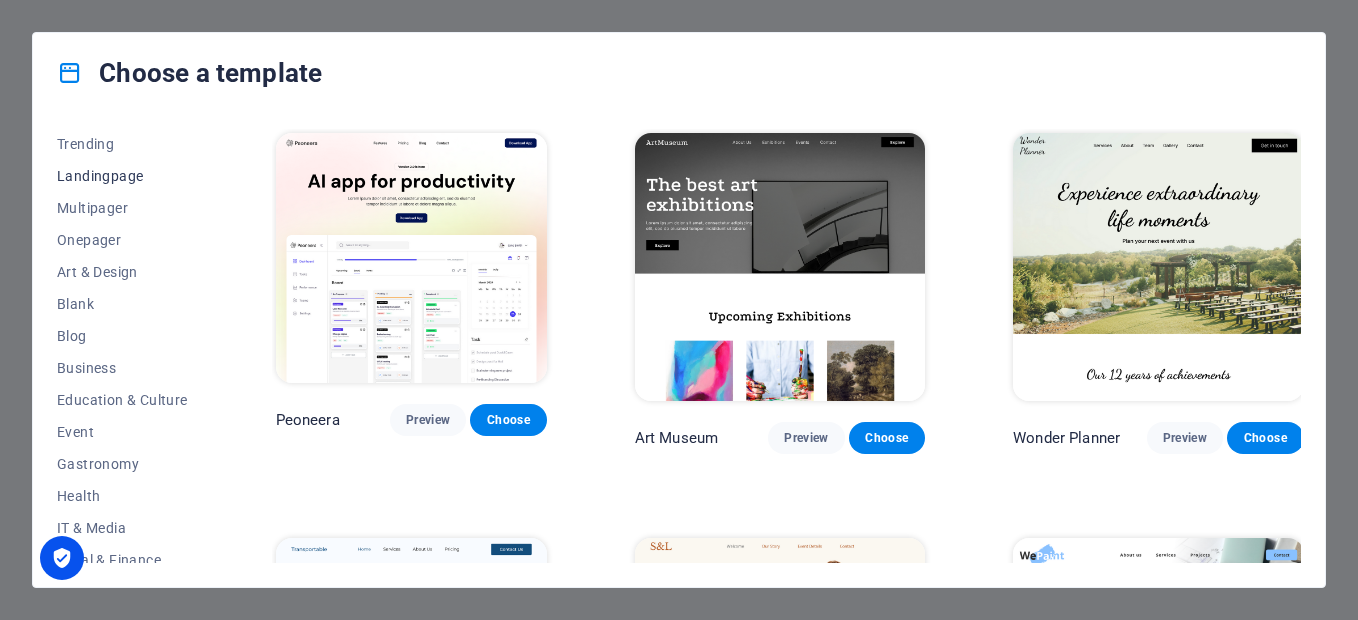 scroll, scrollTop: 100, scrollLeft: 0, axis: vertical 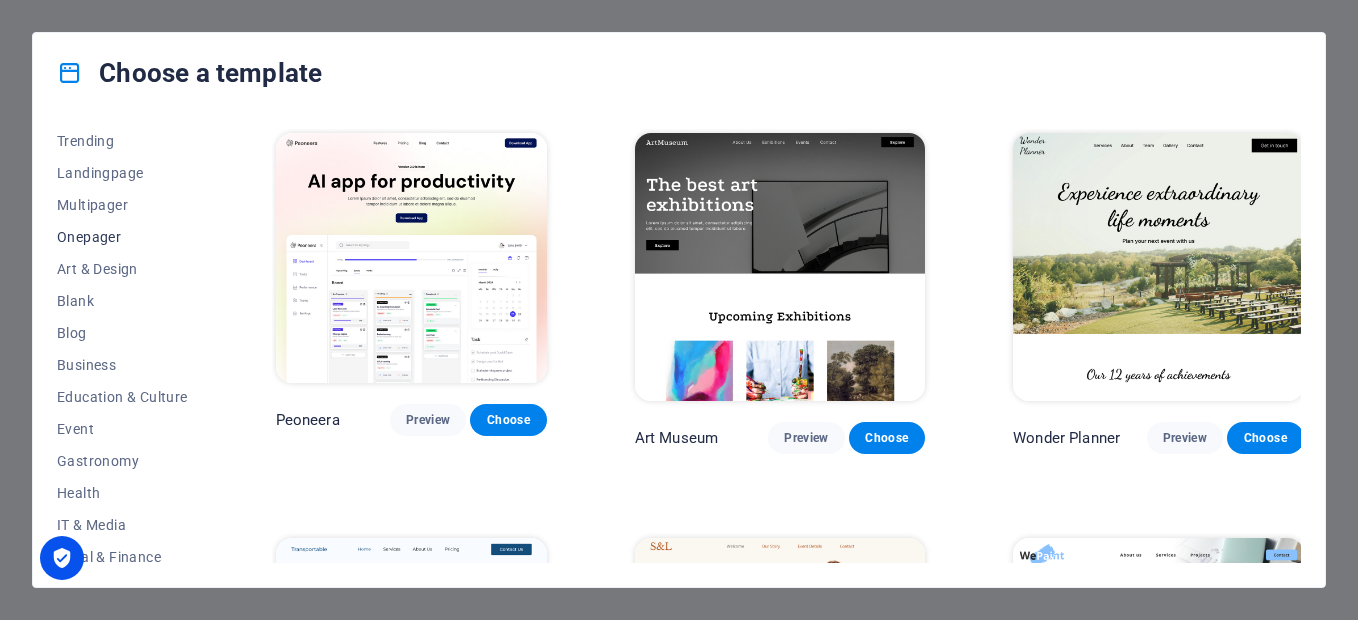 click on "Onepager" at bounding box center (122, 237) 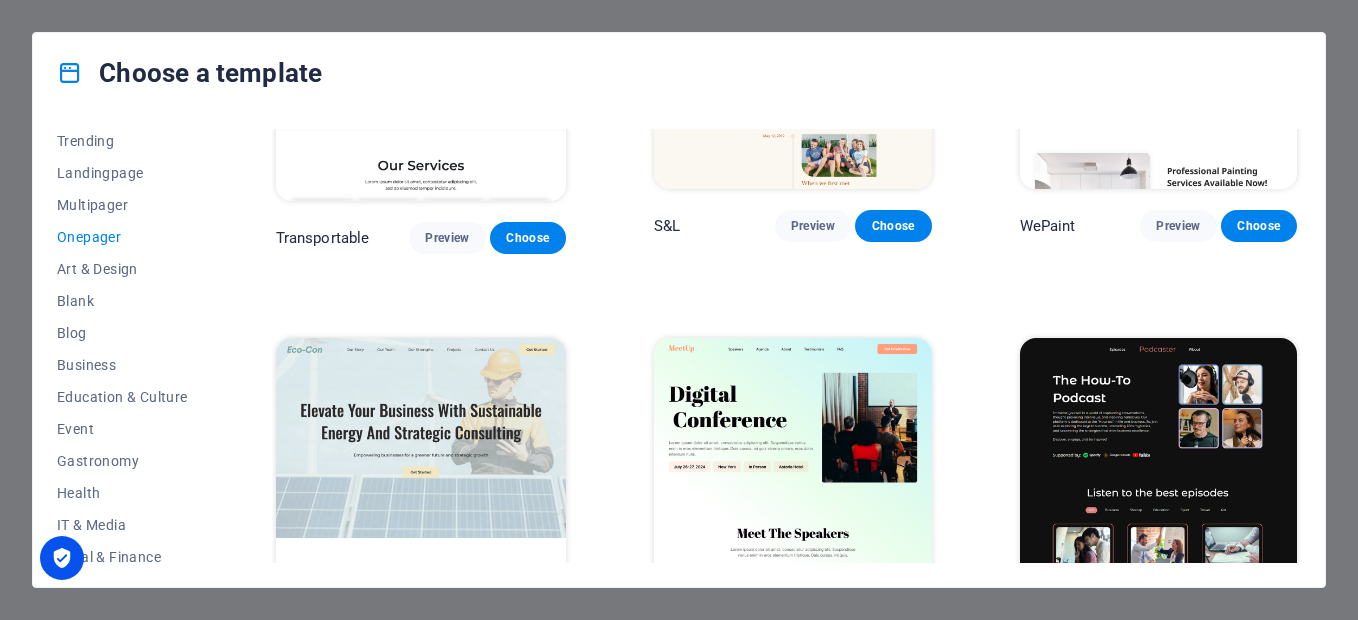 scroll, scrollTop: 0, scrollLeft: 0, axis: both 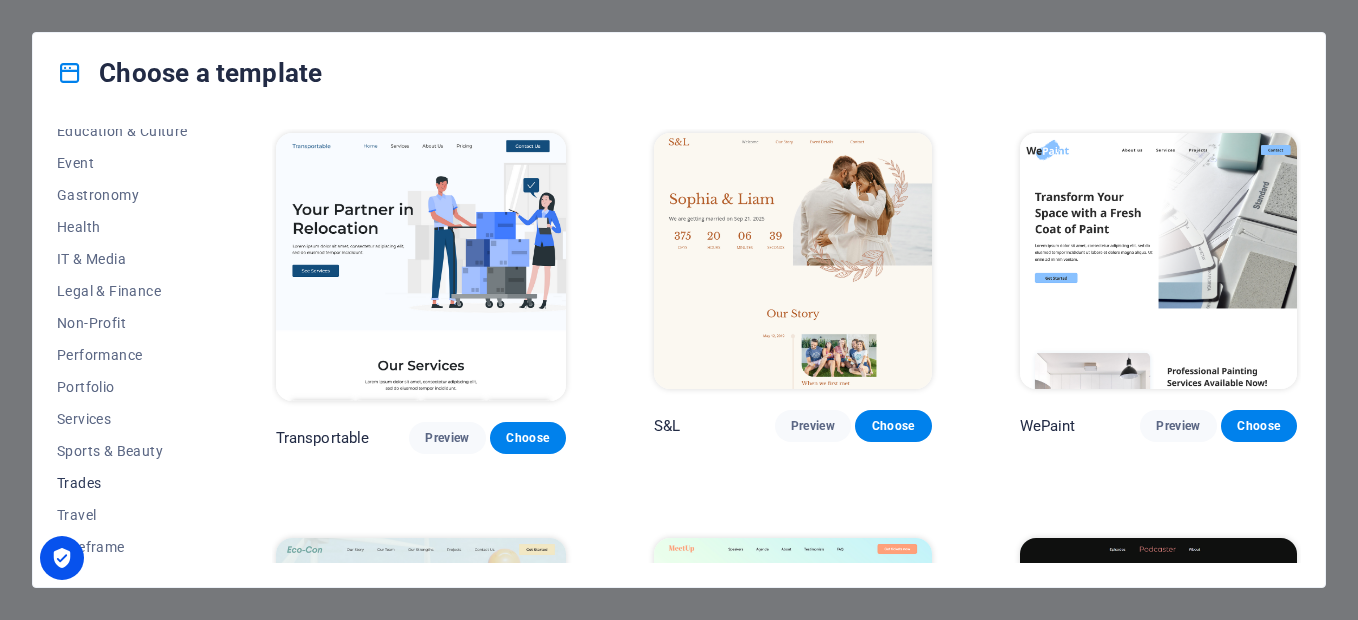 click on "Trades" at bounding box center (122, 483) 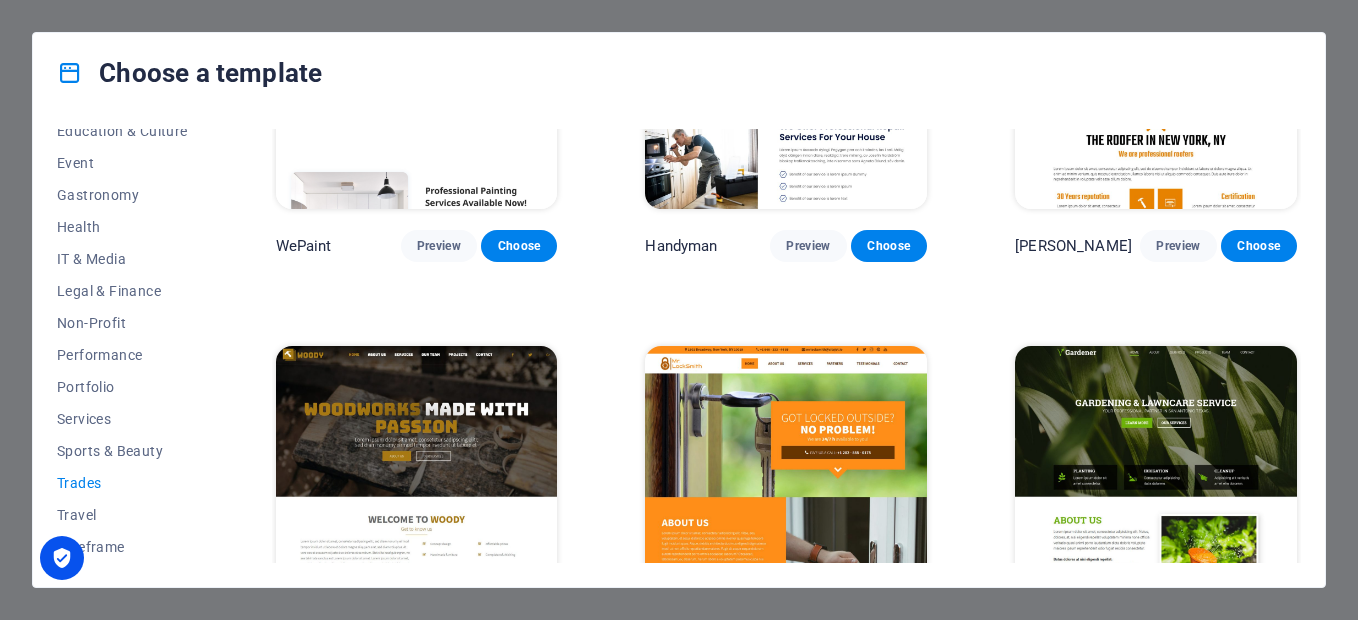 scroll, scrollTop: 0, scrollLeft: 0, axis: both 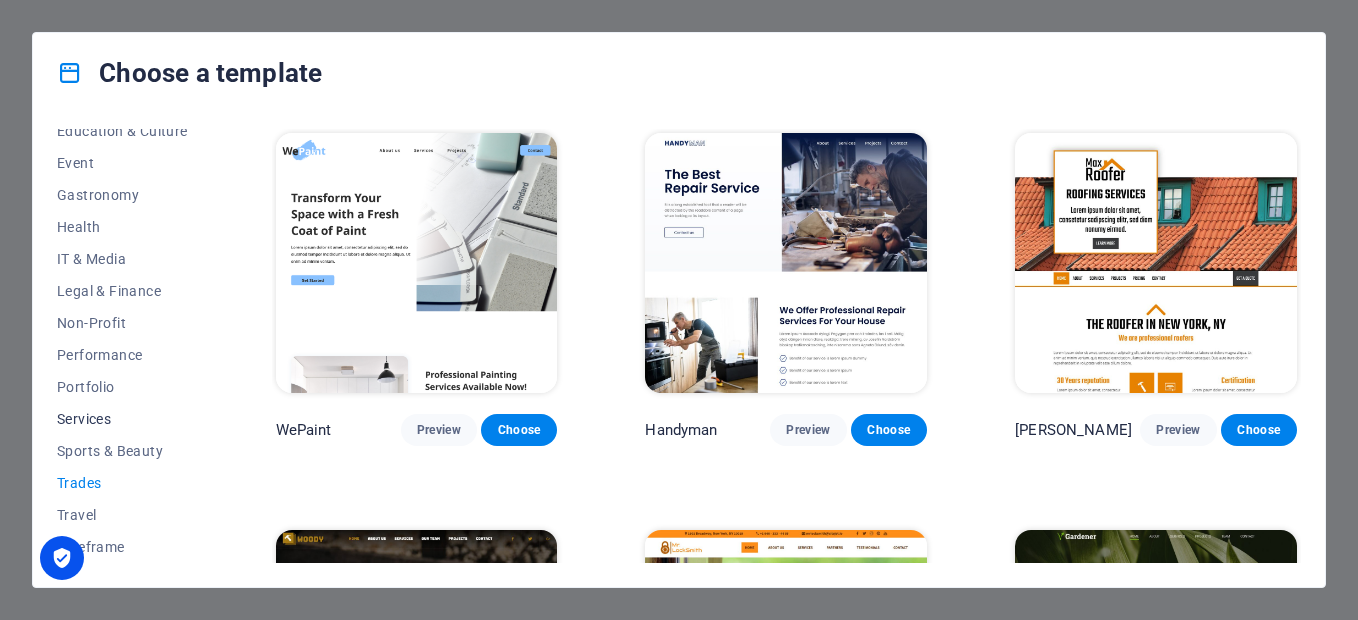 click on "Services" at bounding box center (122, 419) 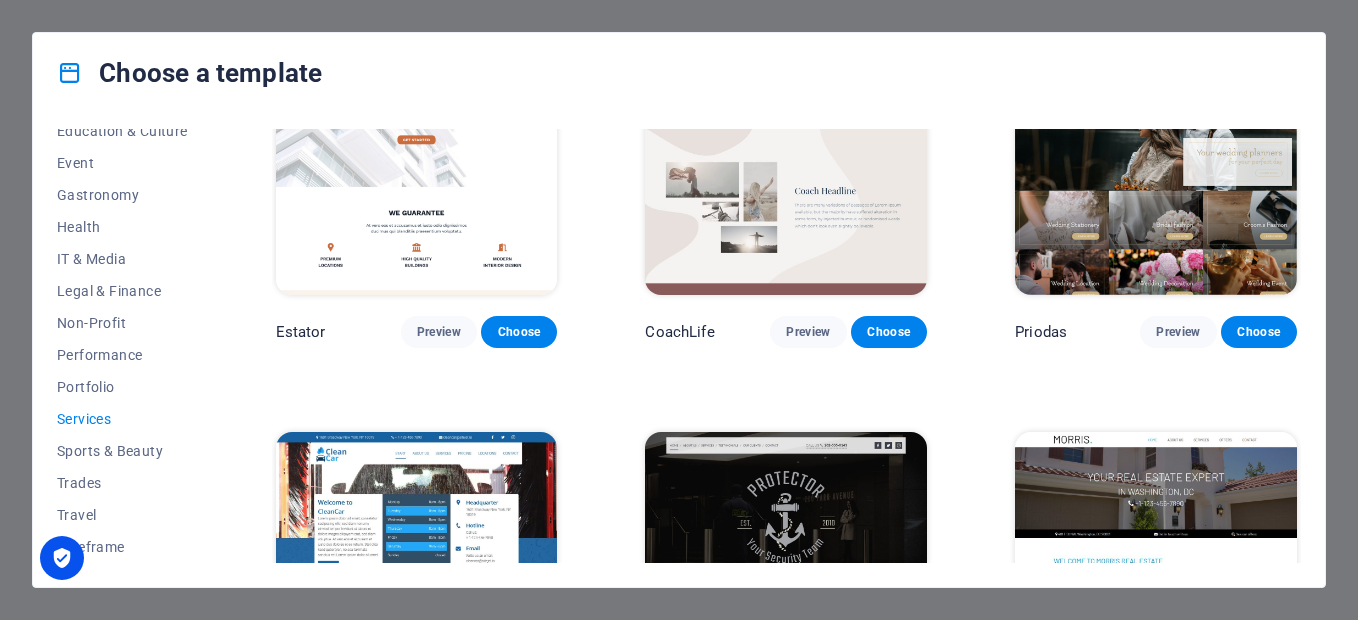 scroll, scrollTop: 900, scrollLeft: 0, axis: vertical 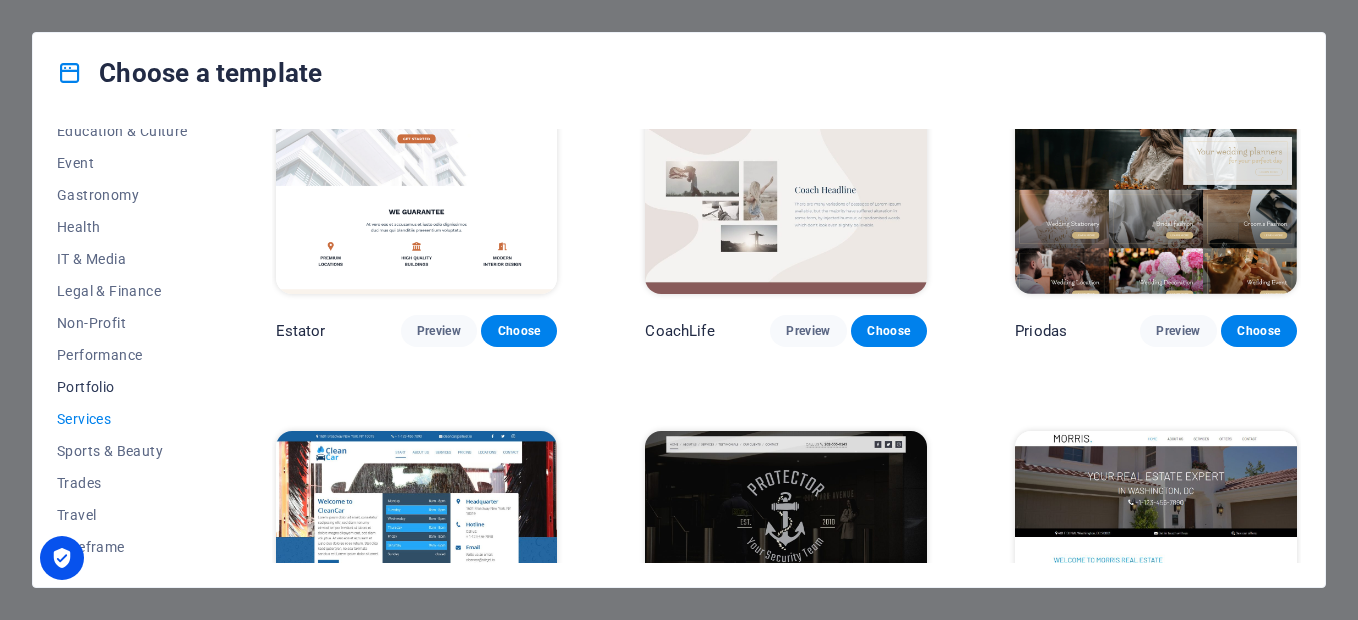 click on "Portfolio" at bounding box center [122, 387] 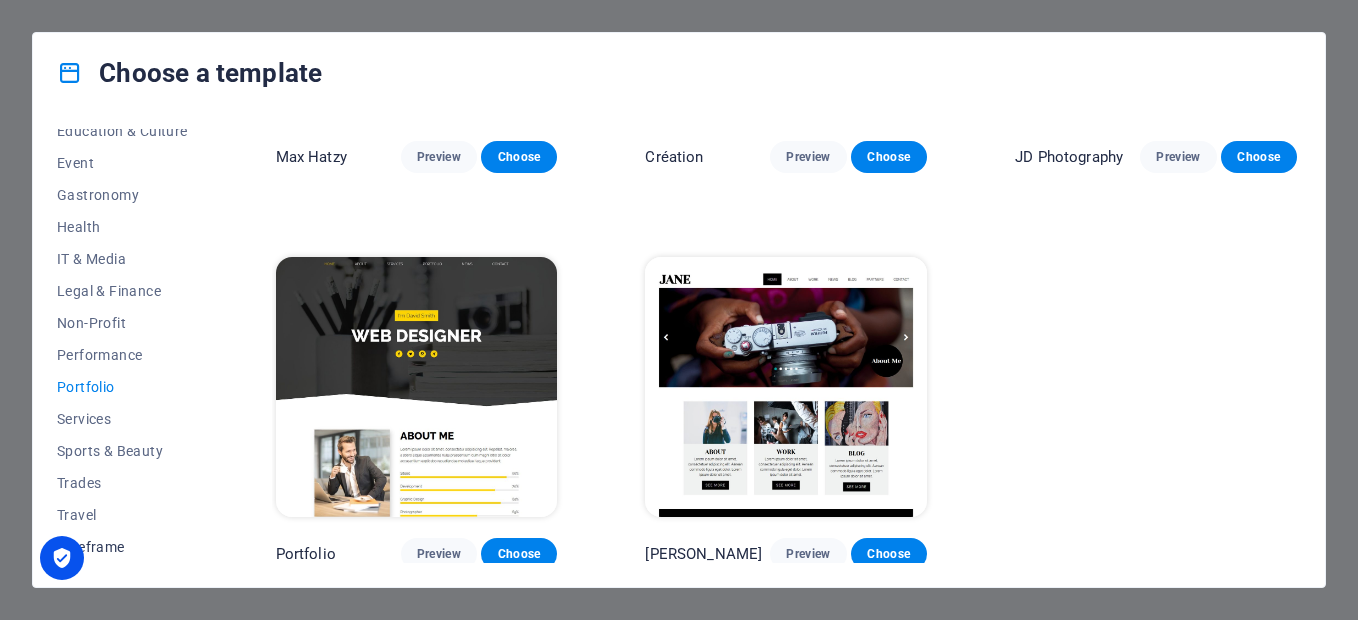 click on "Wireframe" at bounding box center (122, 547) 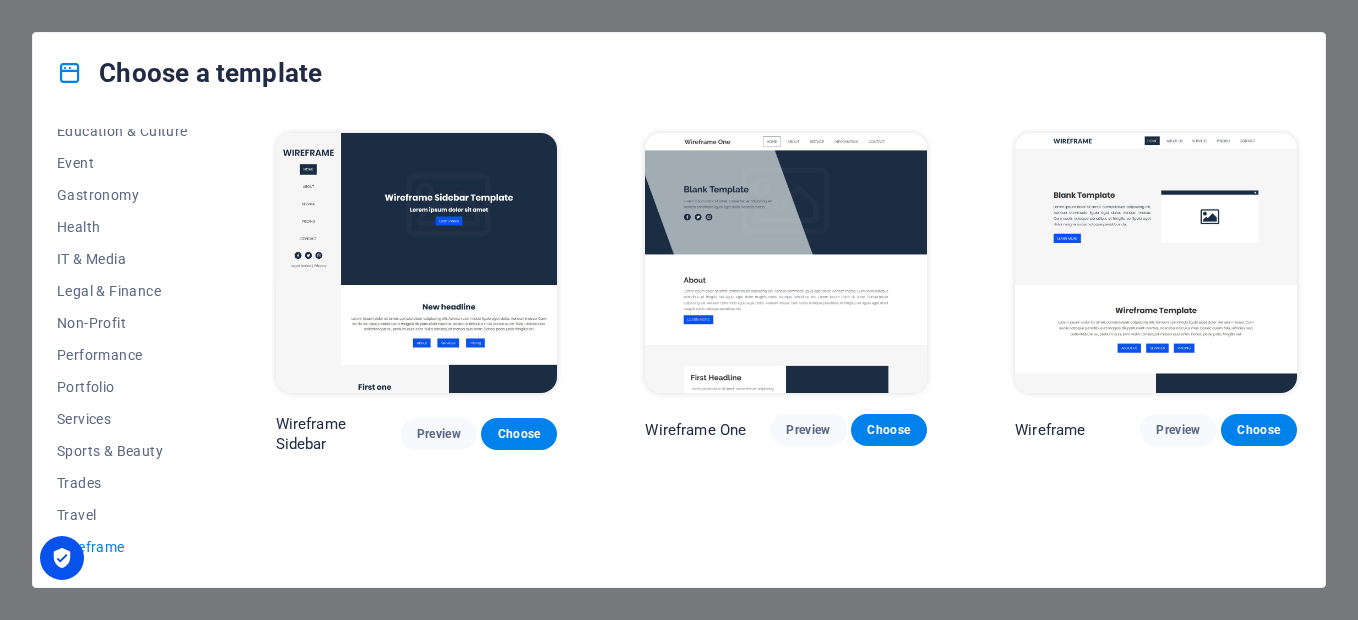 scroll, scrollTop: 0, scrollLeft: 0, axis: both 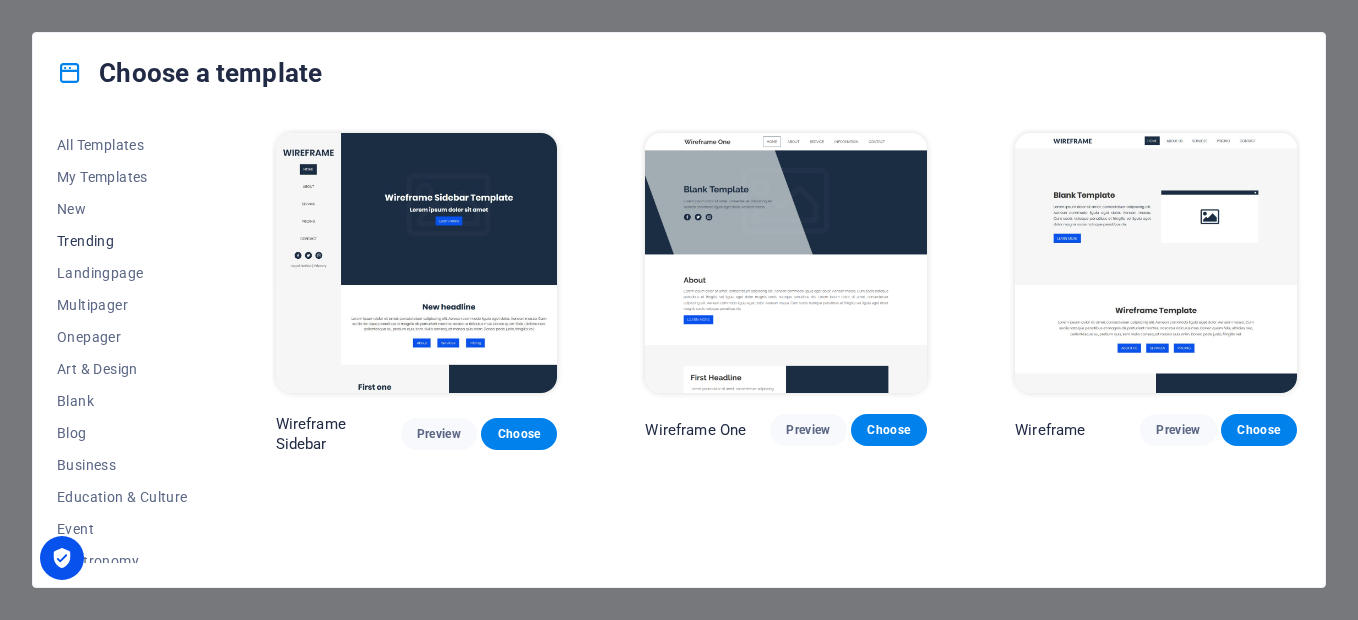 click on "Trending" at bounding box center [122, 241] 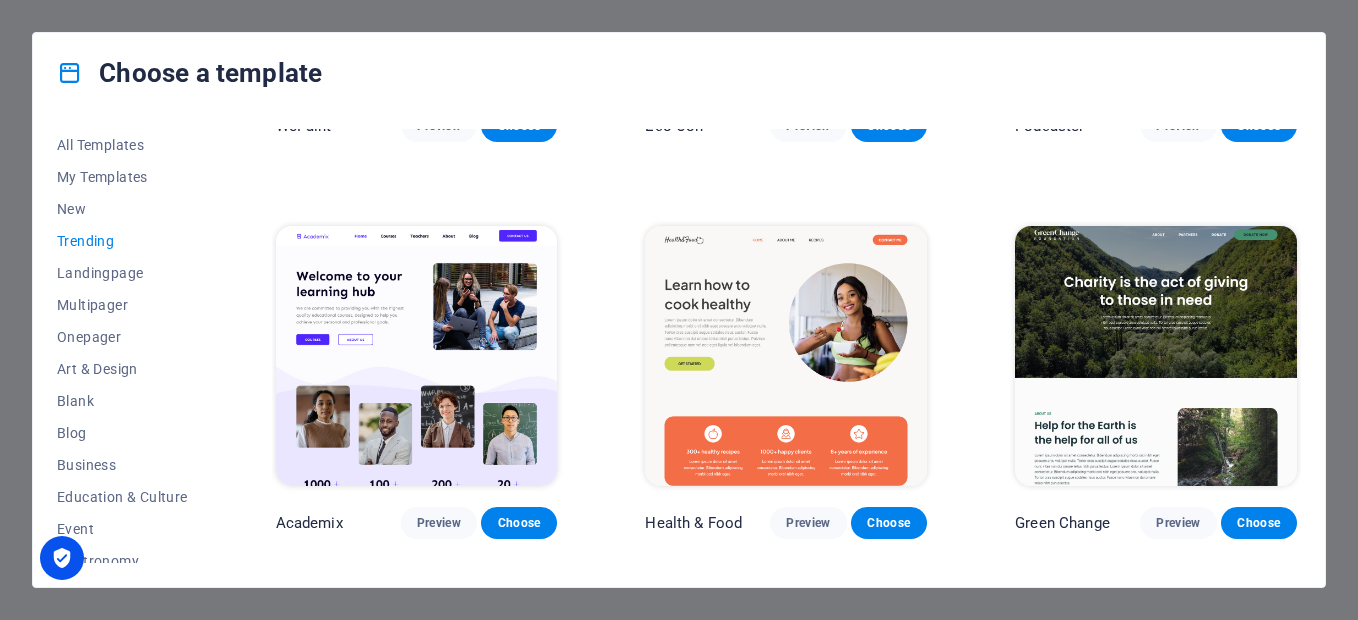 scroll, scrollTop: 200, scrollLeft: 0, axis: vertical 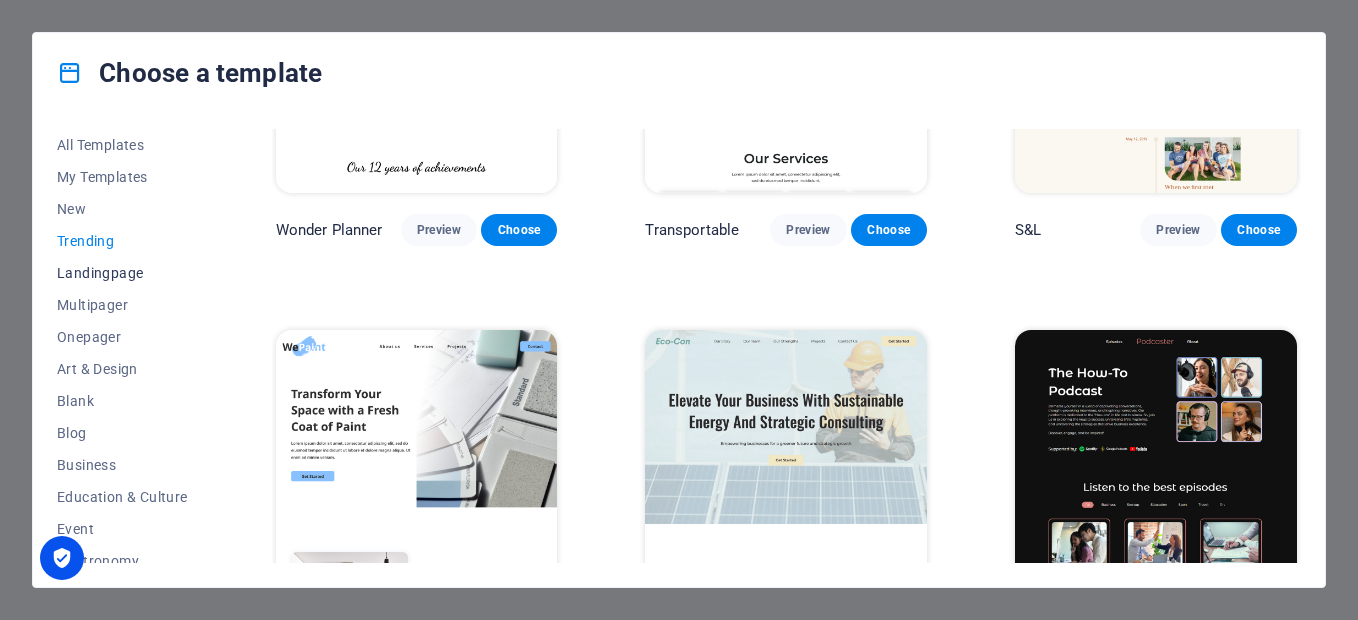 click on "Landingpage" at bounding box center (122, 273) 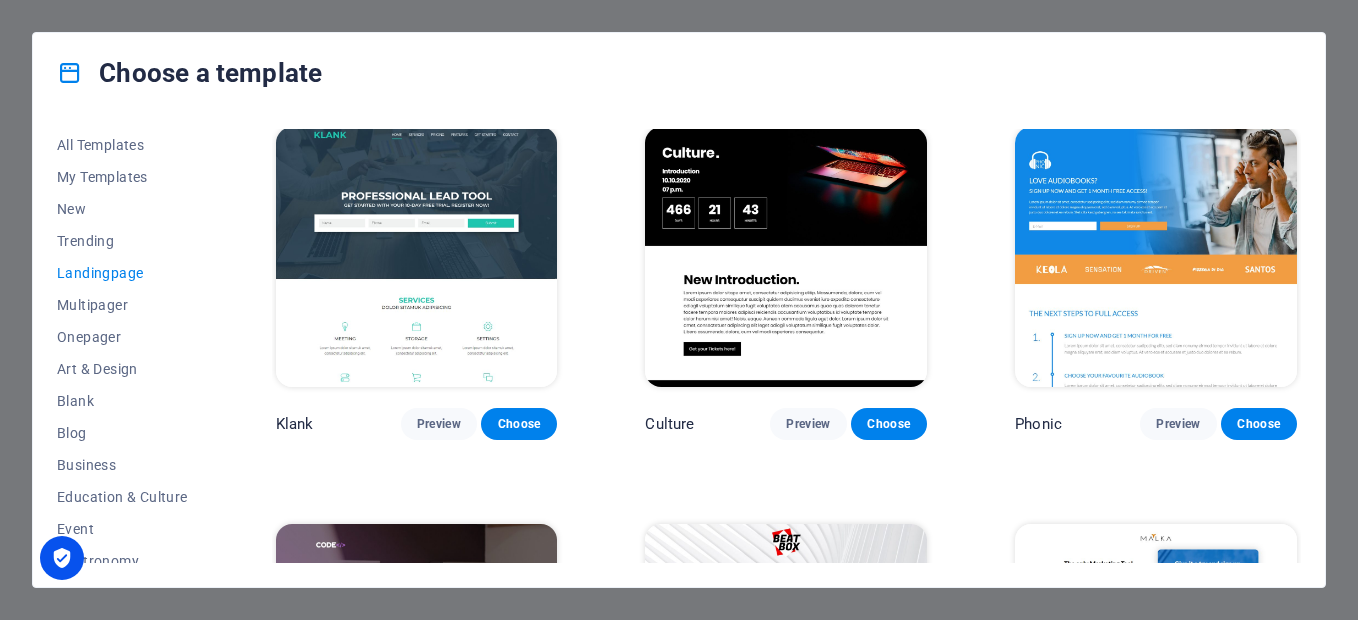 scroll, scrollTop: 0, scrollLeft: 0, axis: both 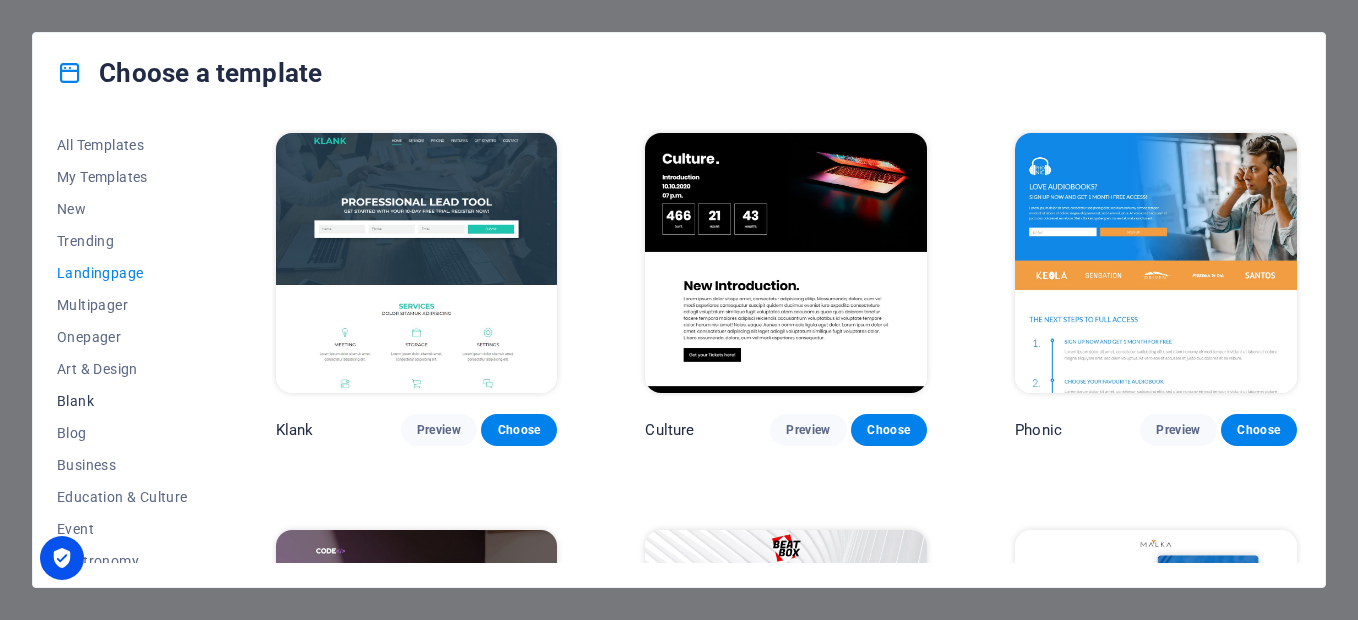 click on "Blank" at bounding box center (122, 401) 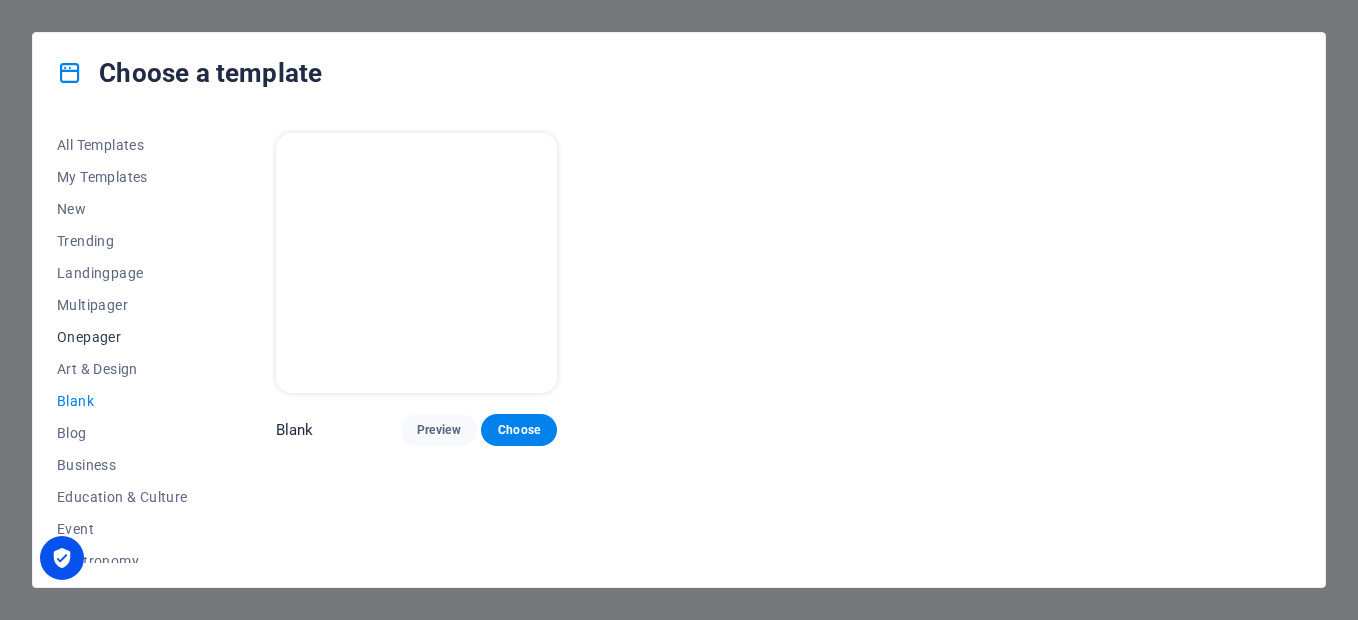 click on "Onepager" at bounding box center [122, 337] 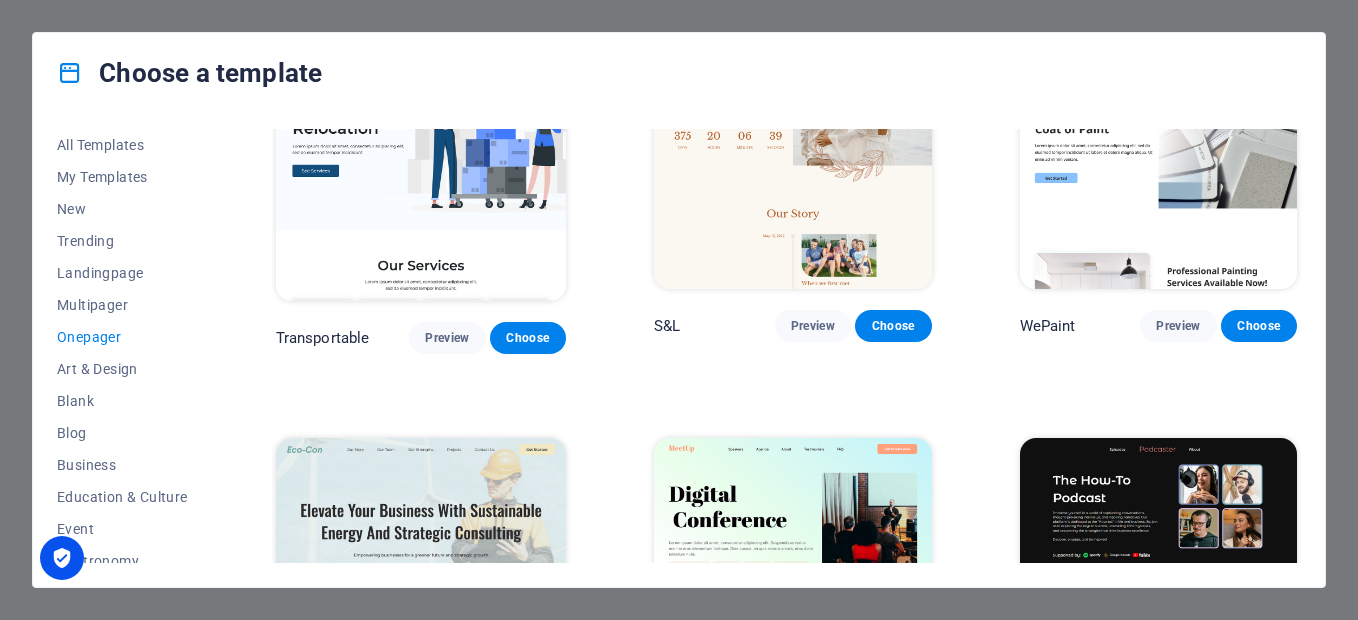 scroll, scrollTop: 0, scrollLeft: 0, axis: both 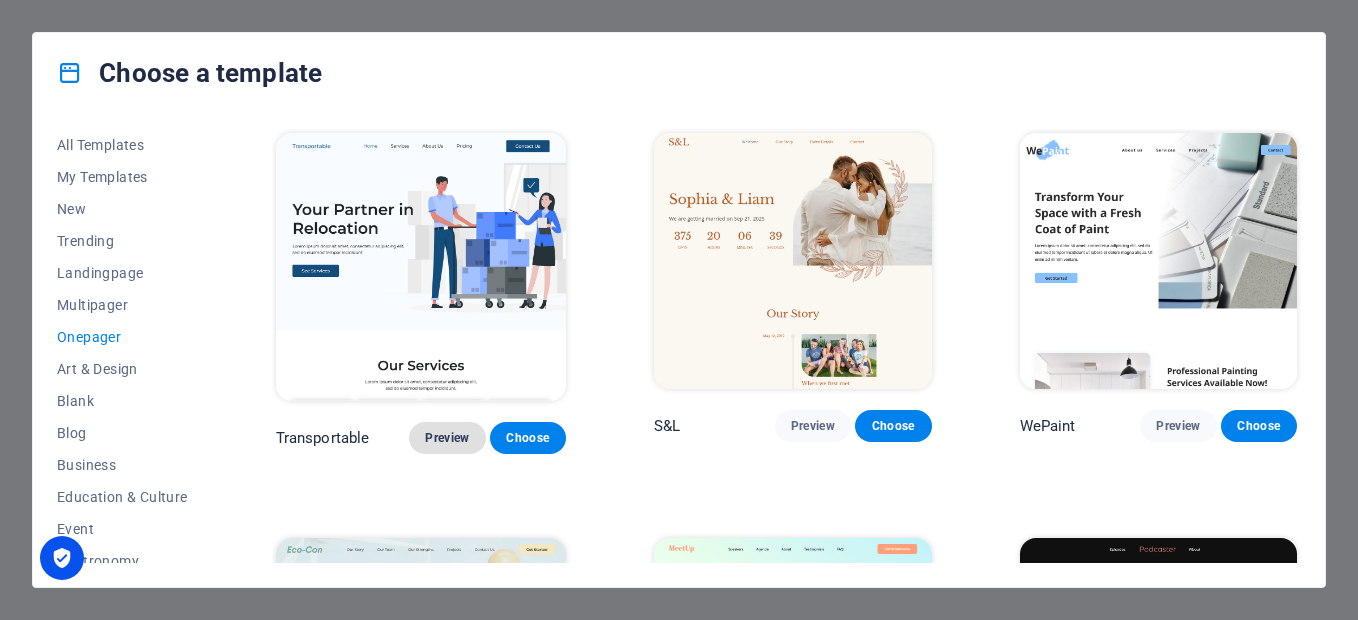 click on "Preview" at bounding box center [447, 438] 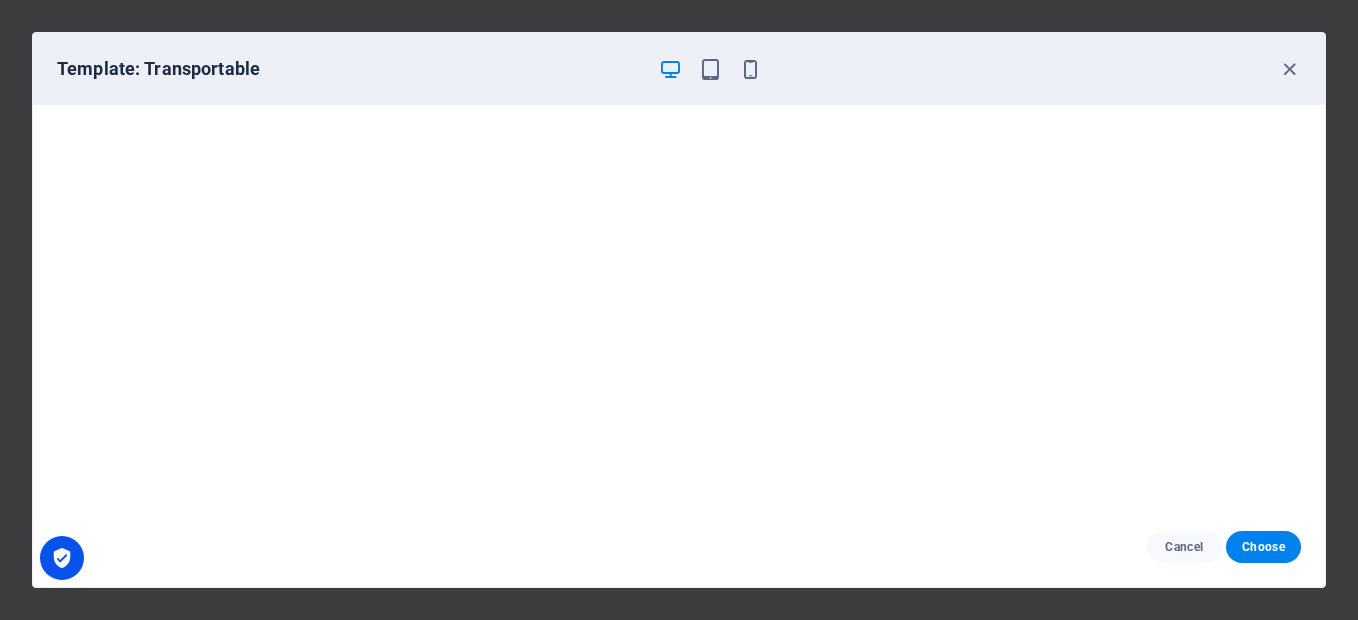 scroll, scrollTop: 5, scrollLeft: 0, axis: vertical 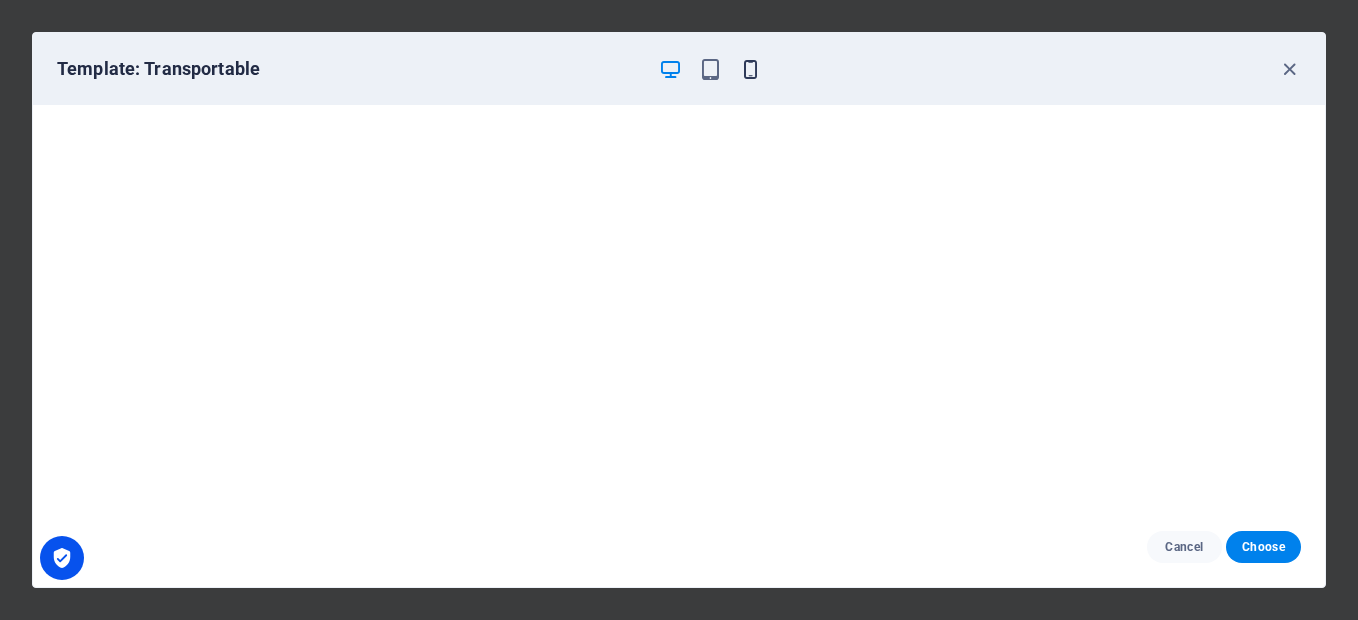 click at bounding box center [750, 69] 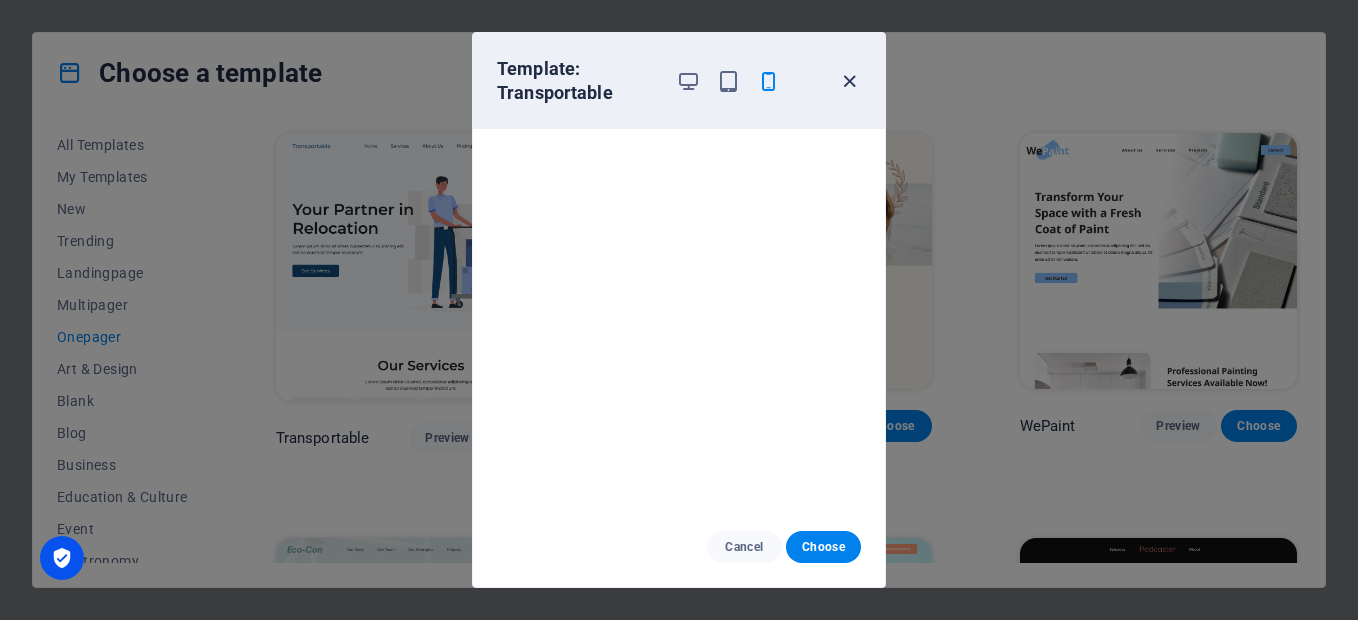 click at bounding box center [849, 81] 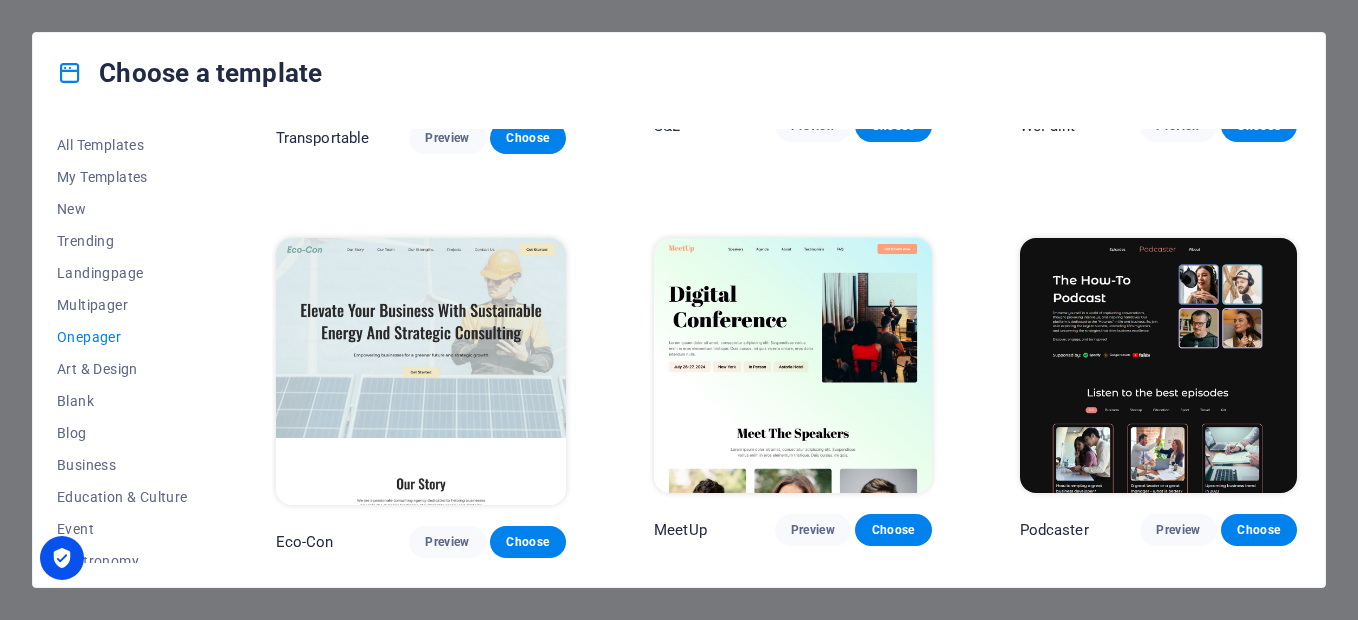 scroll, scrollTop: 0, scrollLeft: 0, axis: both 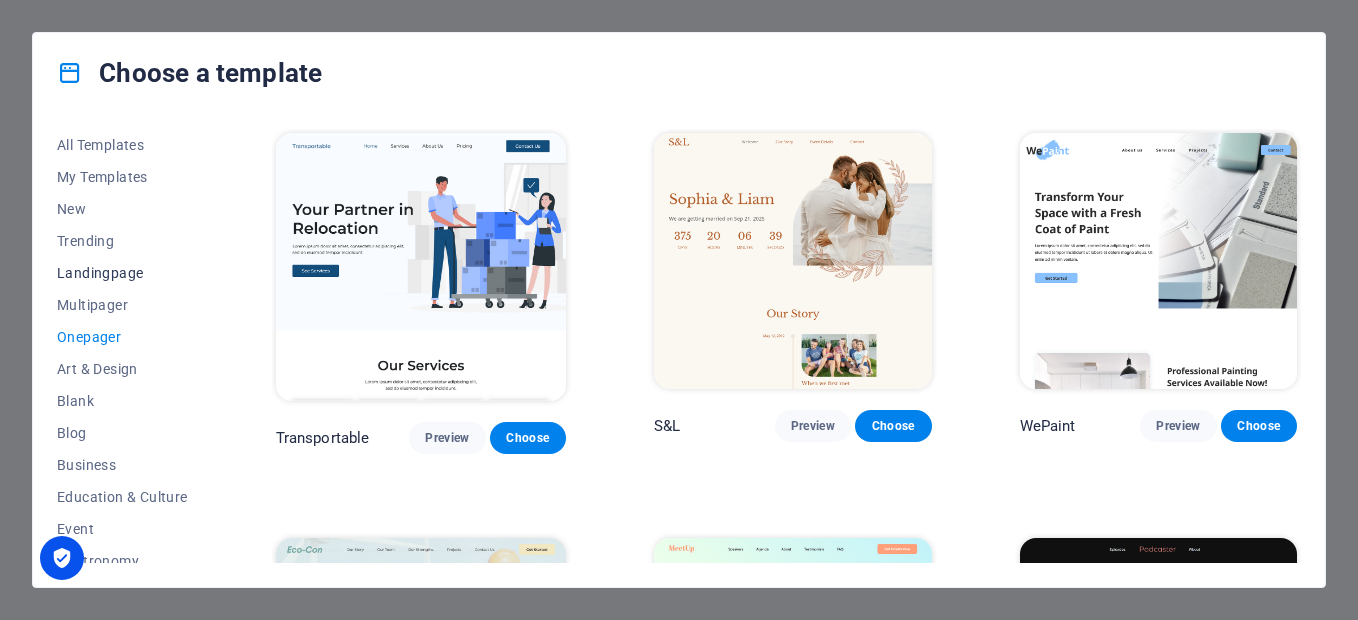 click on "Landingpage" at bounding box center [122, 273] 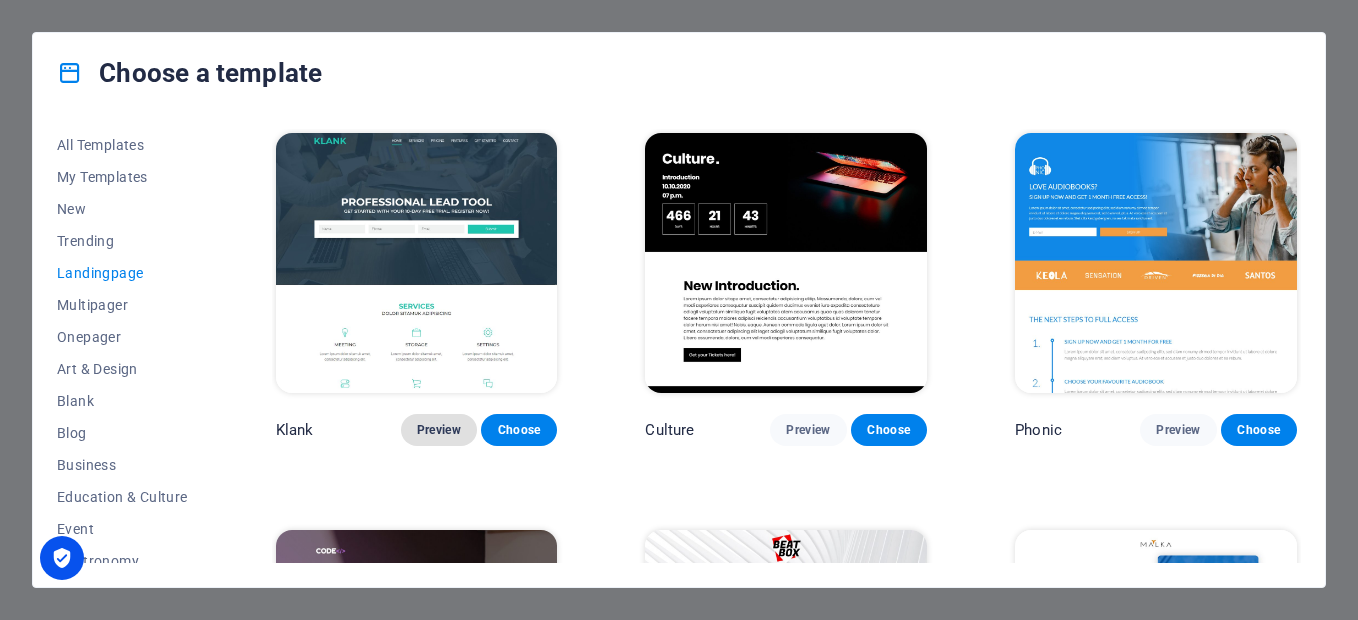 click on "Preview" at bounding box center [439, 430] 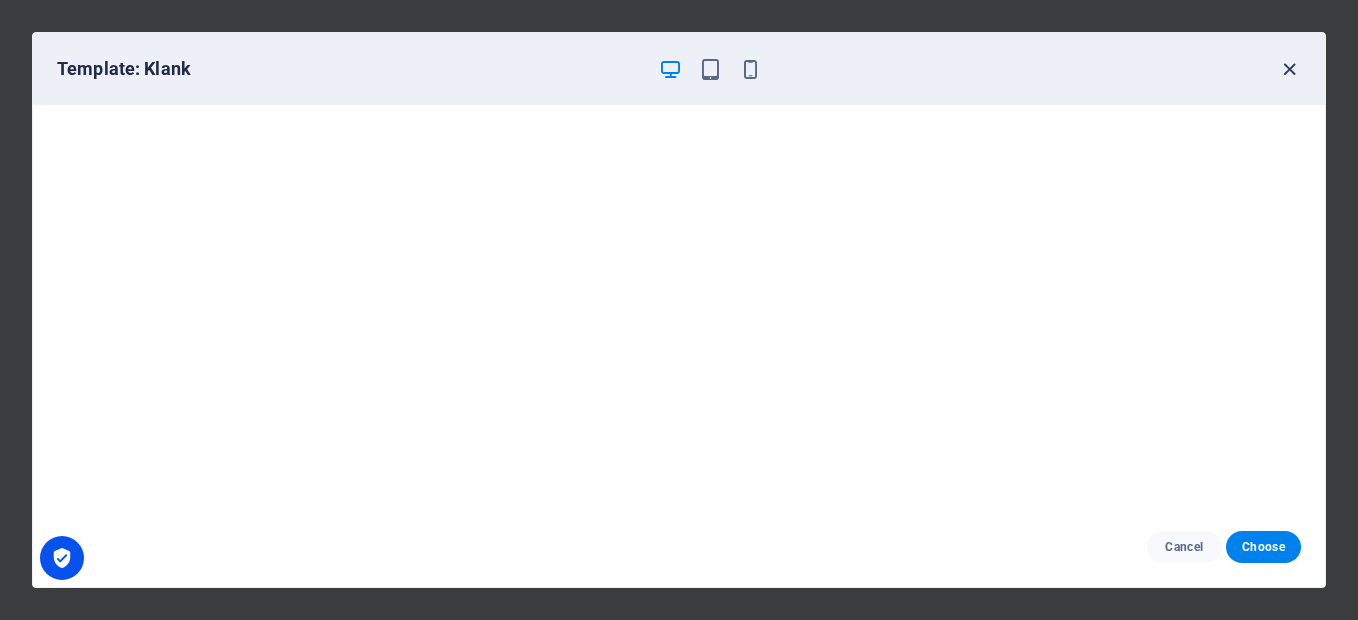 click at bounding box center [1289, 69] 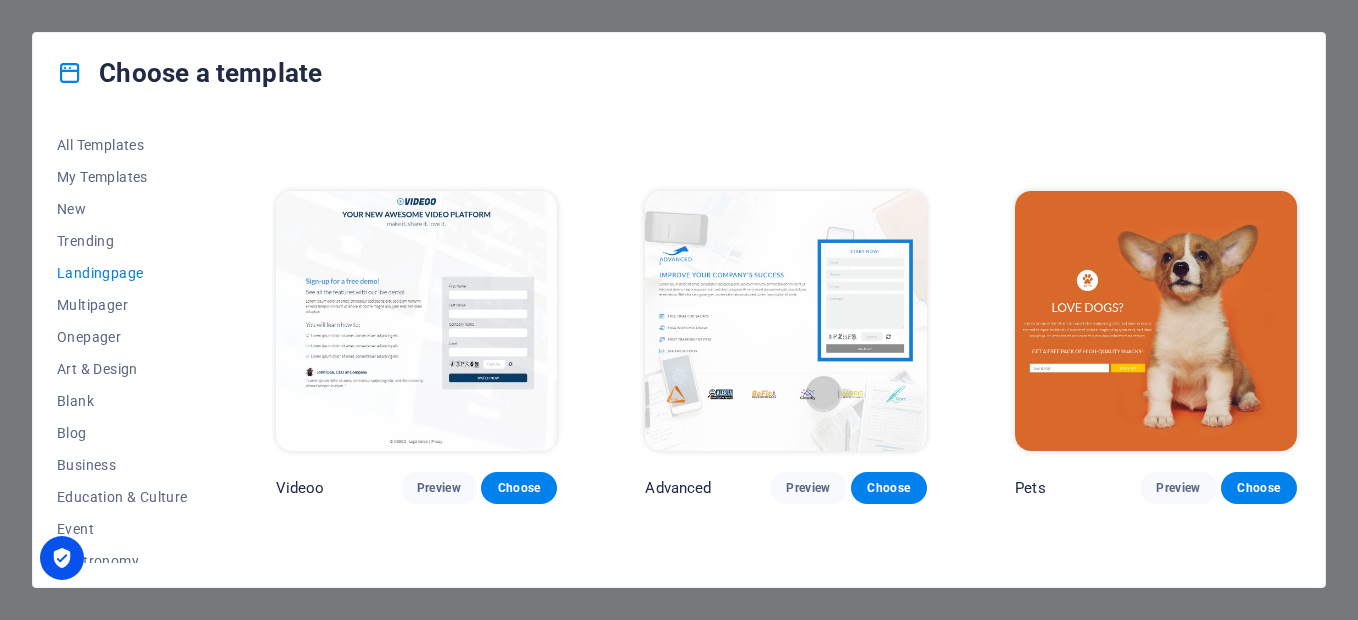 scroll, scrollTop: 800, scrollLeft: 0, axis: vertical 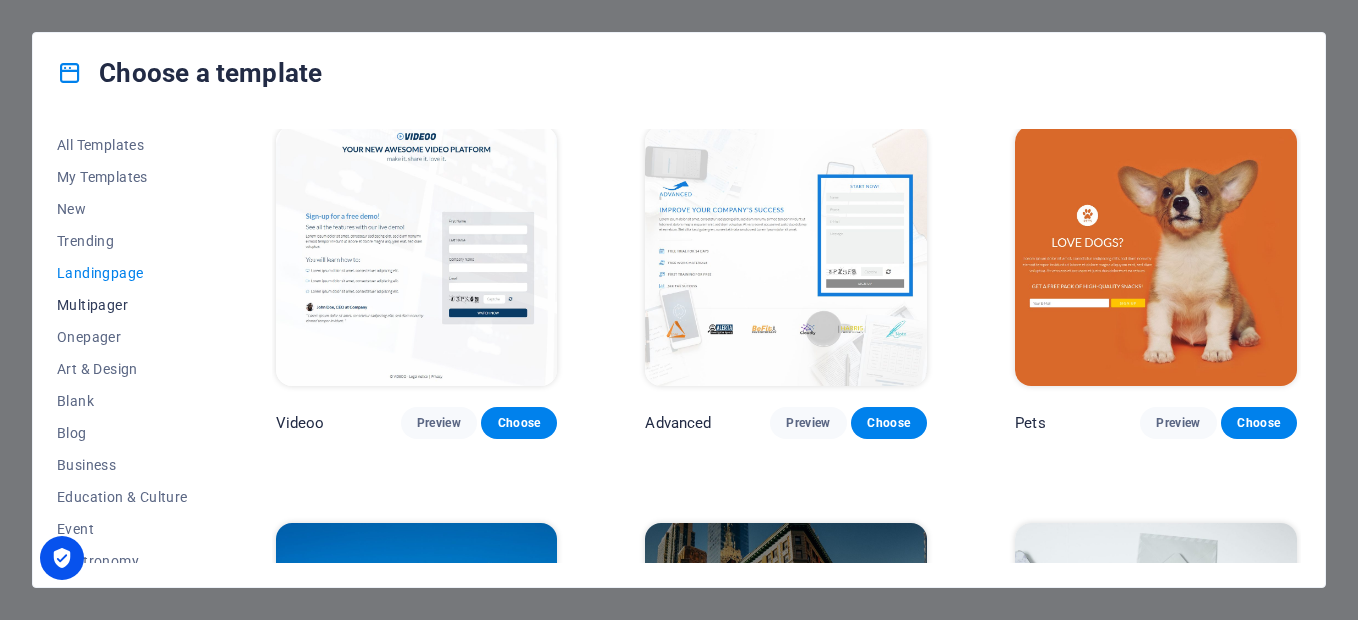 click on "Multipager" at bounding box center [122, 305] 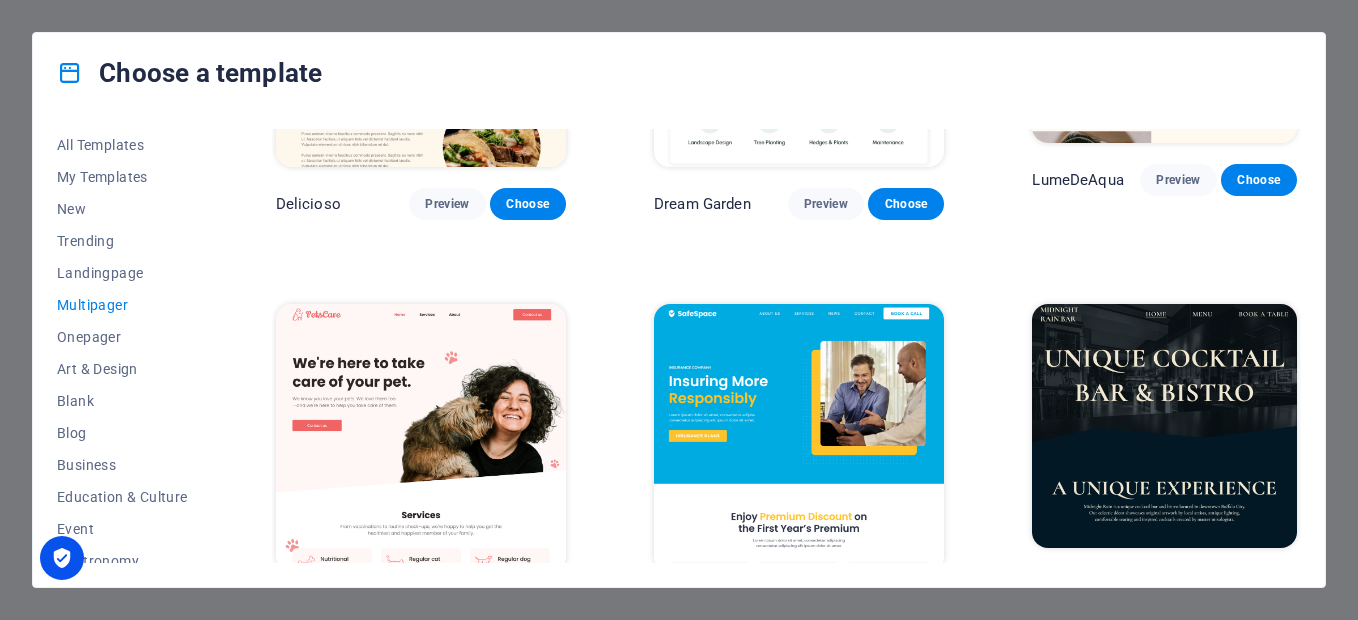 scroll, scrollTop: 1500, scrollLeft: 0, axis: vertical 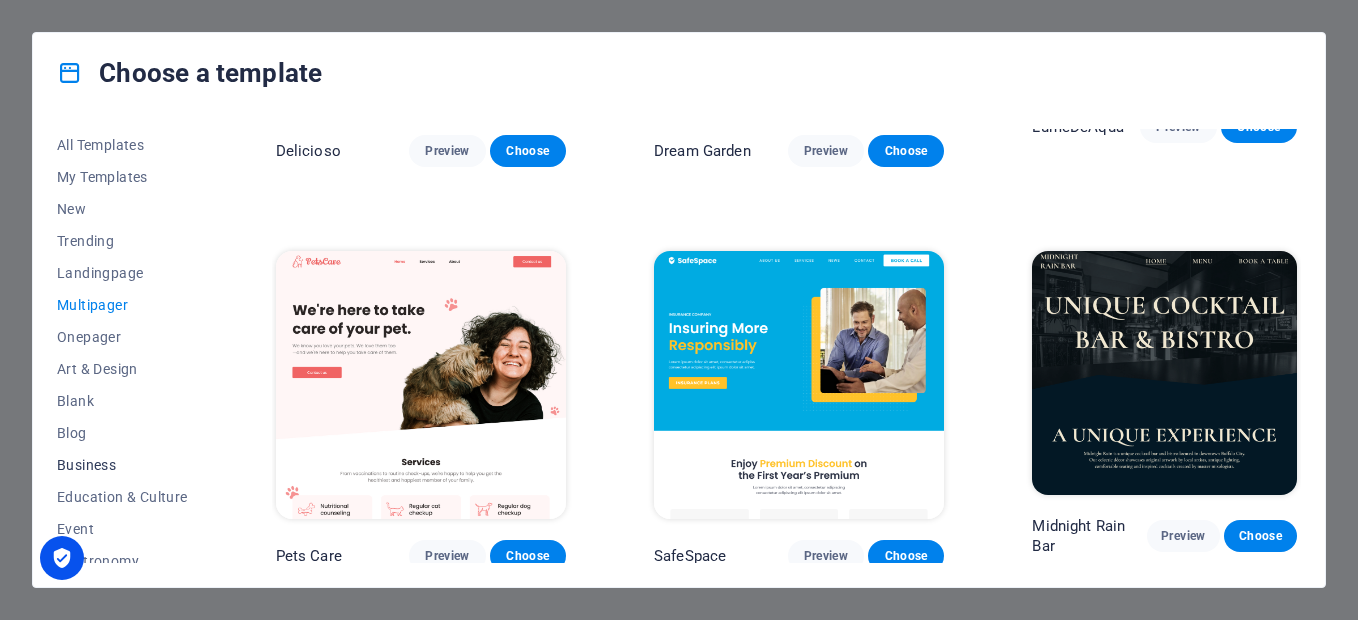 click on "Business" at bounding box center [122, 465] 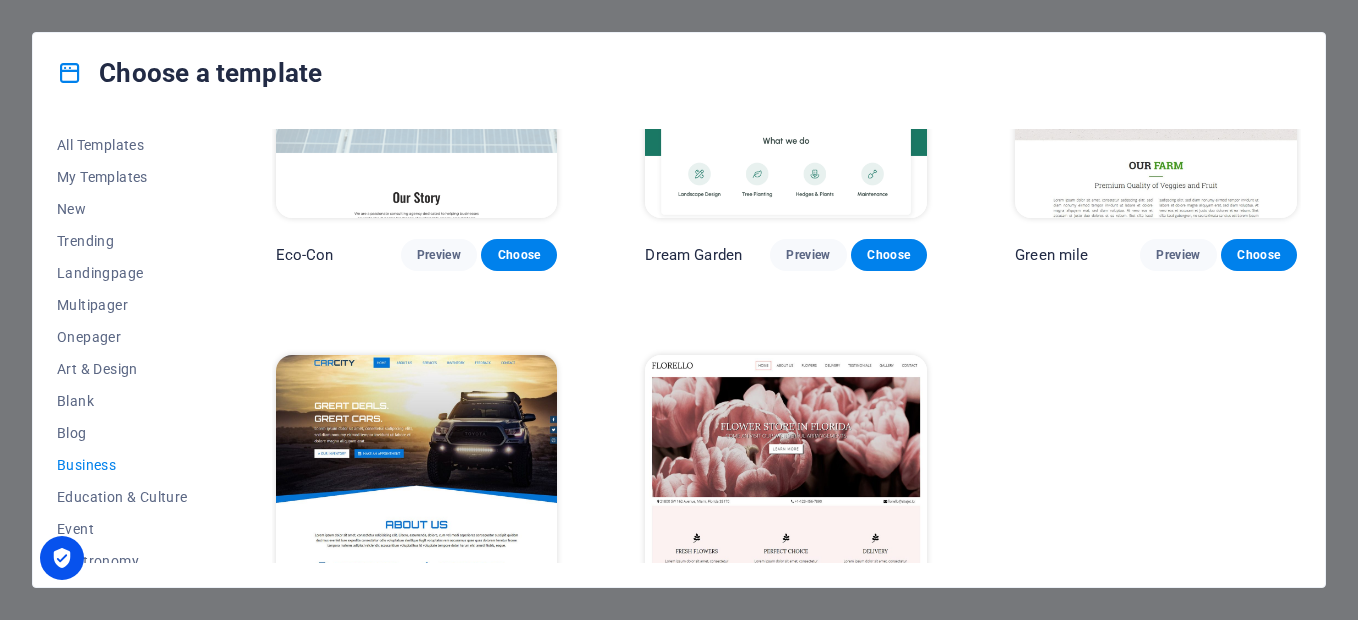 scroll, scrollTop: 275, scrollLeft: 0, axis: vertical 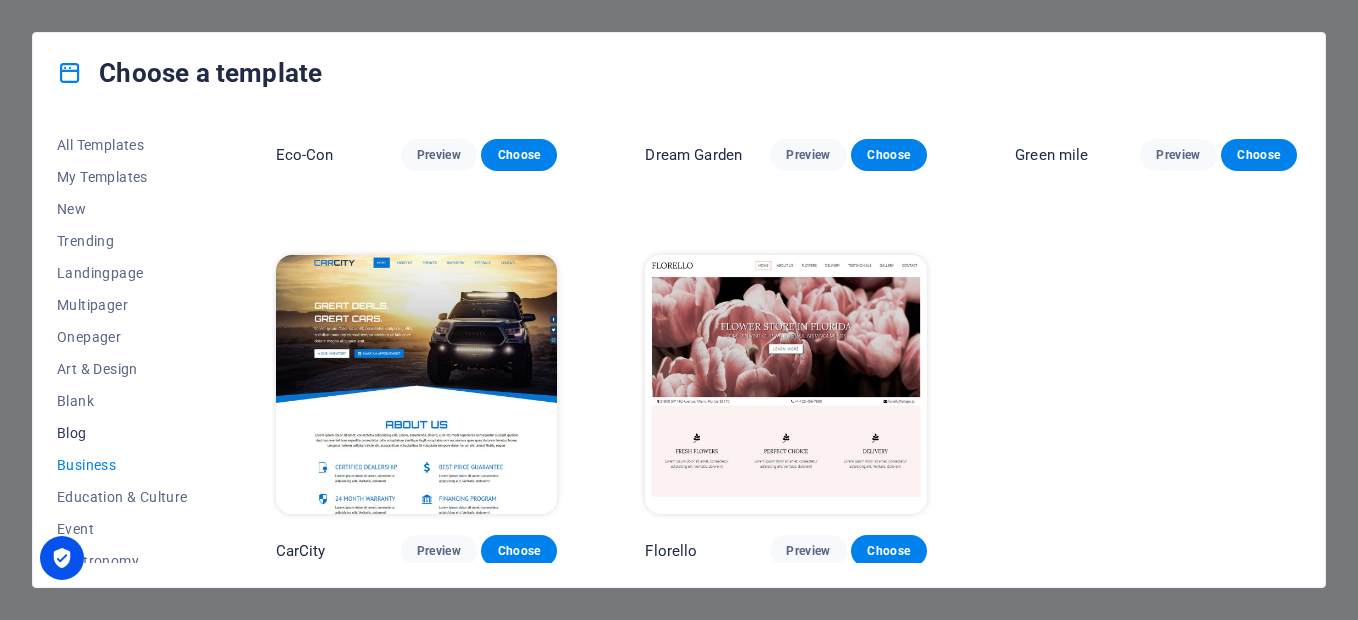 click on "Blog" at bounding box center (122, 433) 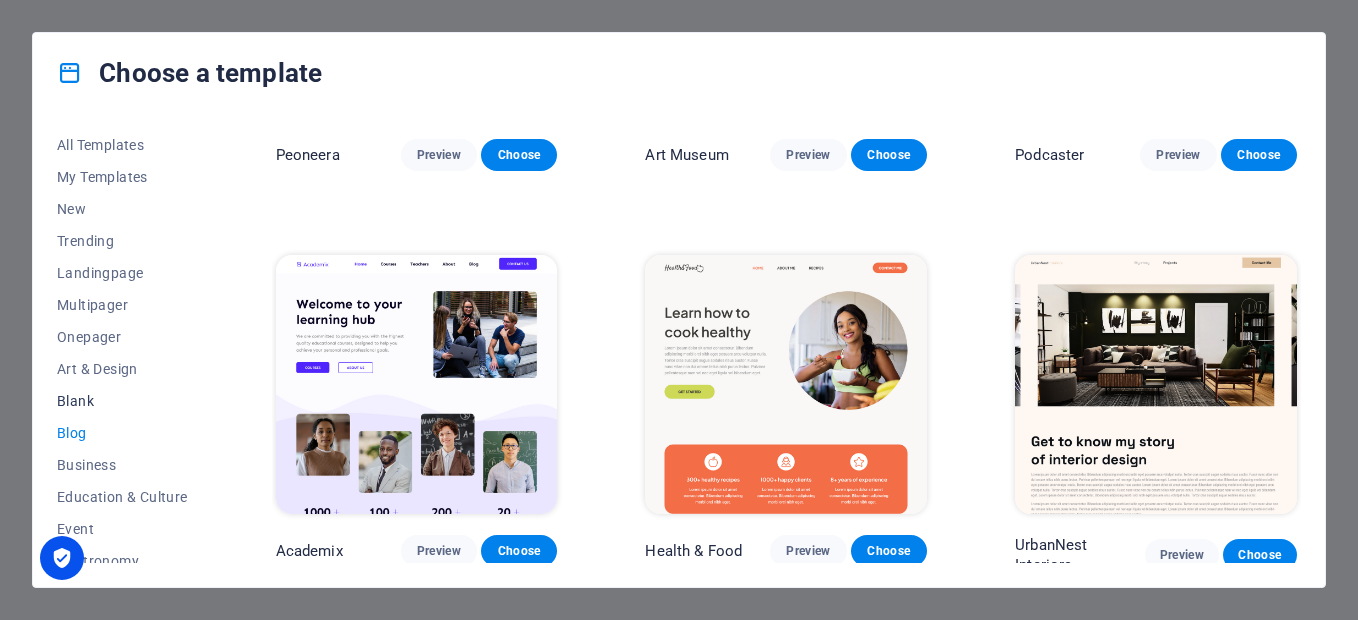 click on "Blank" at bounding box center (122, 401) 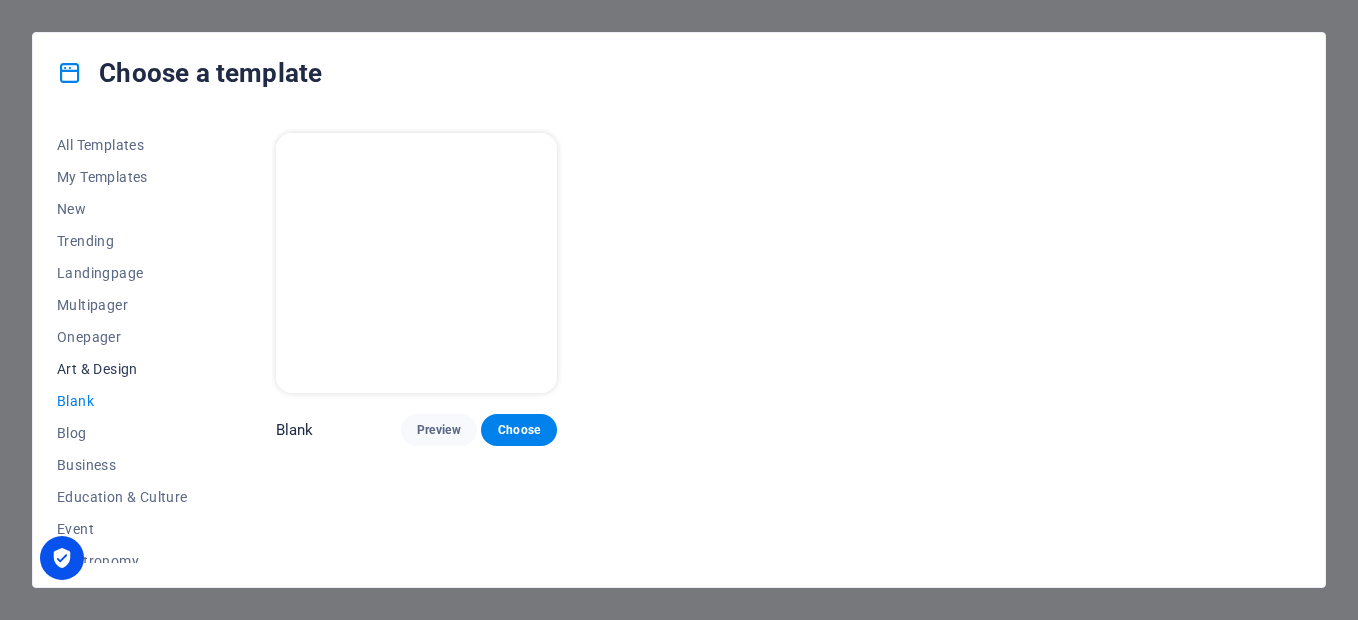 click on "Art & Design" at bounding box center (122, 369) 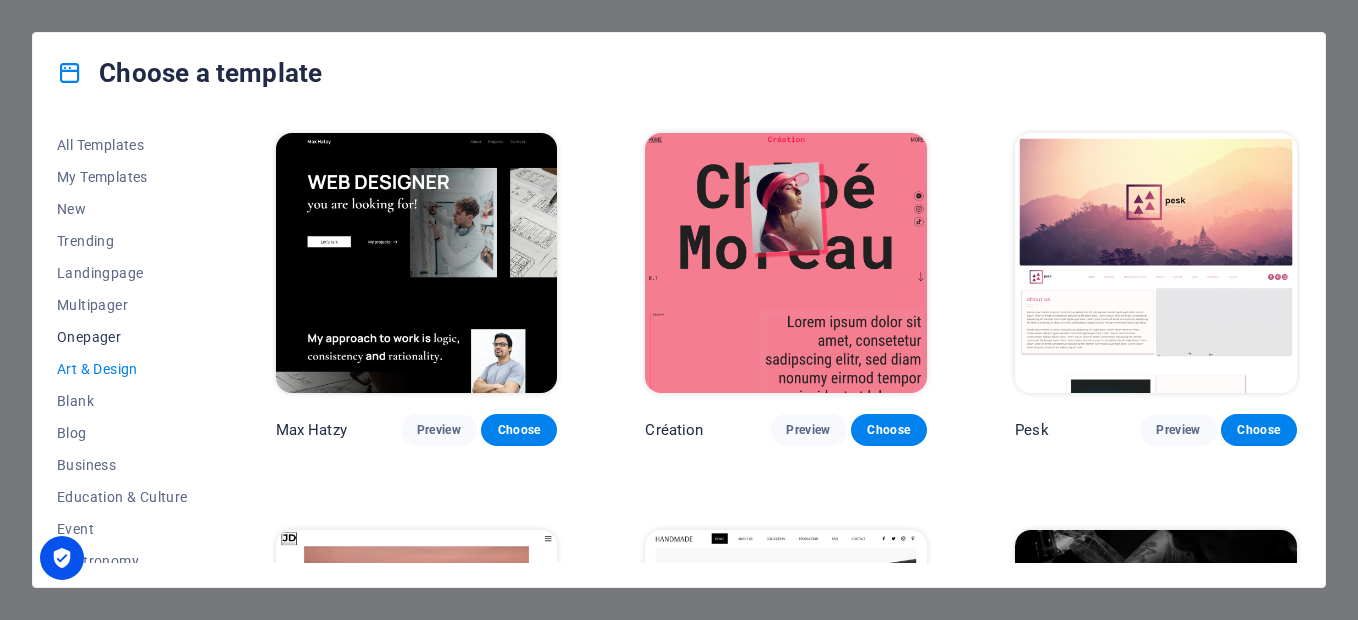 click on "Onepager" at bounding box center [122, 337] 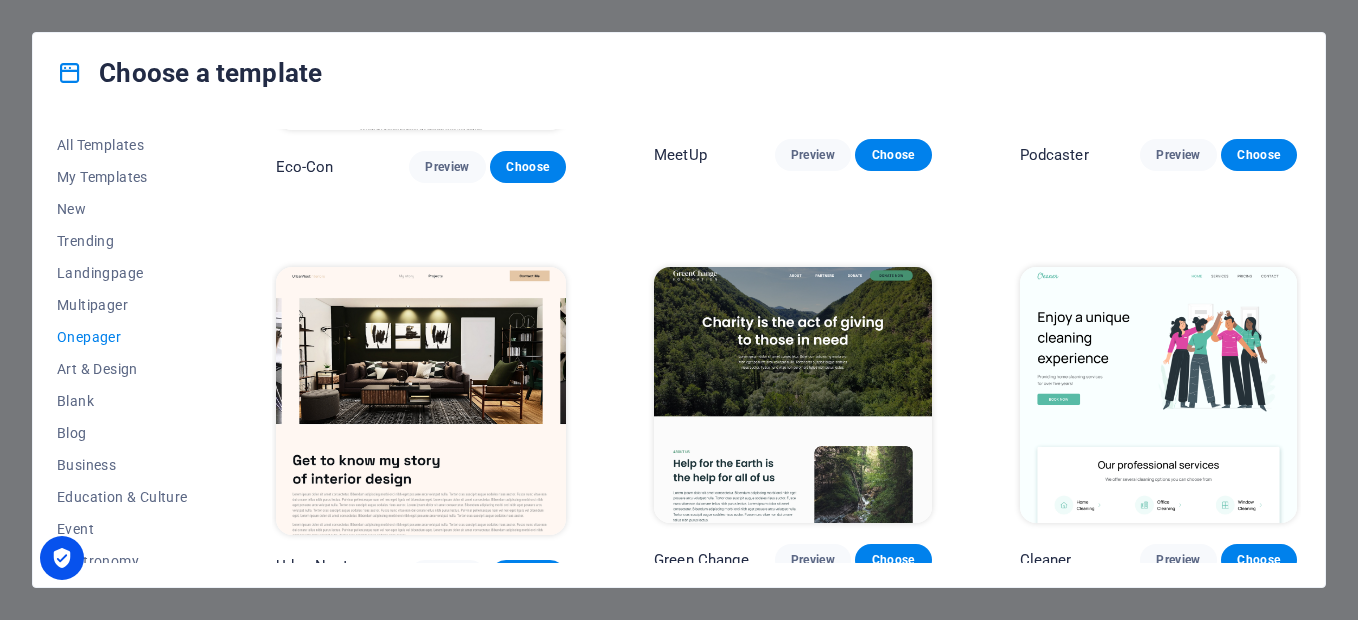 scroll, scrollTop: 700, scrollLeft: 0, axis: vertical 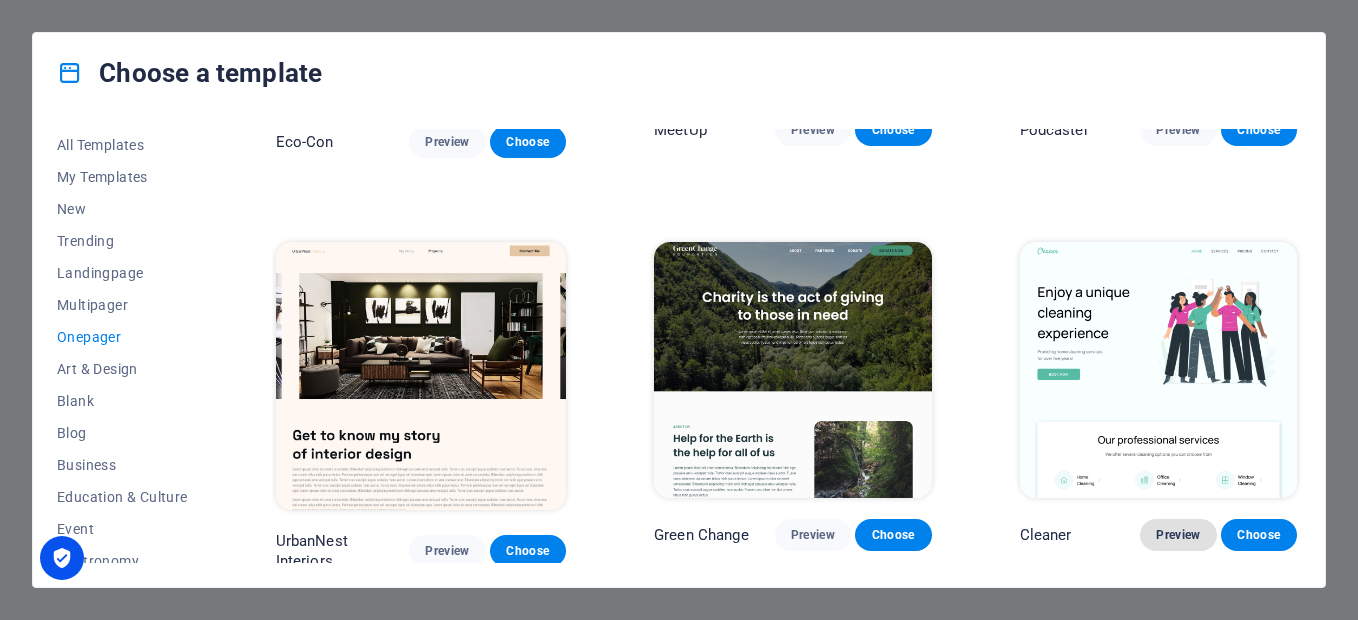 click on "Preview" at bounding box center (1178, 535) 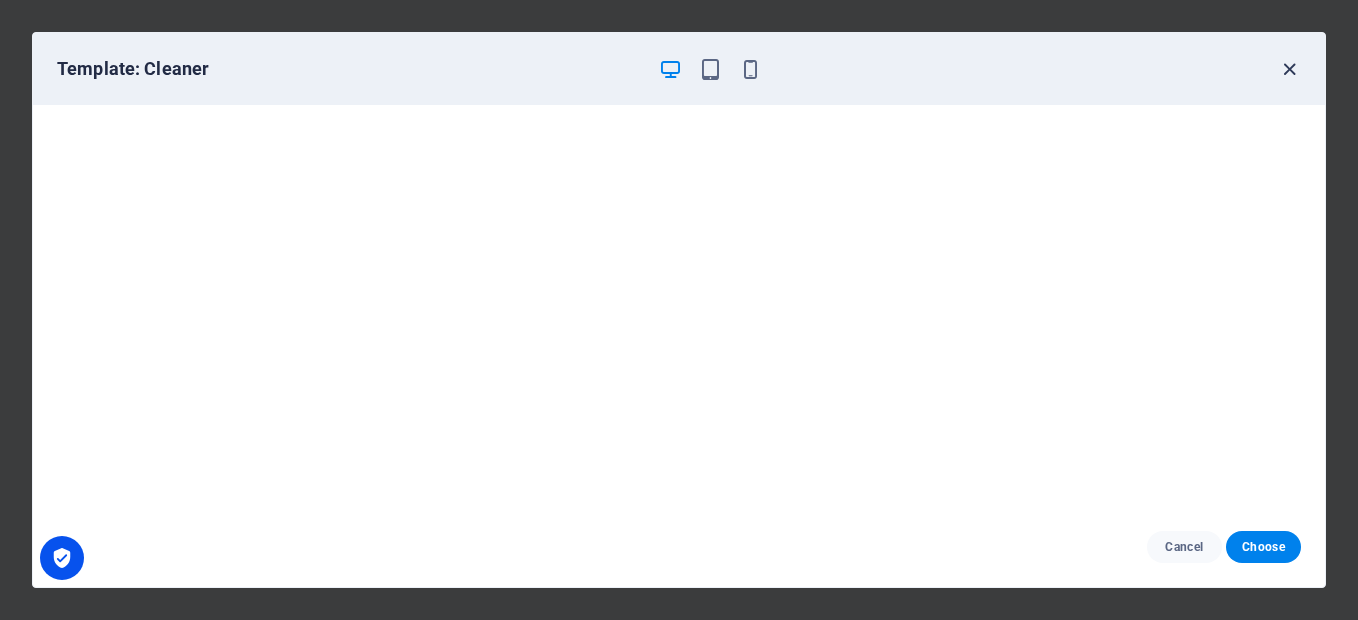 click at bounding box center [1289, 69] 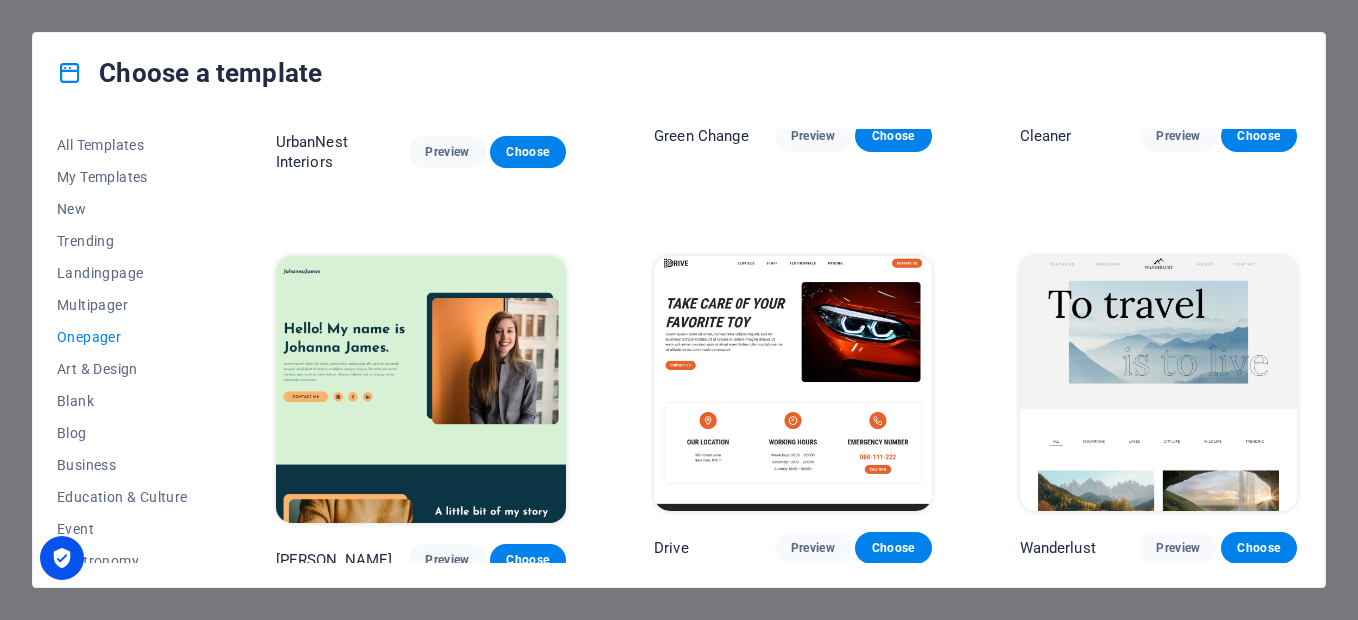 scroll, scrollTop: 1100, scrollLeft: 0, axis: vertical 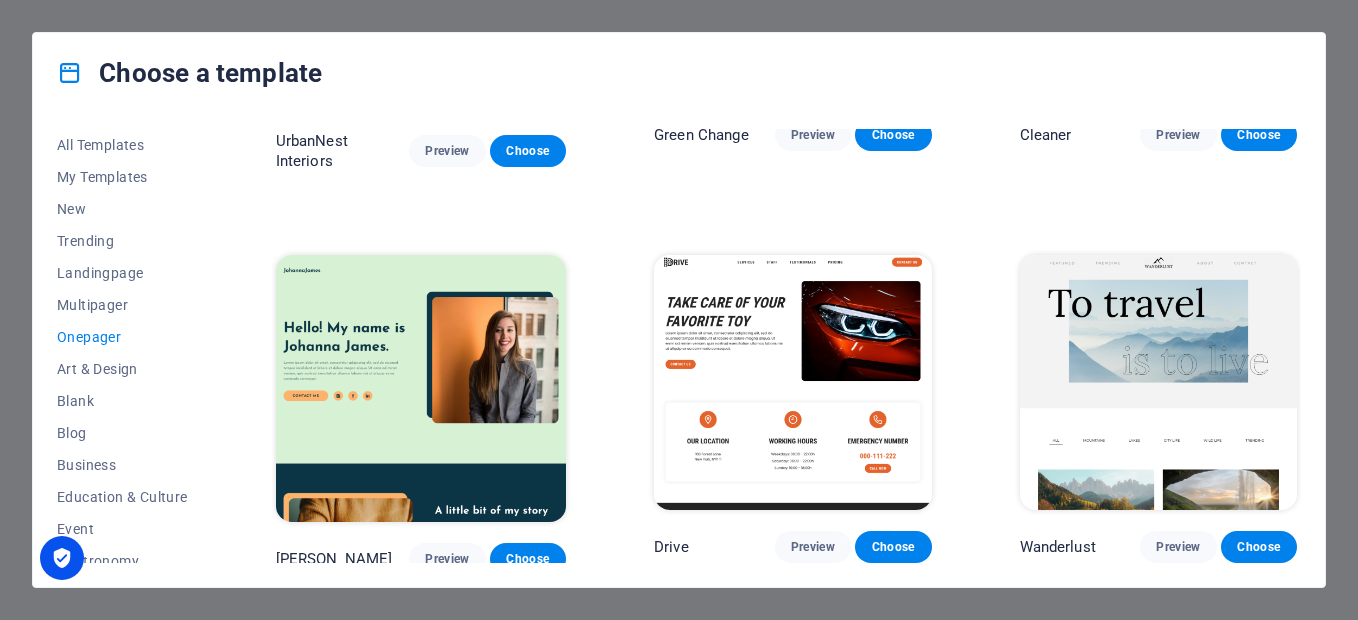 click at bounding box center [421, 389] 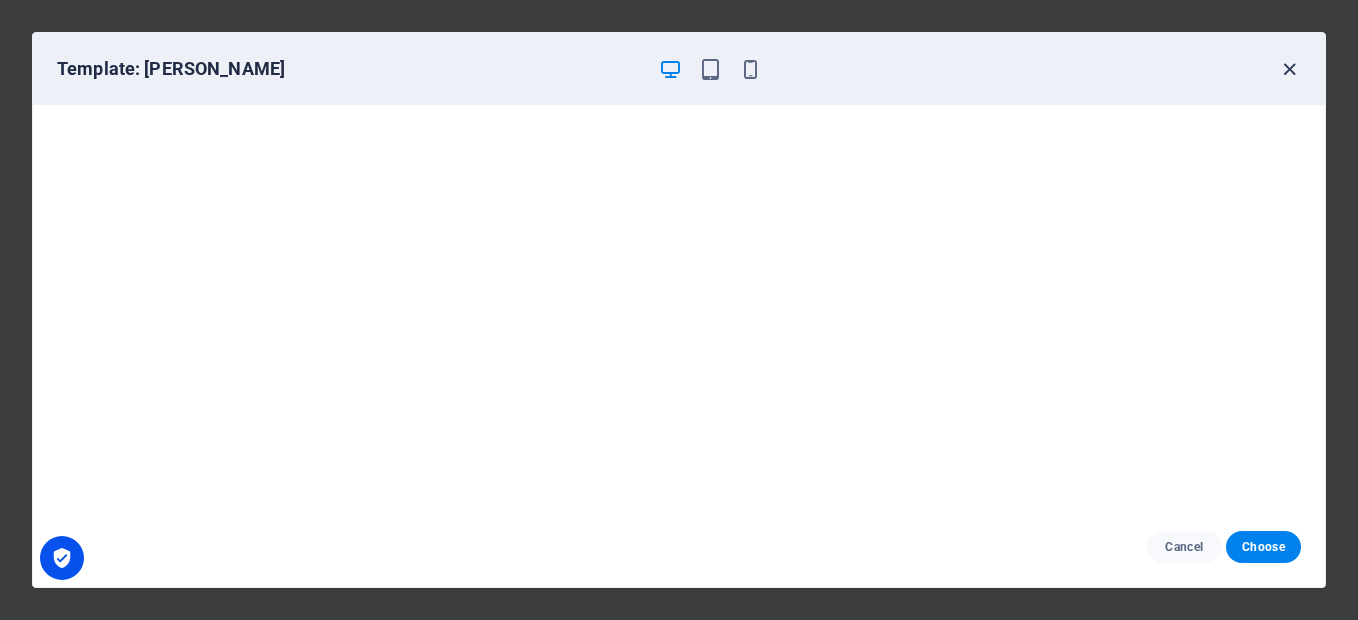 click at bounding box center [1289, 69] 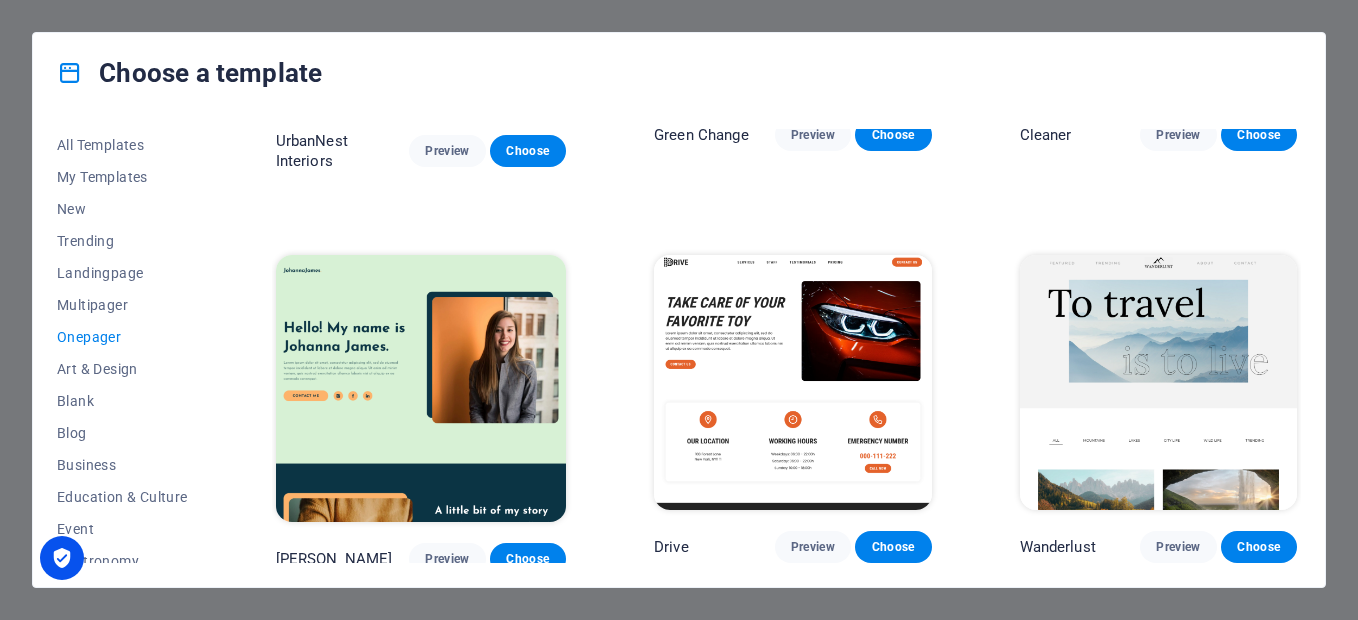 click at bounding box center [792, 383] 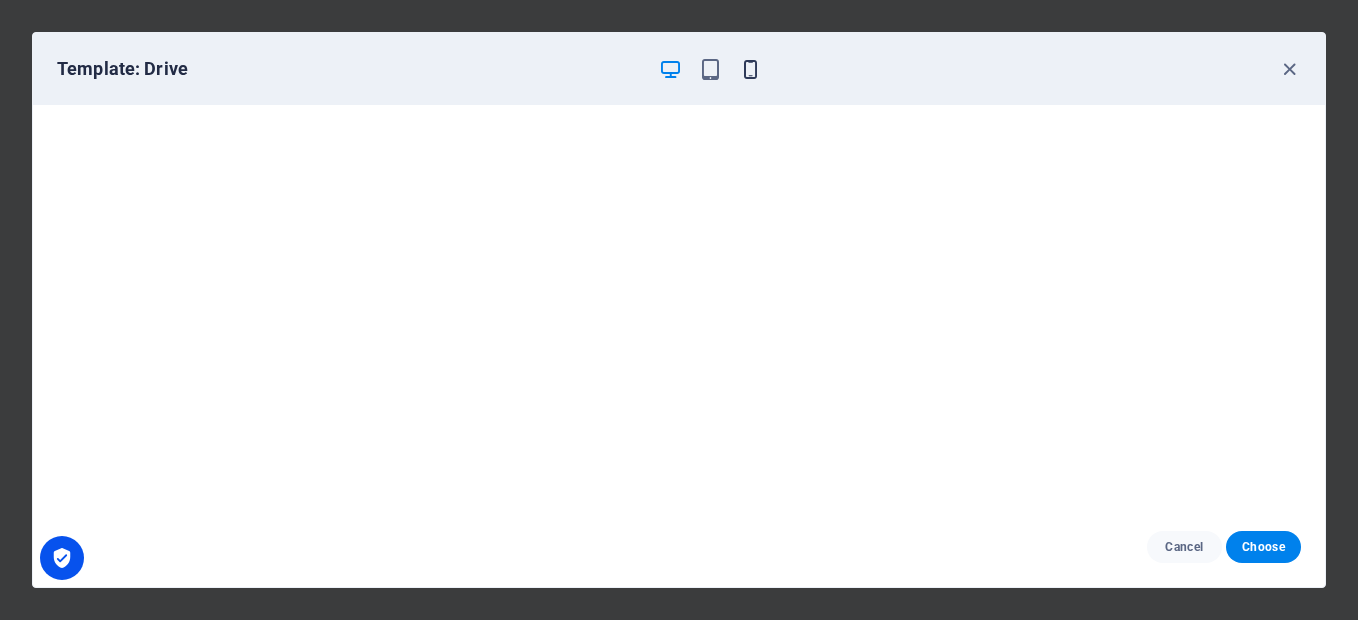 click at bounding box center [750, 69] 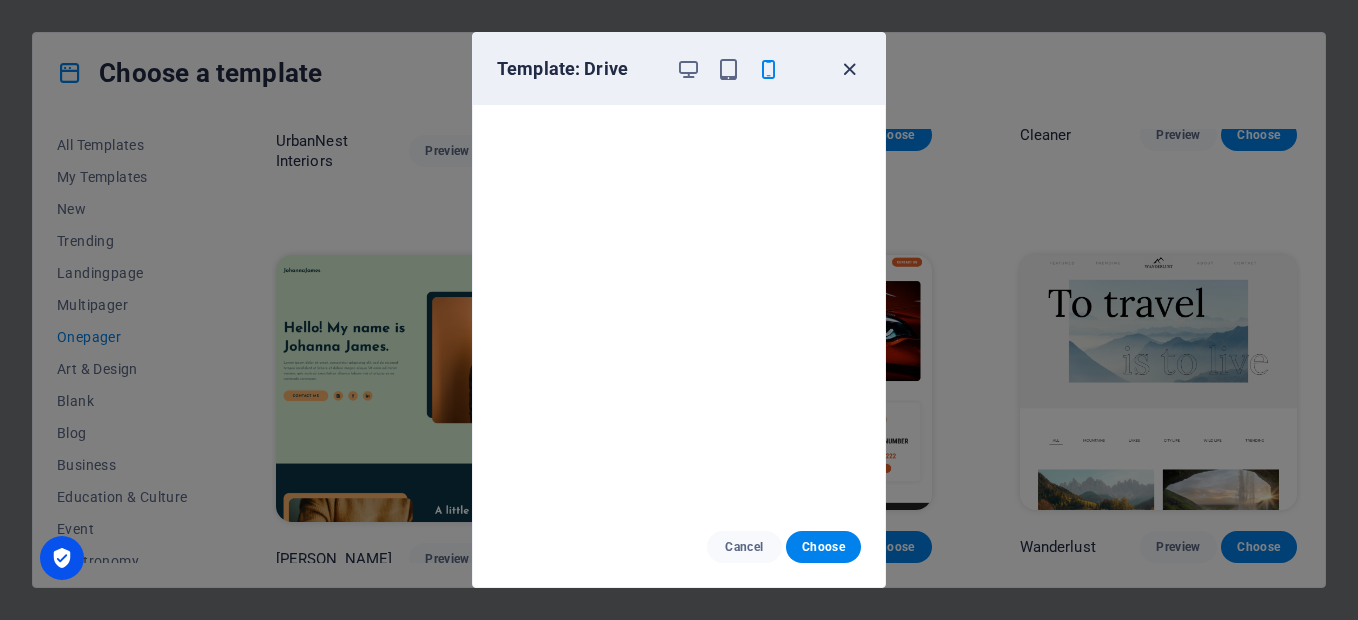 click at bounding box center (849, 69) 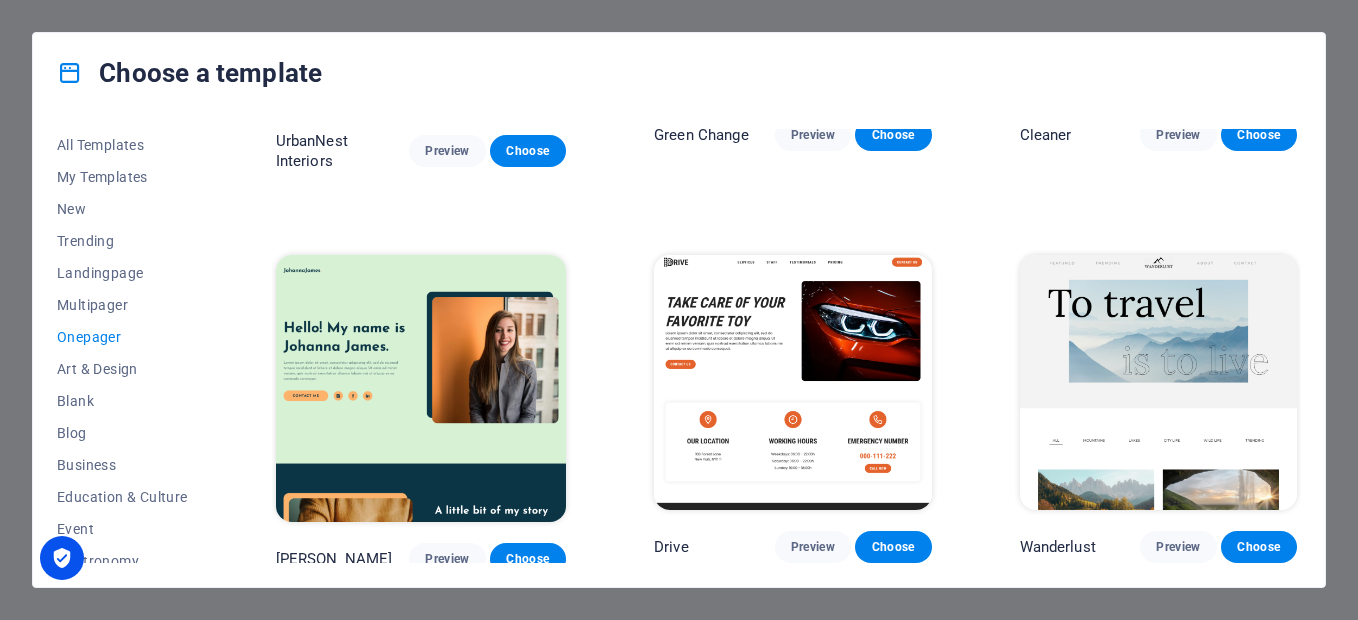 scroll, scrollTop: 1200, scrollLeft: 0, axis: vertical 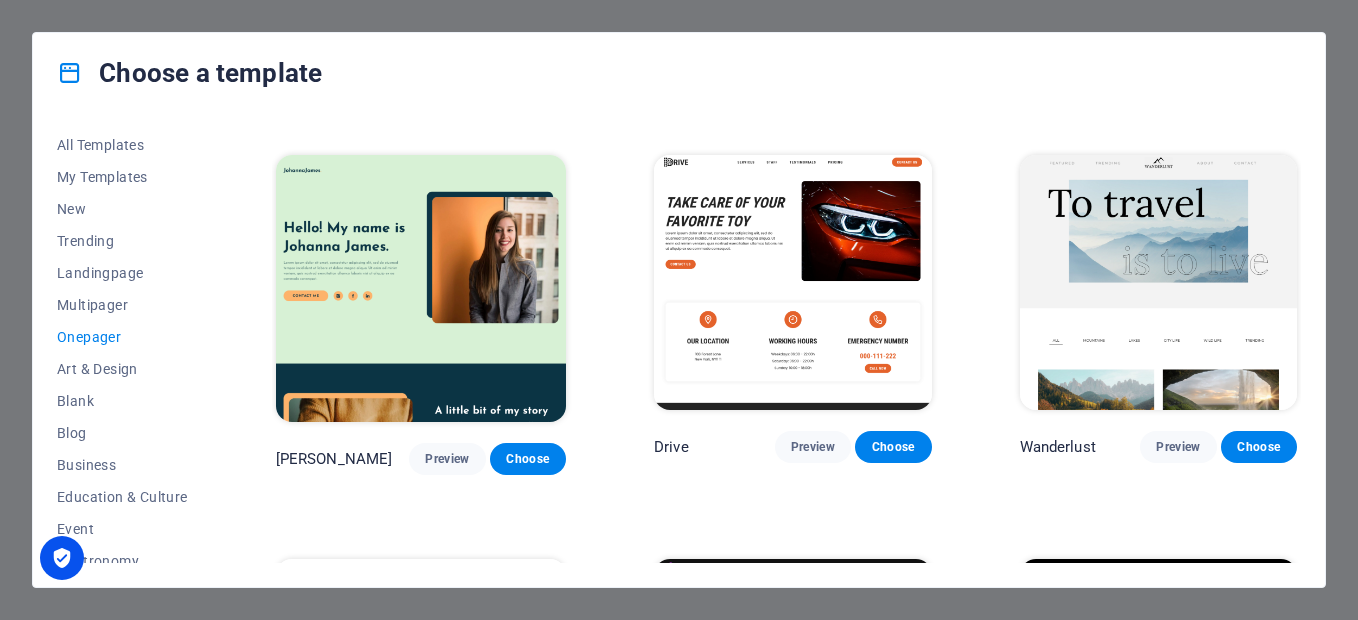 click at bounding box center (1159, 283) 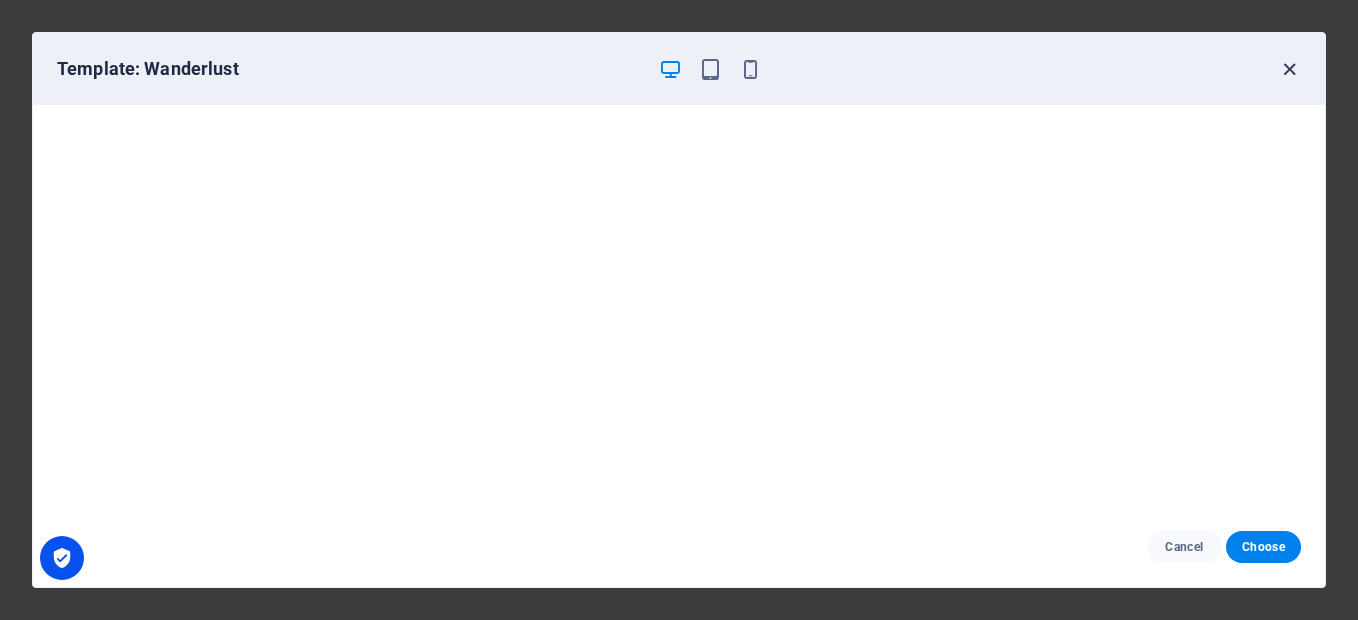 click at bounding box center (1289, 69) 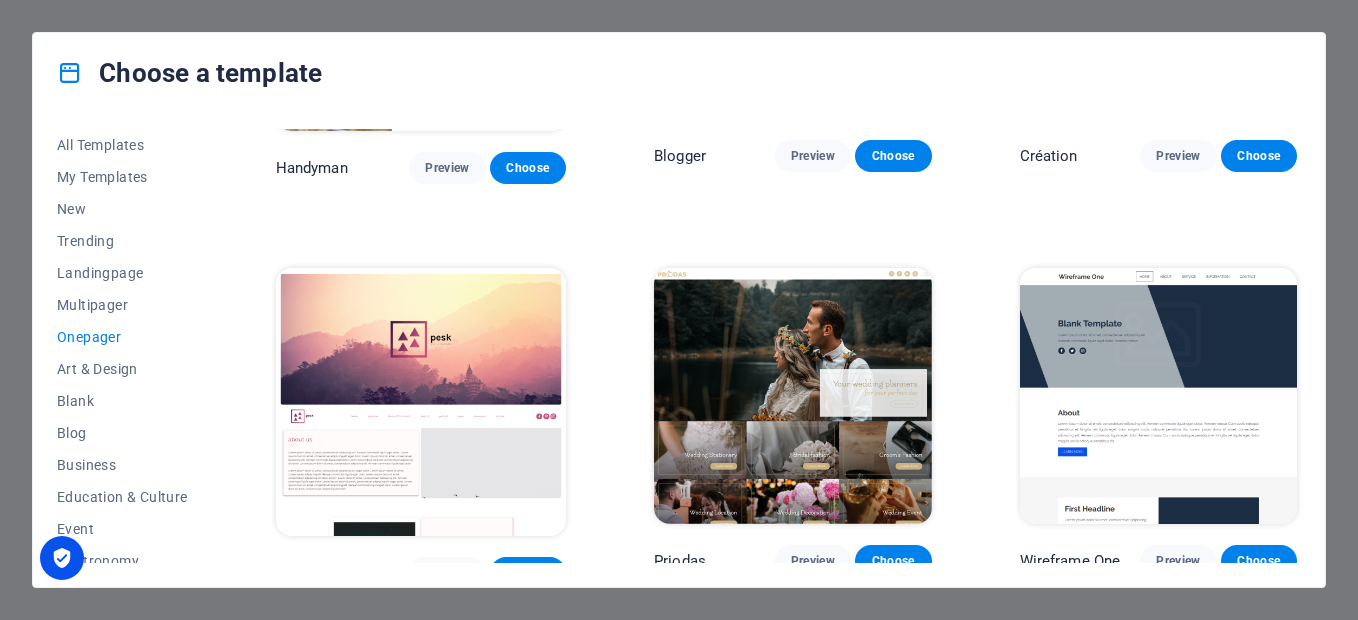 scroll, scrollTop: 2400, scrollLeft: 0, axis: vertical 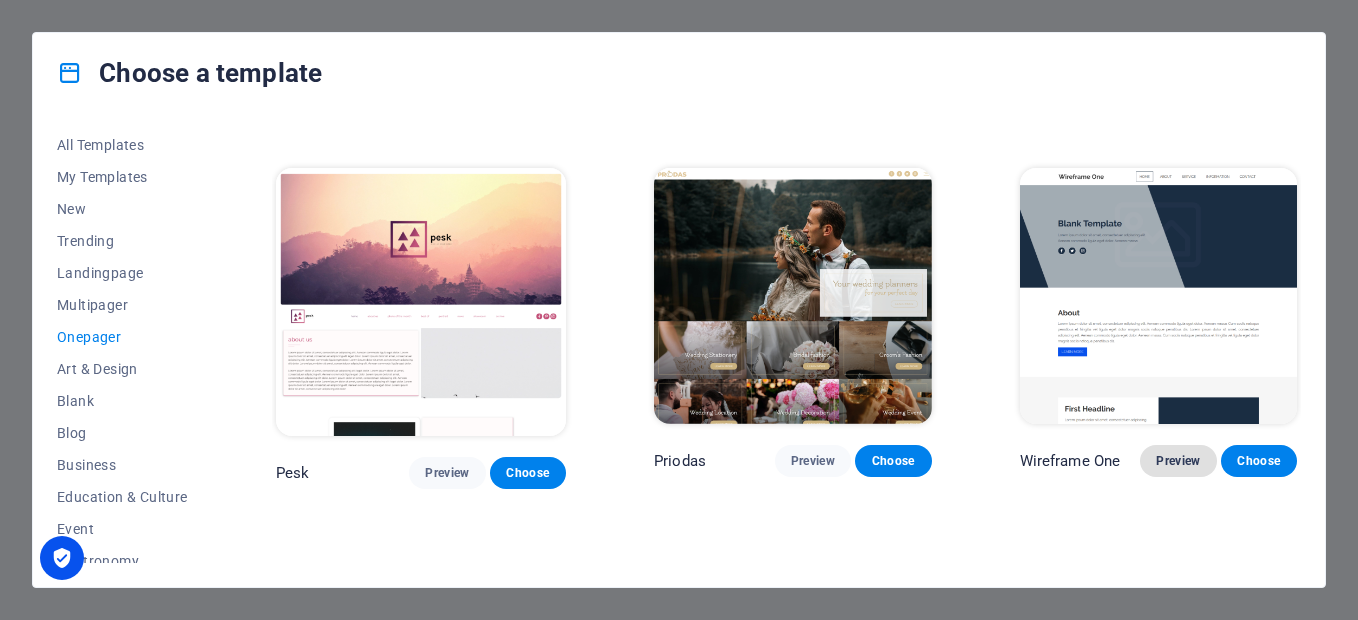 click on "Preview" at bounding box center [1178, 461] 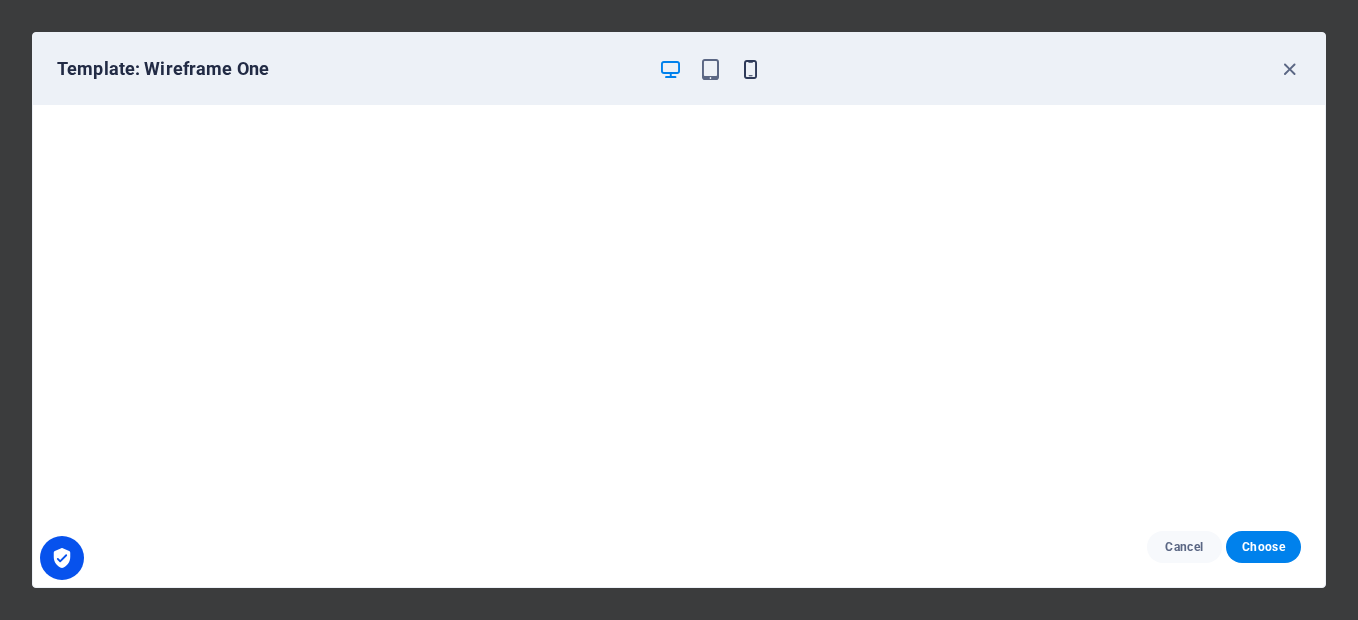 click at bounding box center (750, 69) 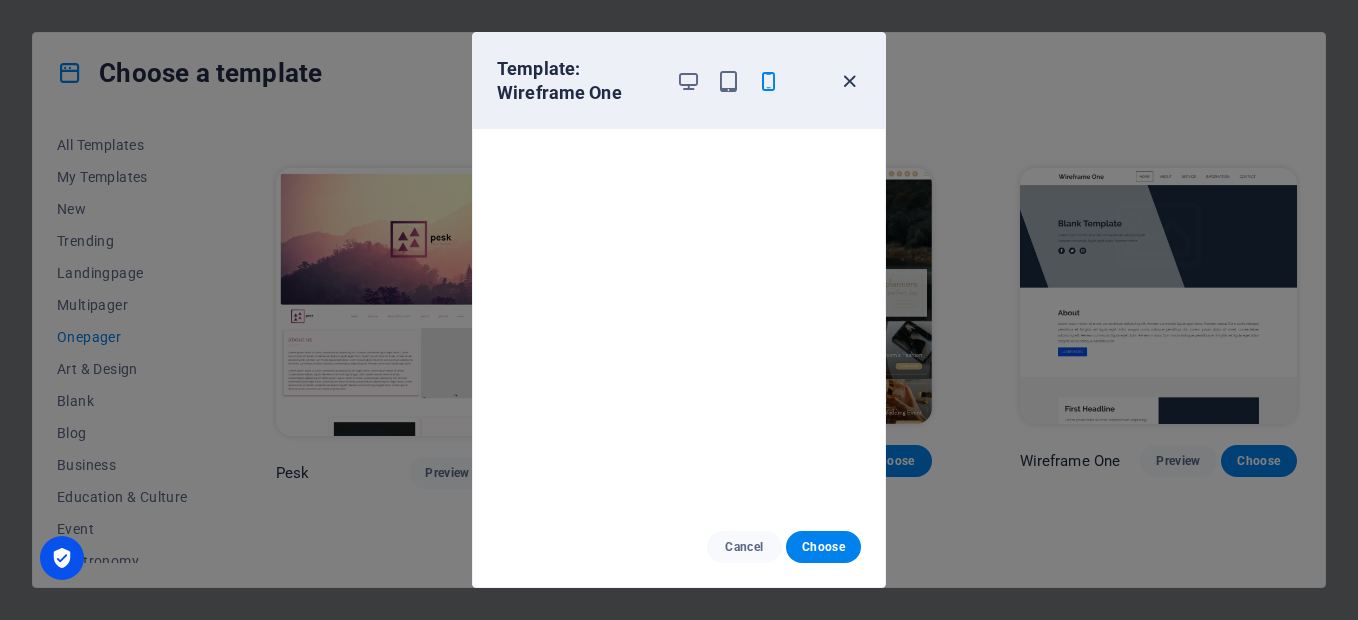 click at bounding box center (849, 81) 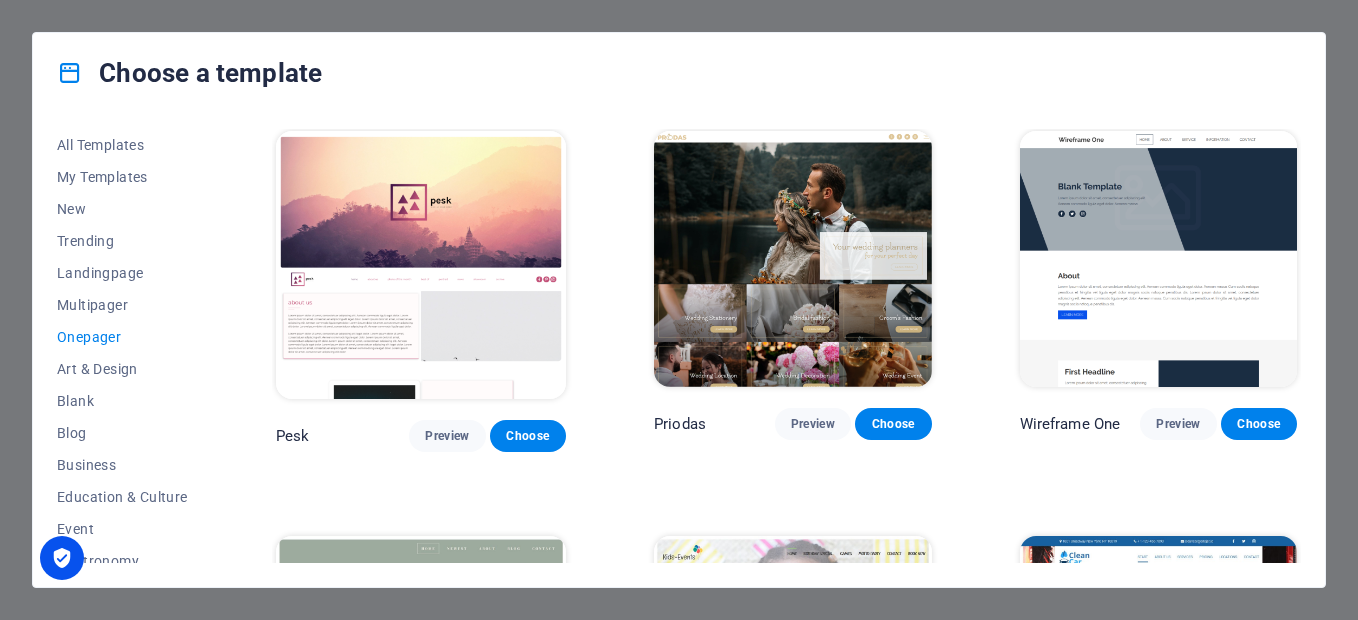 scroll, scrollTop: 2400, scrollLeft: 0, axis: vertical 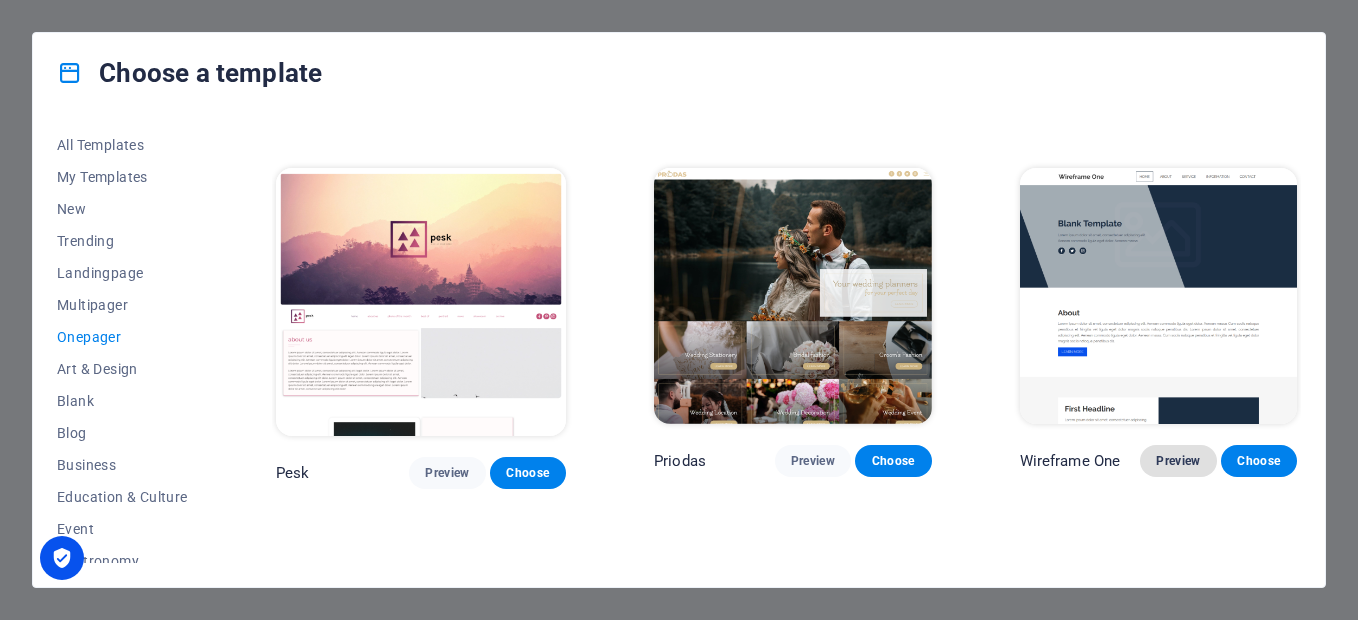 click on "Preview" at bounding box center (1178, 461) 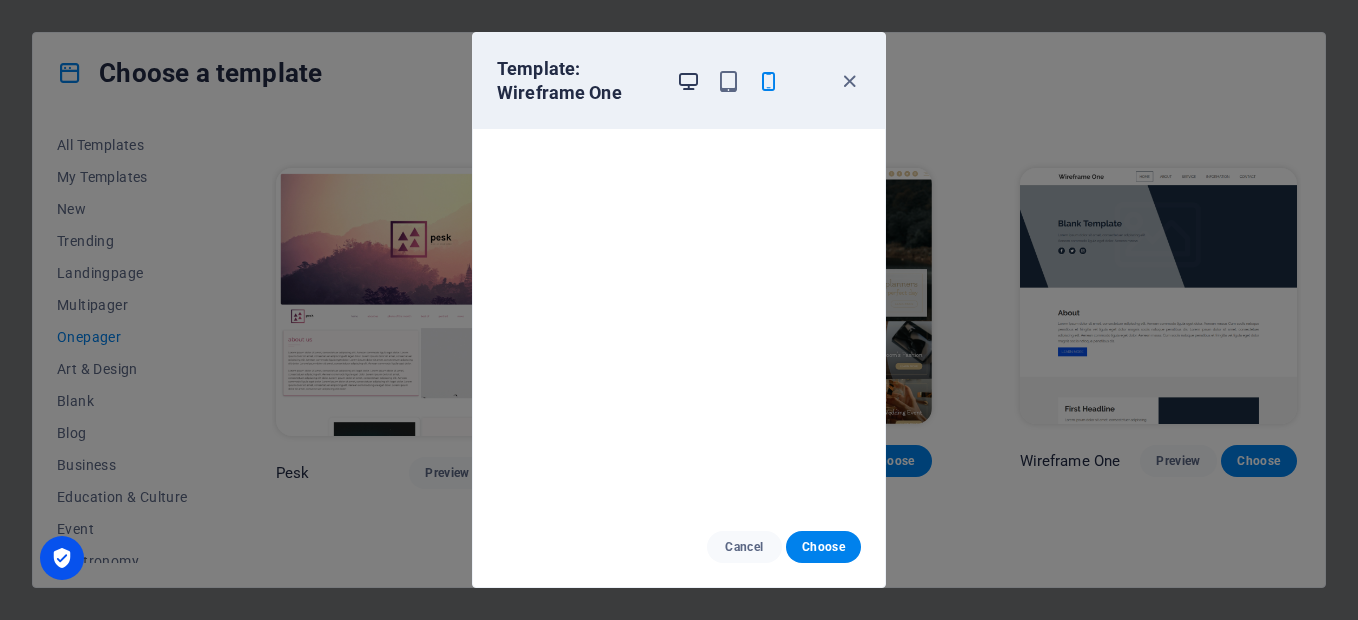 click at bounding box center [688, 81] 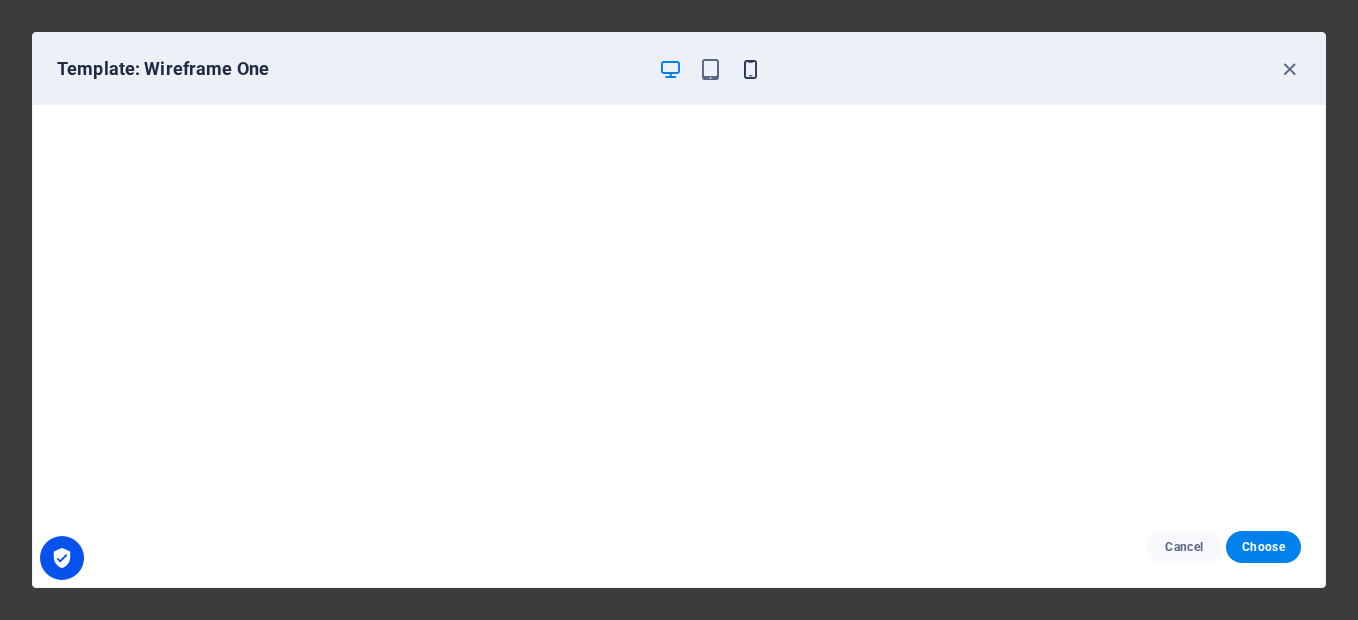 click at bounding box center (750, 69) 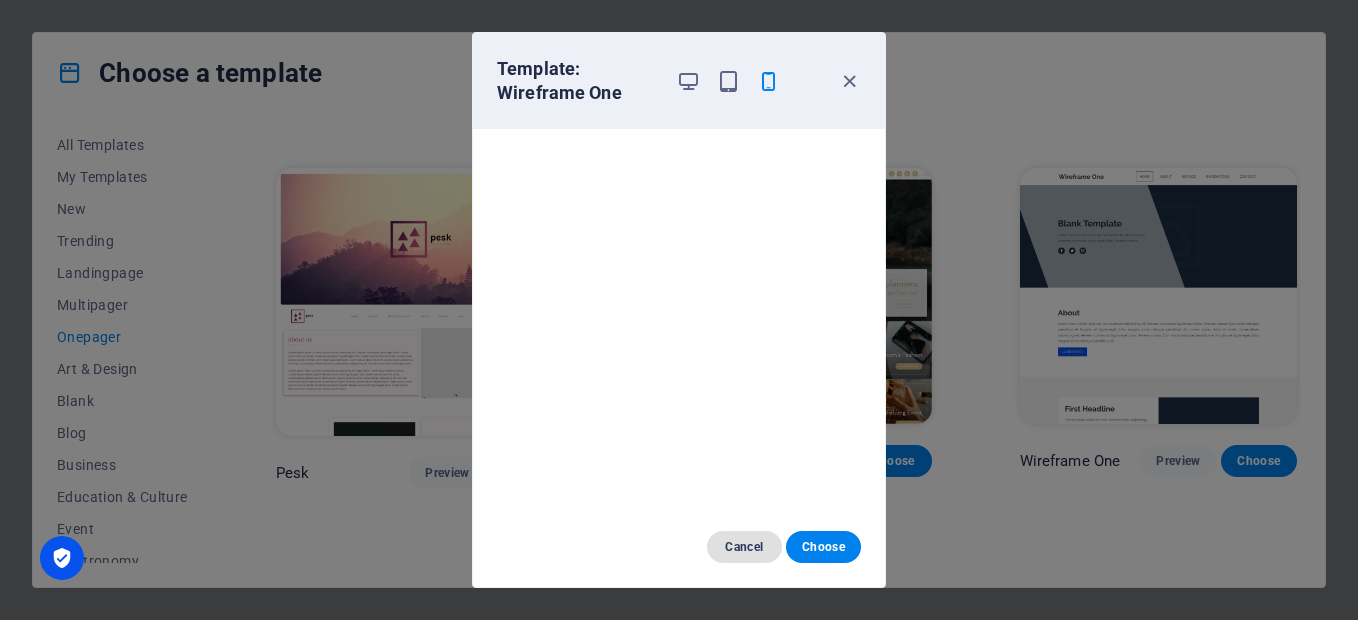 click on "Cancel" at bounding box center [744, 547] 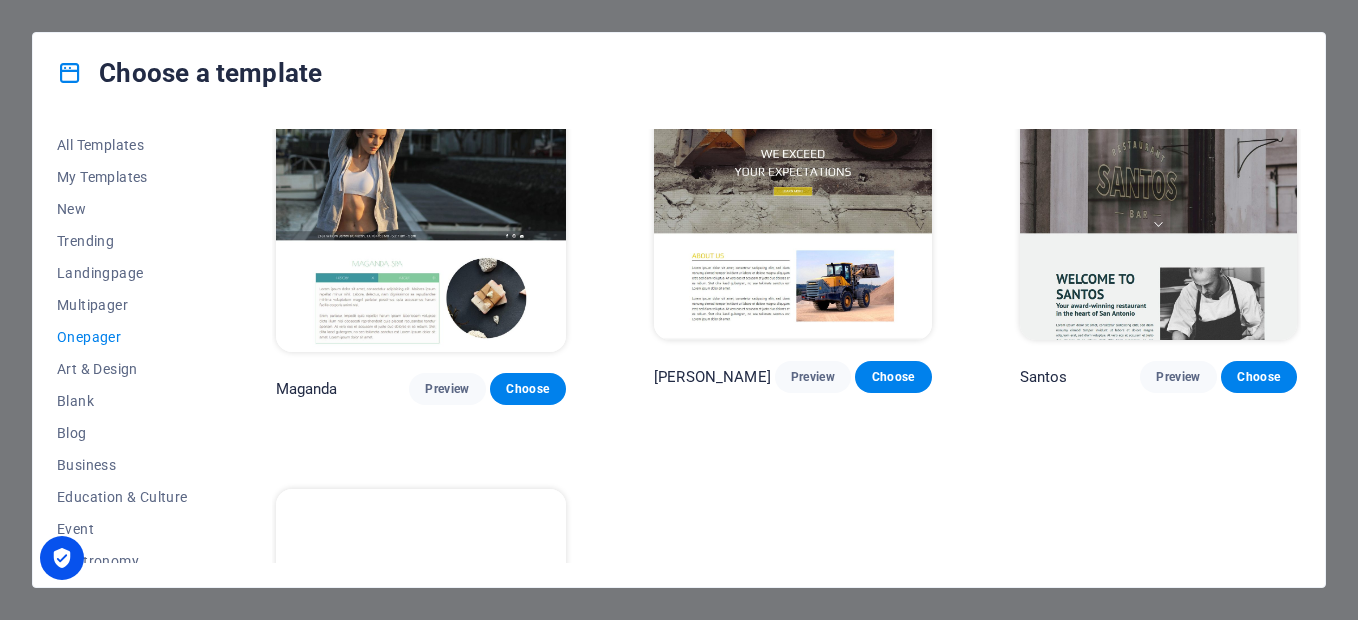 scroll, scrollTop: 8959, scrollLeft: 0, axis: vertical 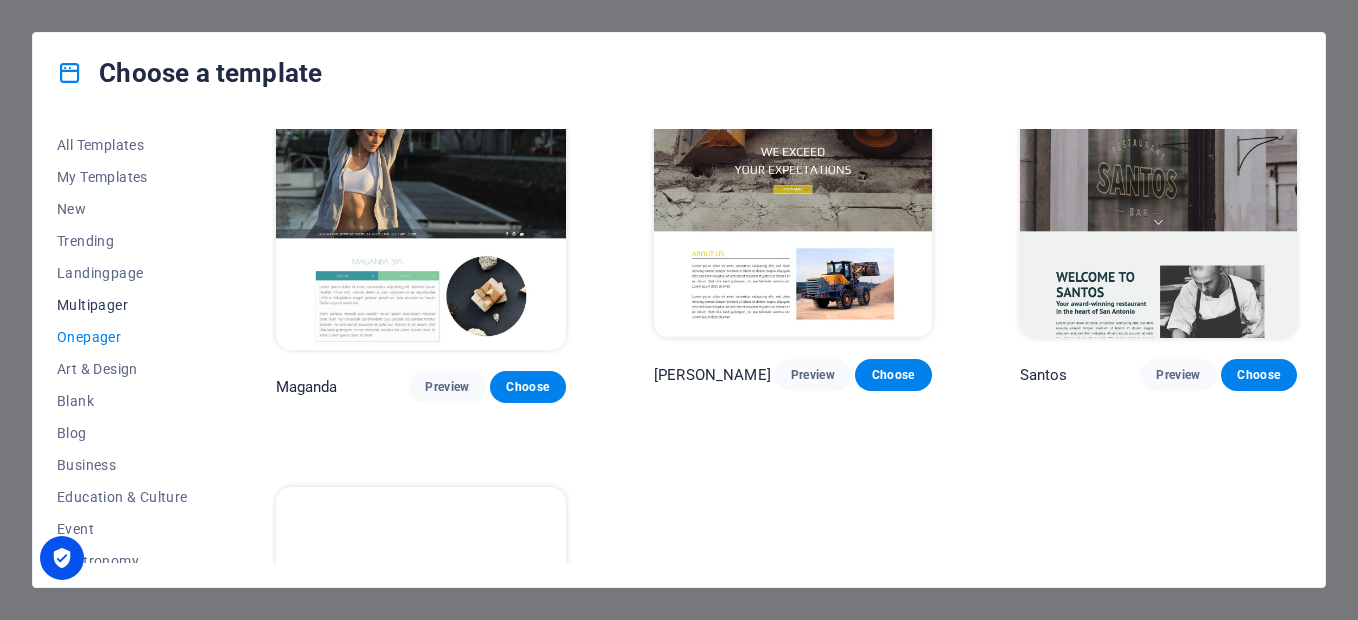 click on "Multipager" at bounding box center [122, 305] 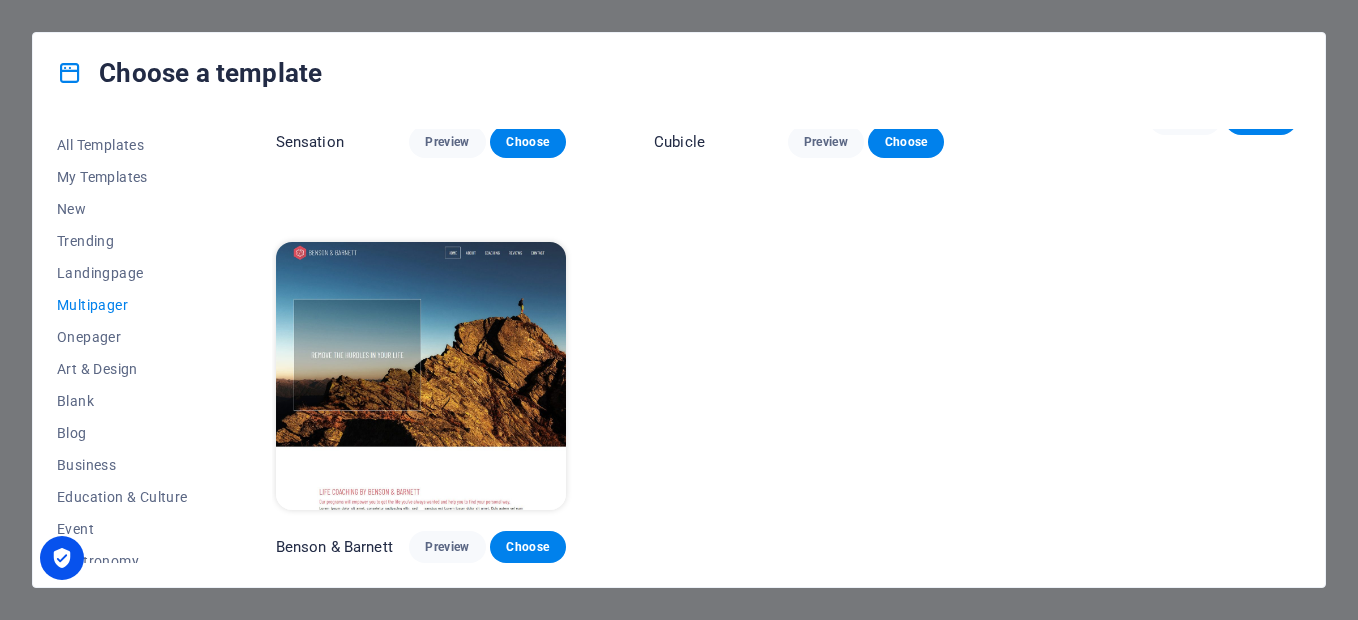 scroll, scrollTop: 8202, scrollLeft: 0, axis: vertical 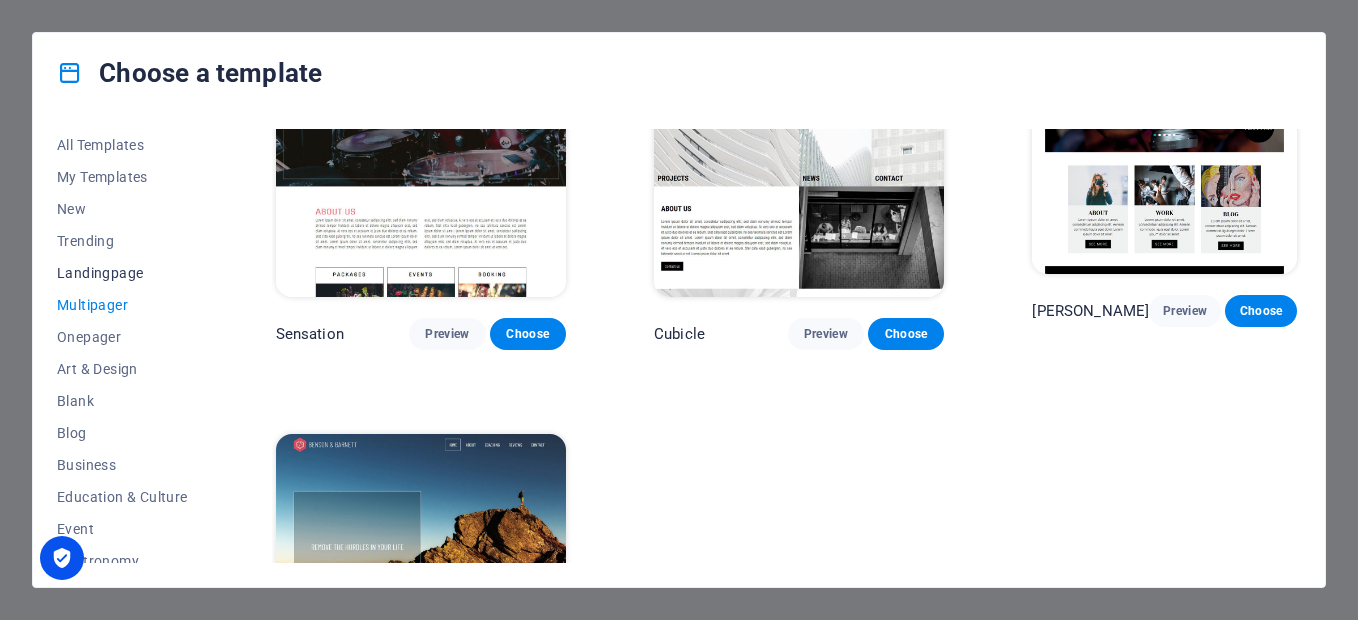 click on "Landingpage" at bounding box center [122, 273] 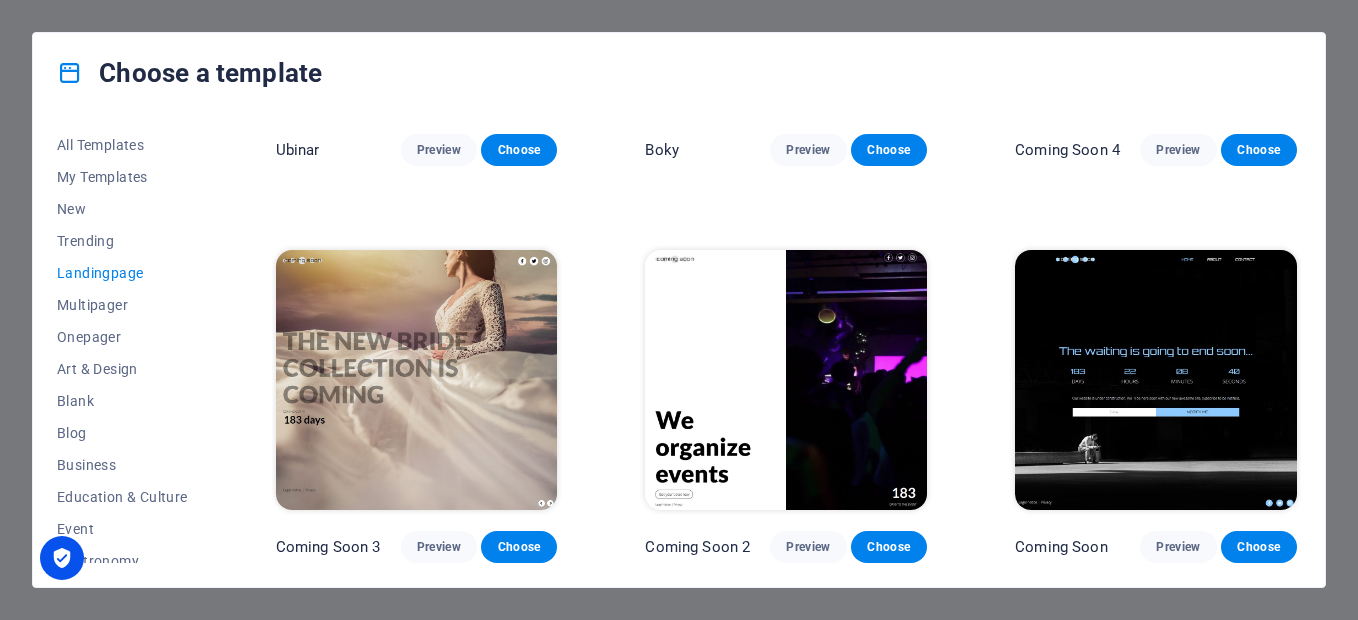 scroll, scrollTop: 3035, scrollLeft: 0, axis: vertical 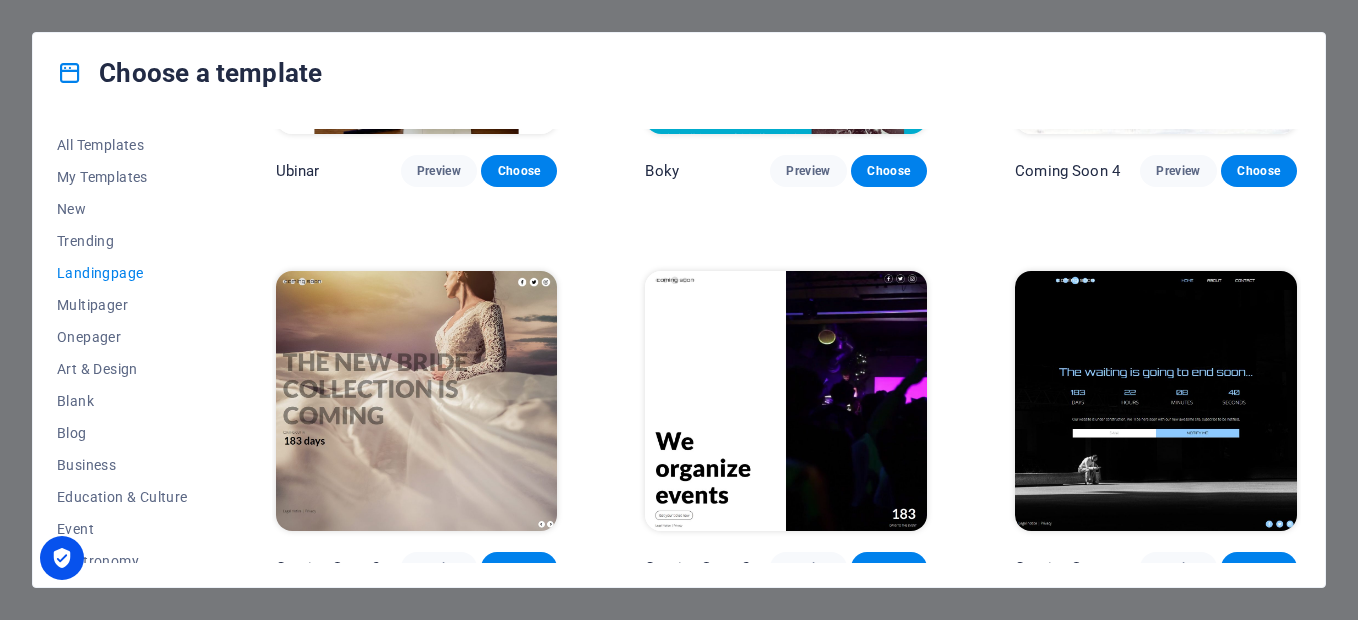 click at bounding box center [417, 401] 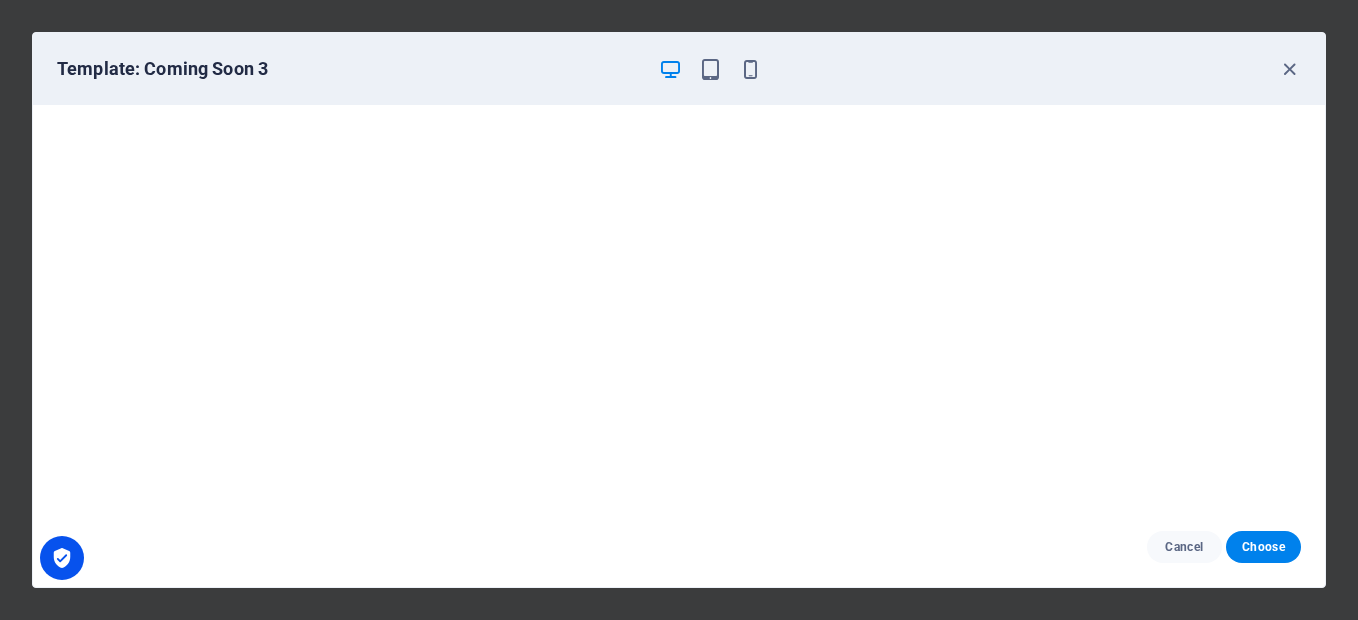 drag, startPoint x: 1279, startPoint y: 66, endPoint x: 1104, endPoint y: 527, distance: 493.09836 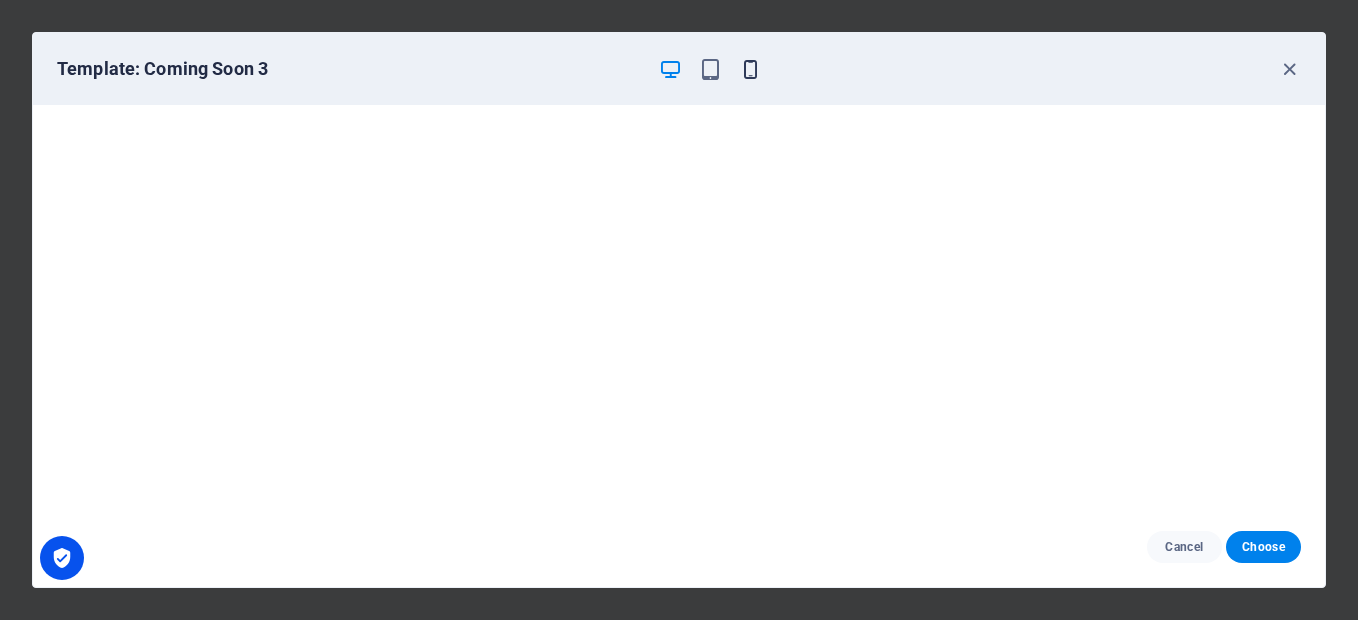 click at bounding box center [750, 69] 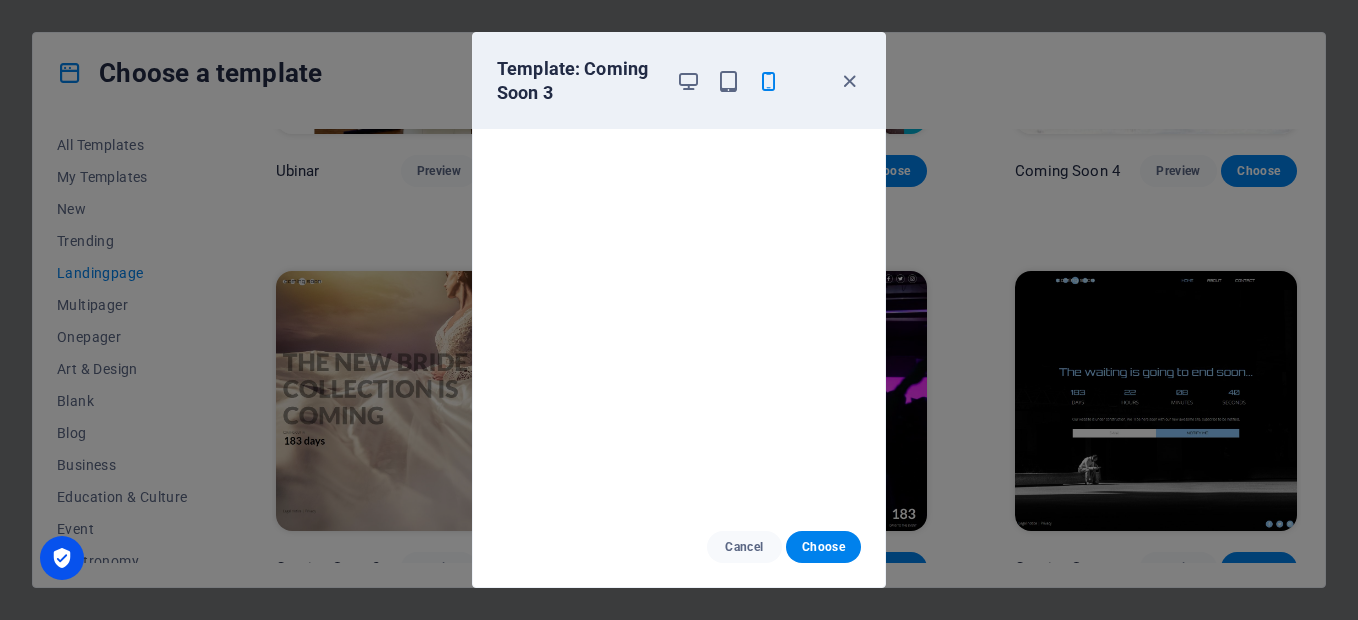scroll, scrollTop: 5, scrollLeft: 0, axis: vertical 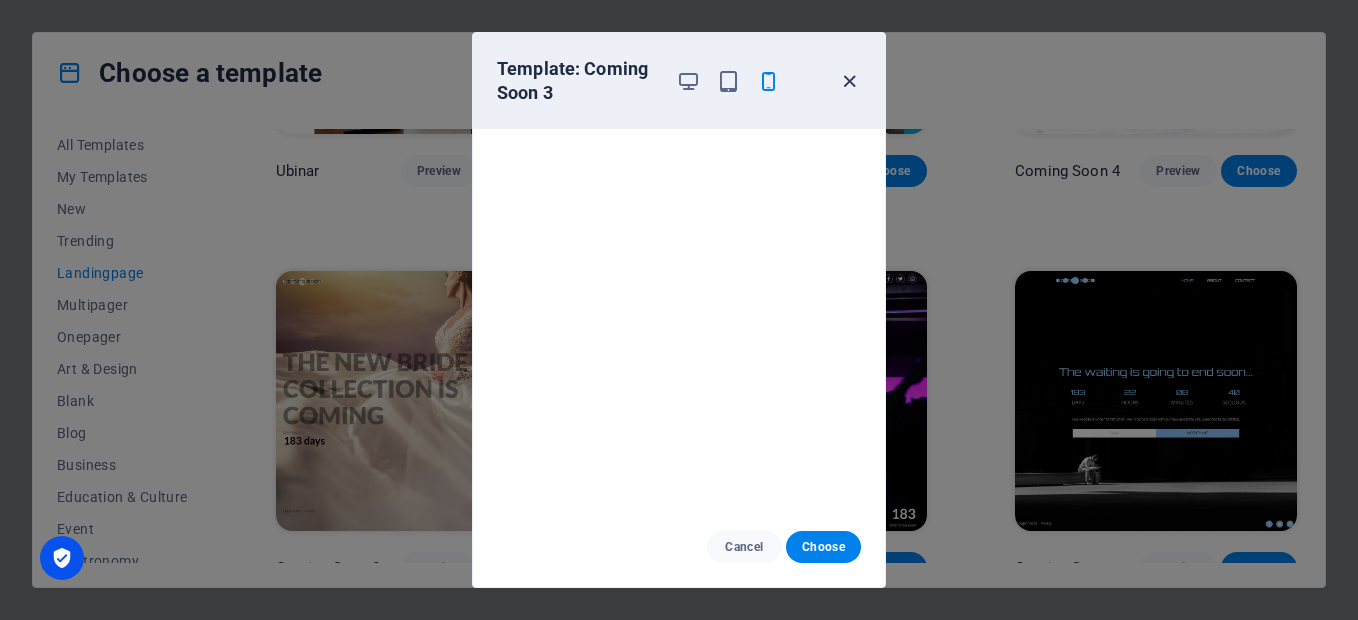 click at bounding box center [849, 81] 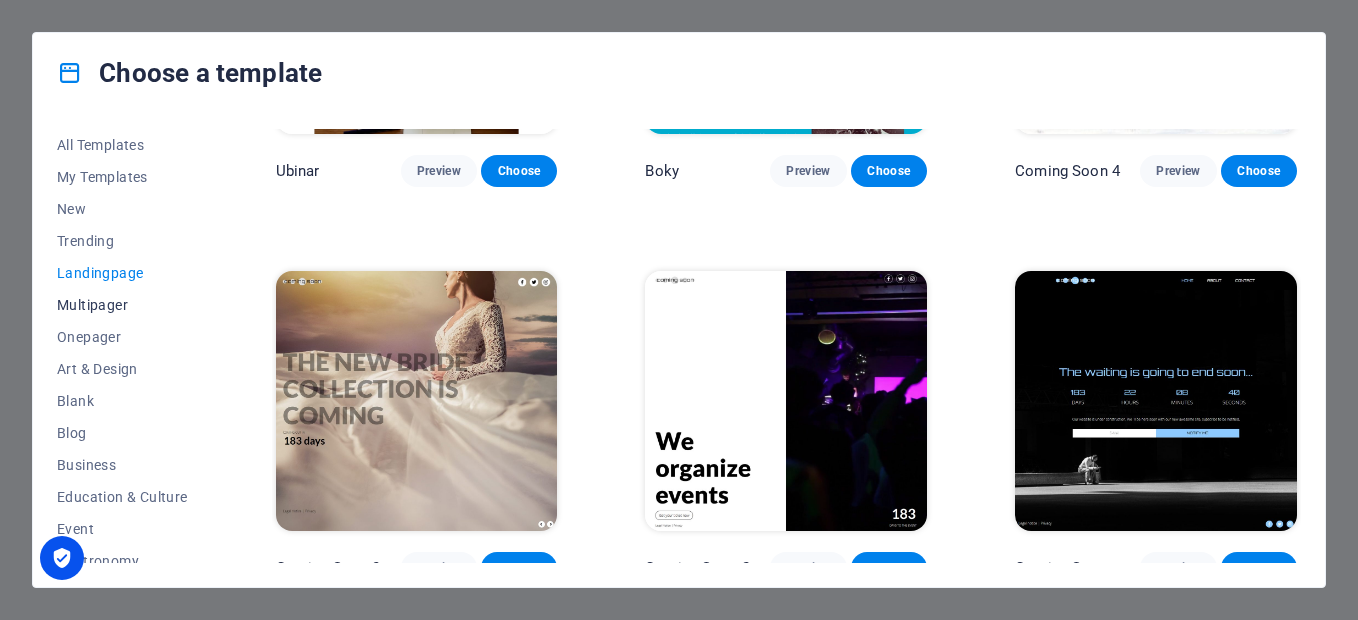 click on "Multipager" at bounding box center [122, 305] 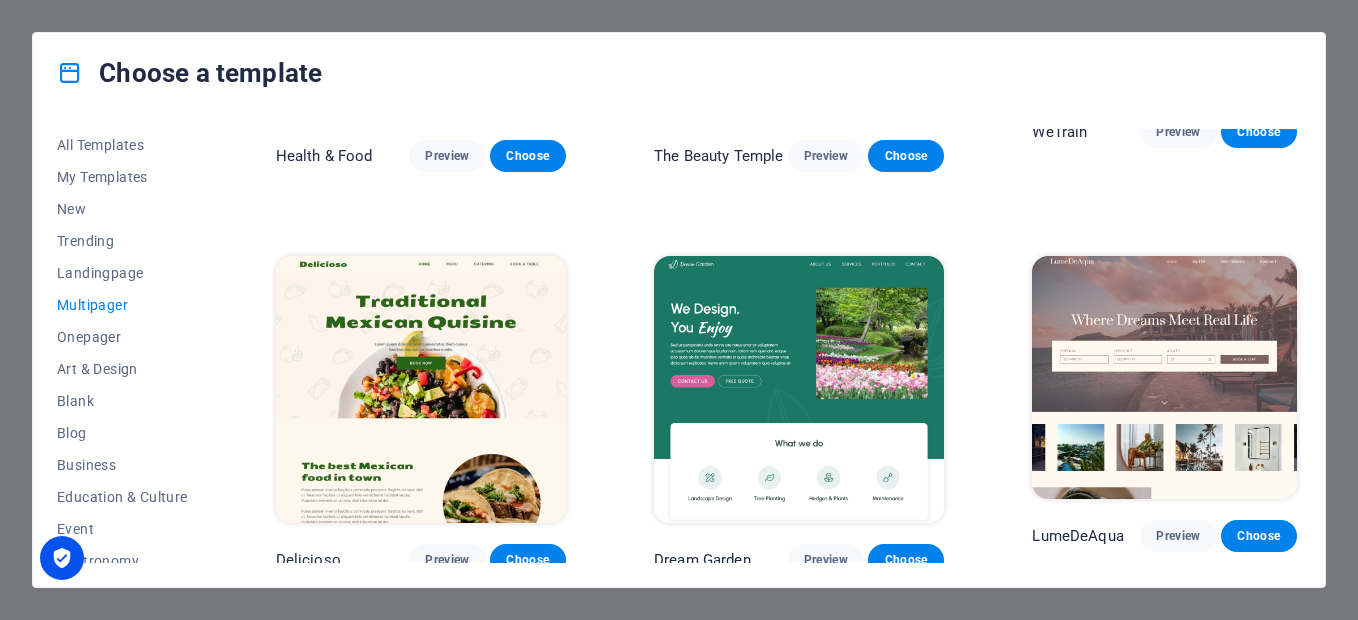 scroll, scrollTop: 1100, scrollLeft: 0, axis: vertical 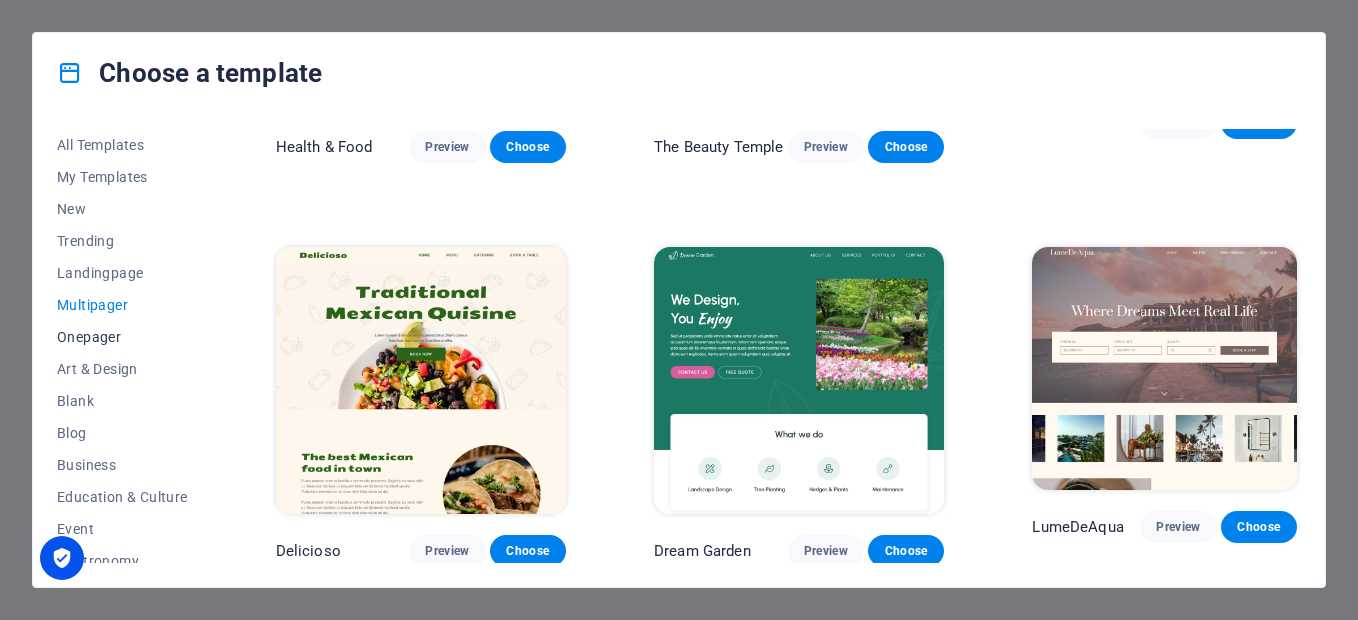 click on "Onepager" at bounding box center (122, 337) 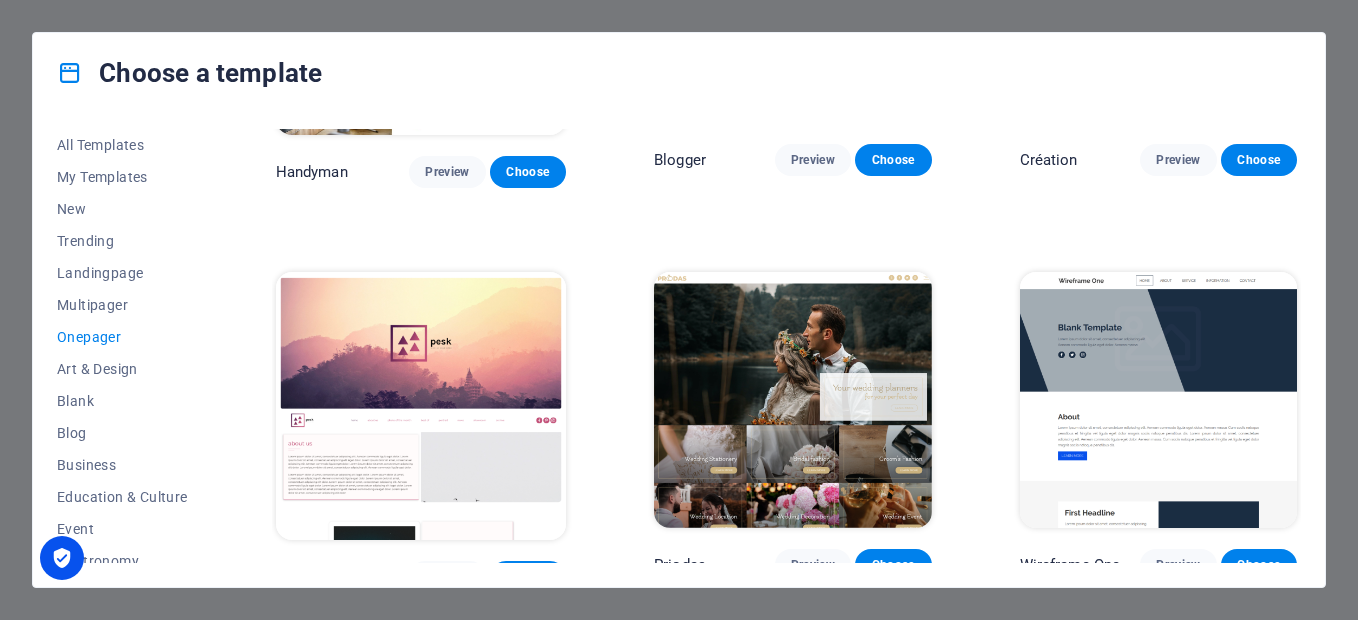 scroll, scrollTop: 2300, scrollLeft: 0, axis: vertical 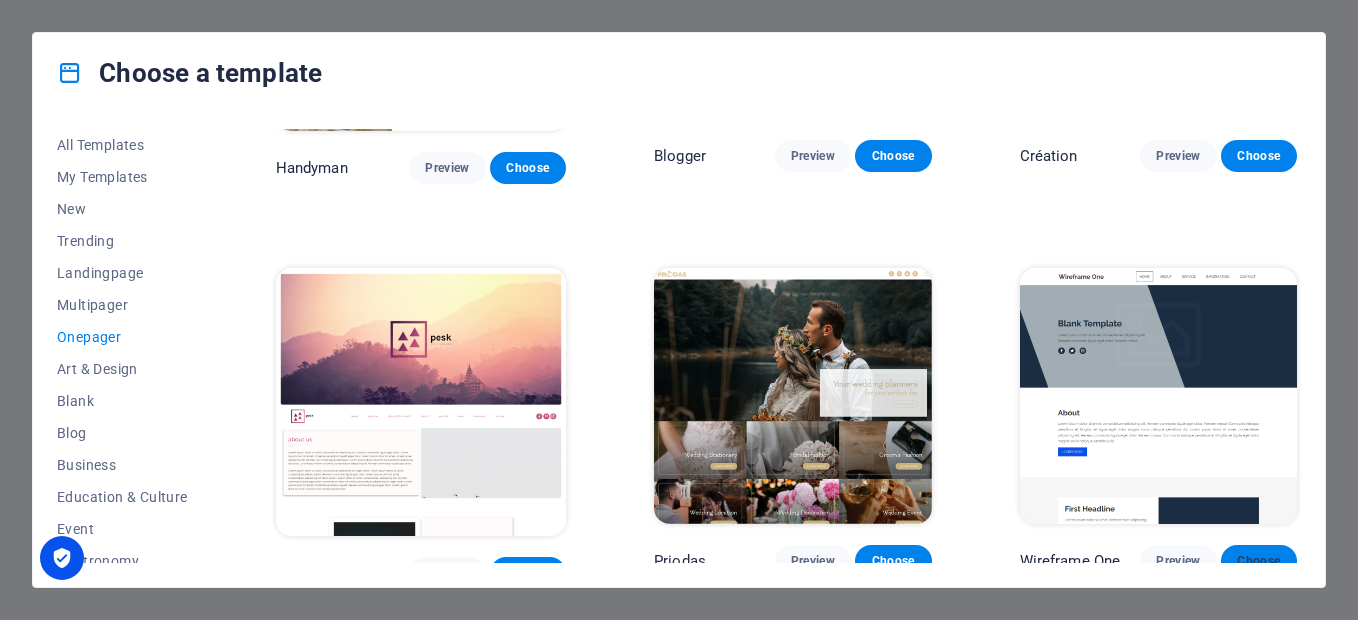 click on "Choose" at bounding box center [1259, 561] 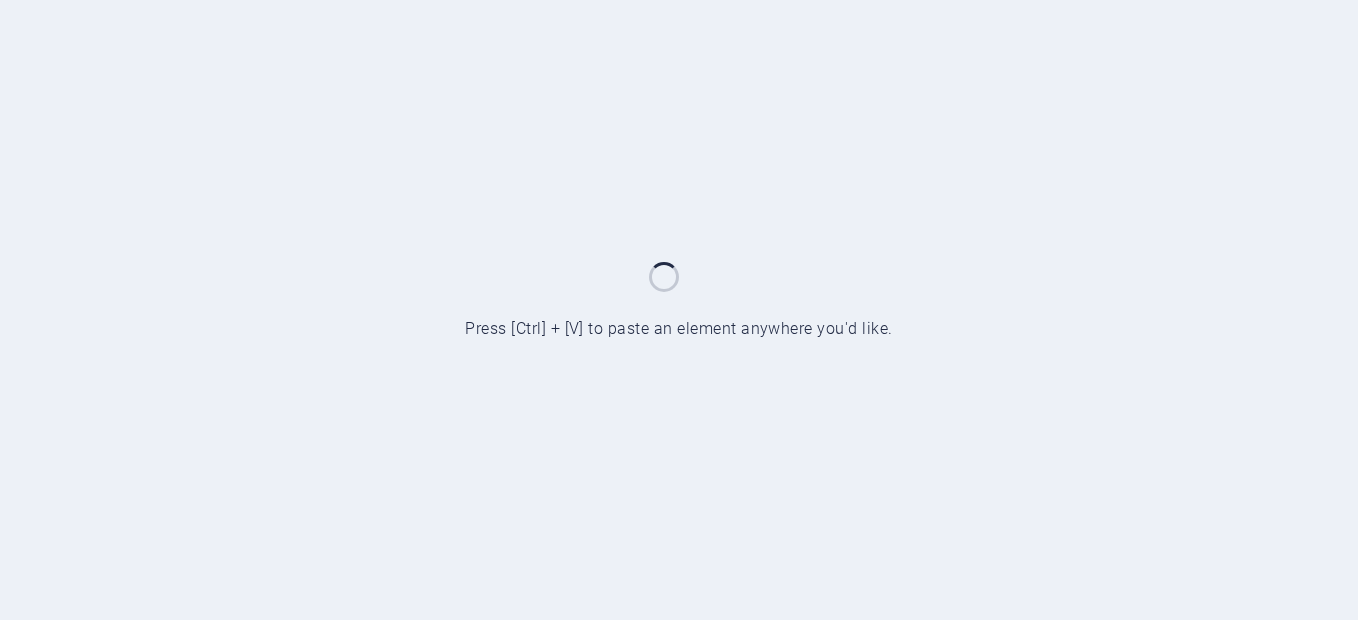 scroll, scrollTop: 0, scrollLeft: 0, axis: both 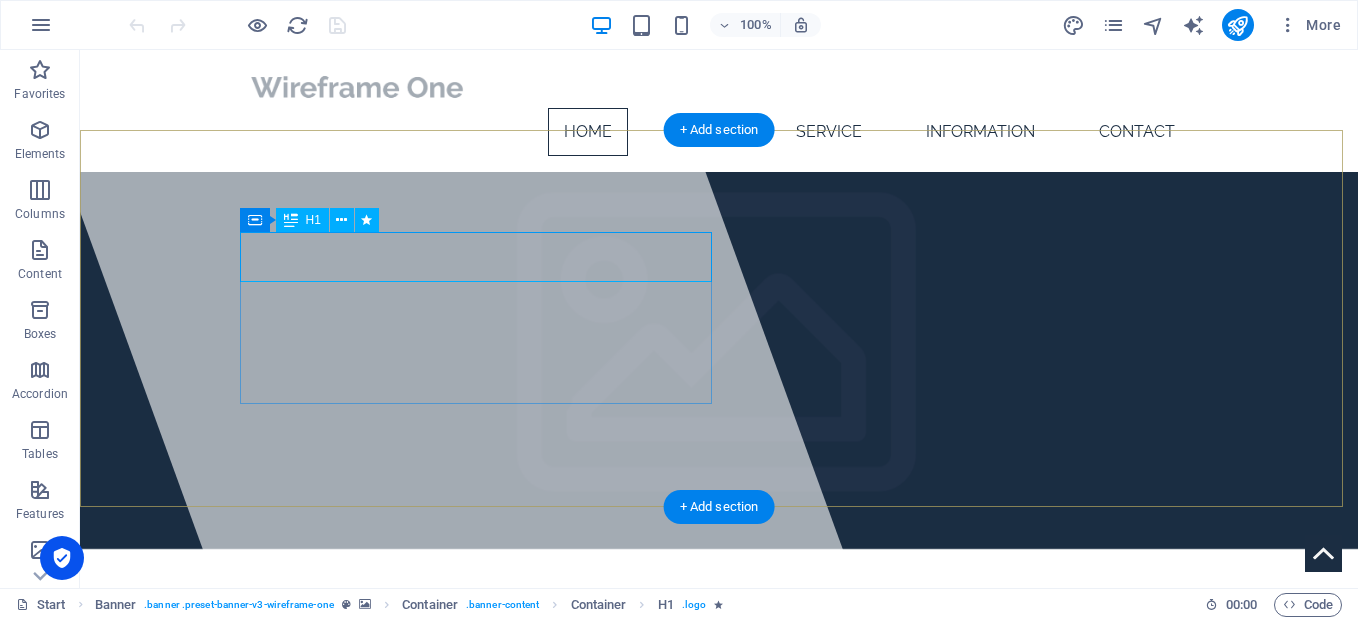 click on "[DOMAIN_NAME]" at bounding box center (409, 669) 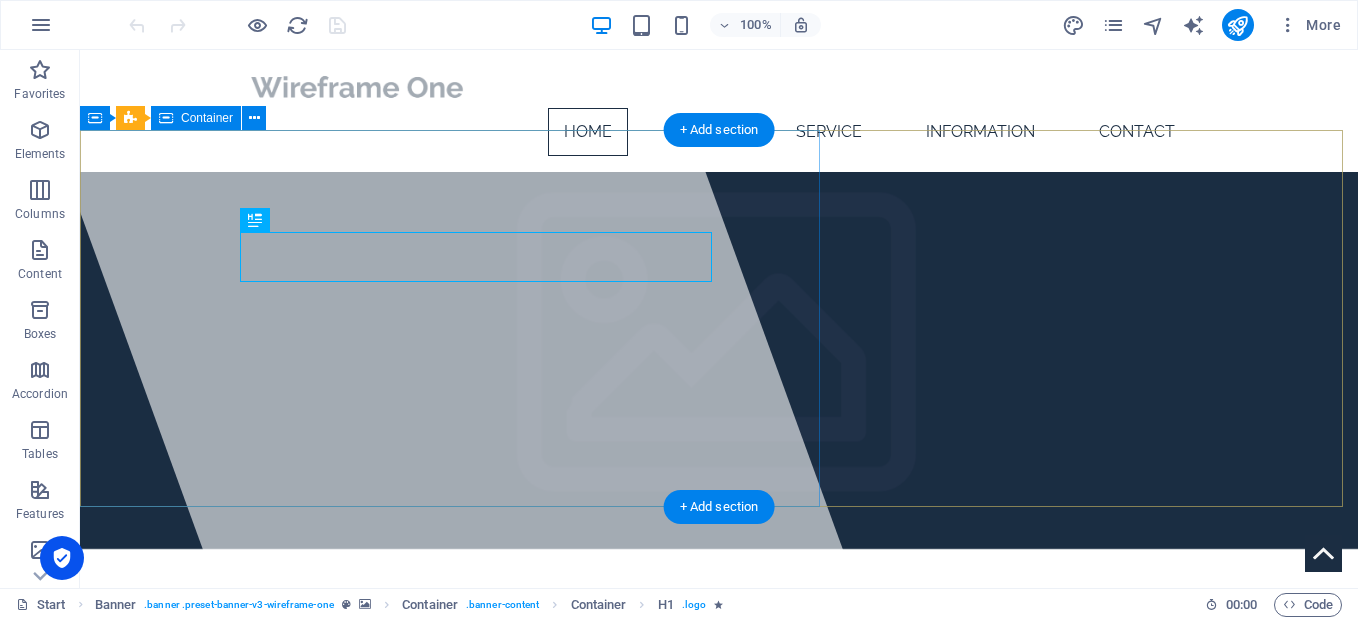 click at bounding box center (439, 319) 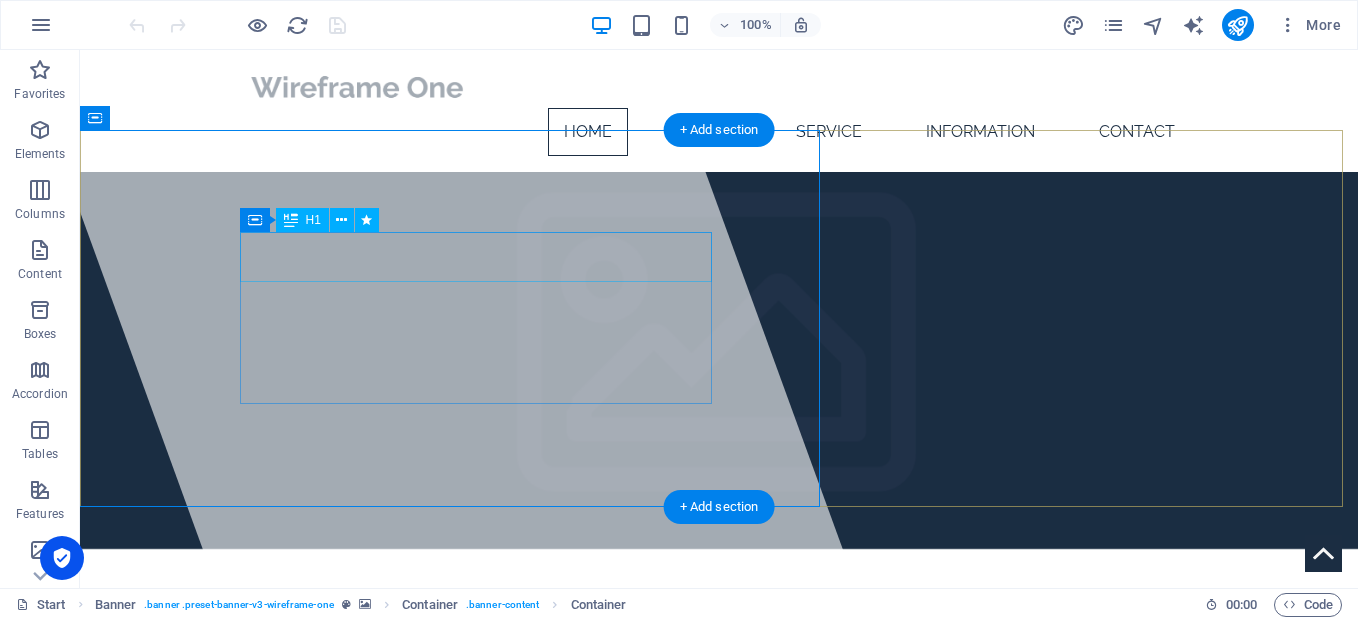 click on "[DOMAIN_NAME]" at bounding box center (409, 669) 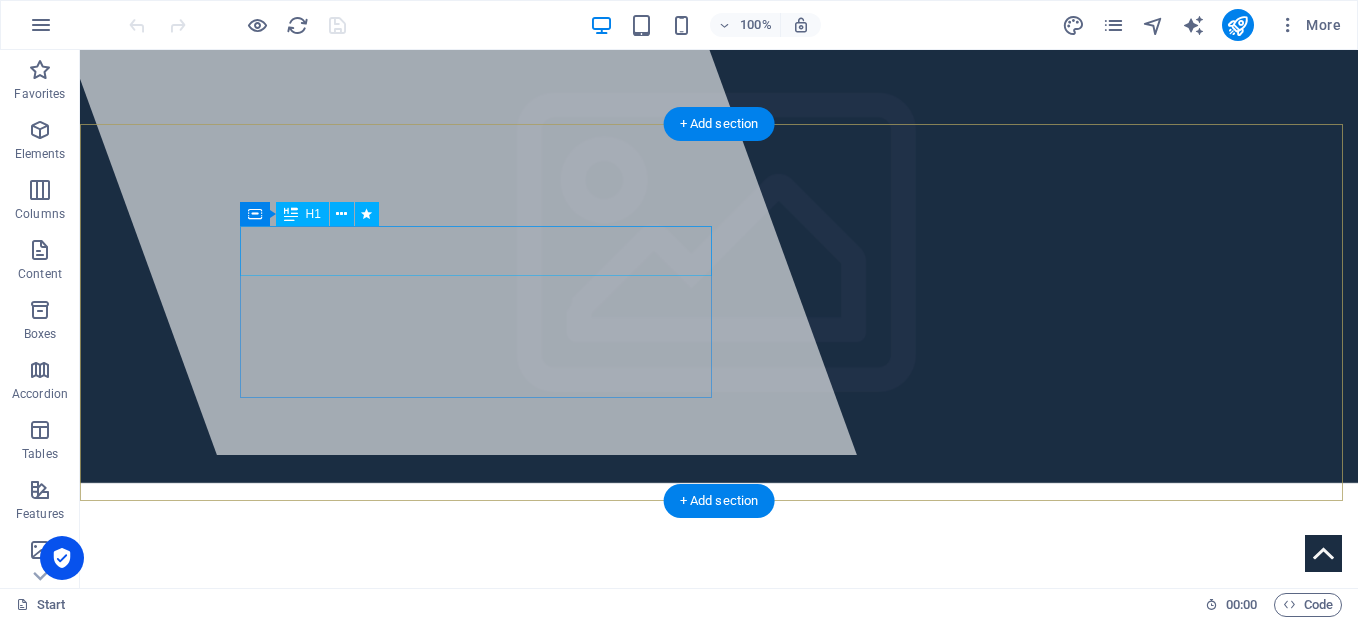 scroll, scrollTop: 0, scrollLeft: 0, axis: both 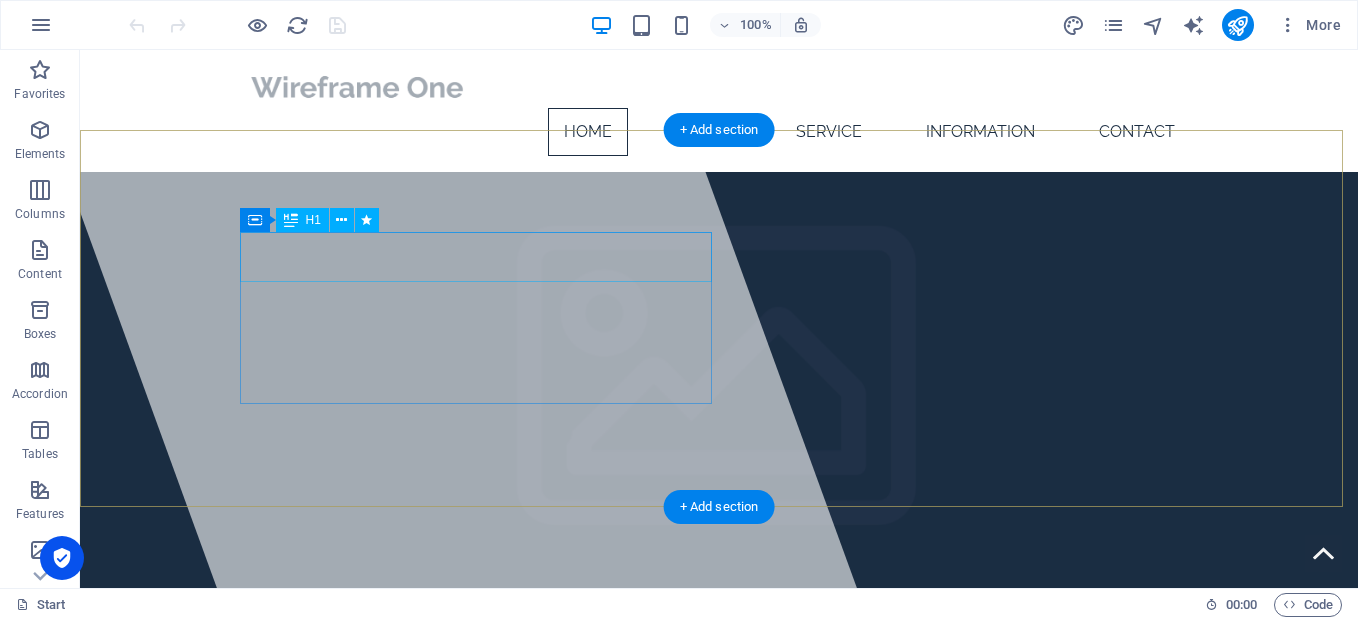 click on "[DOMAIN_NAME]" at bounding box center [719, 737] 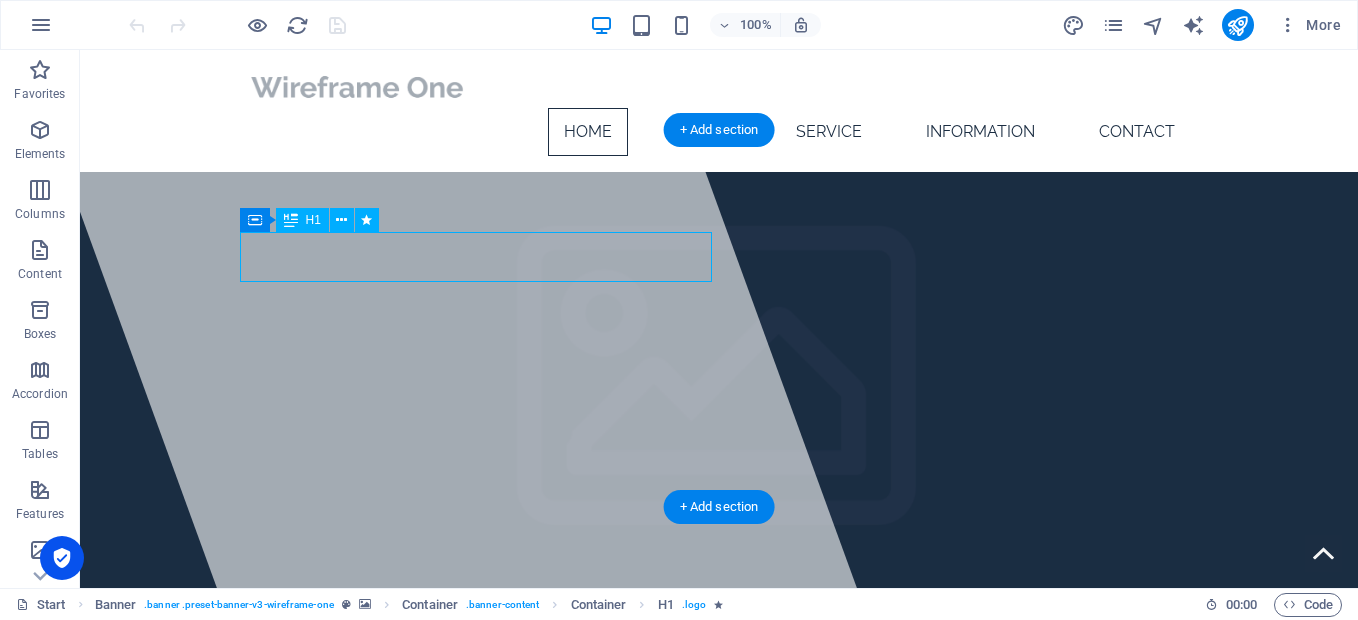 click on "[DOMAIN_NAME]" at bounding box center [409, 736] 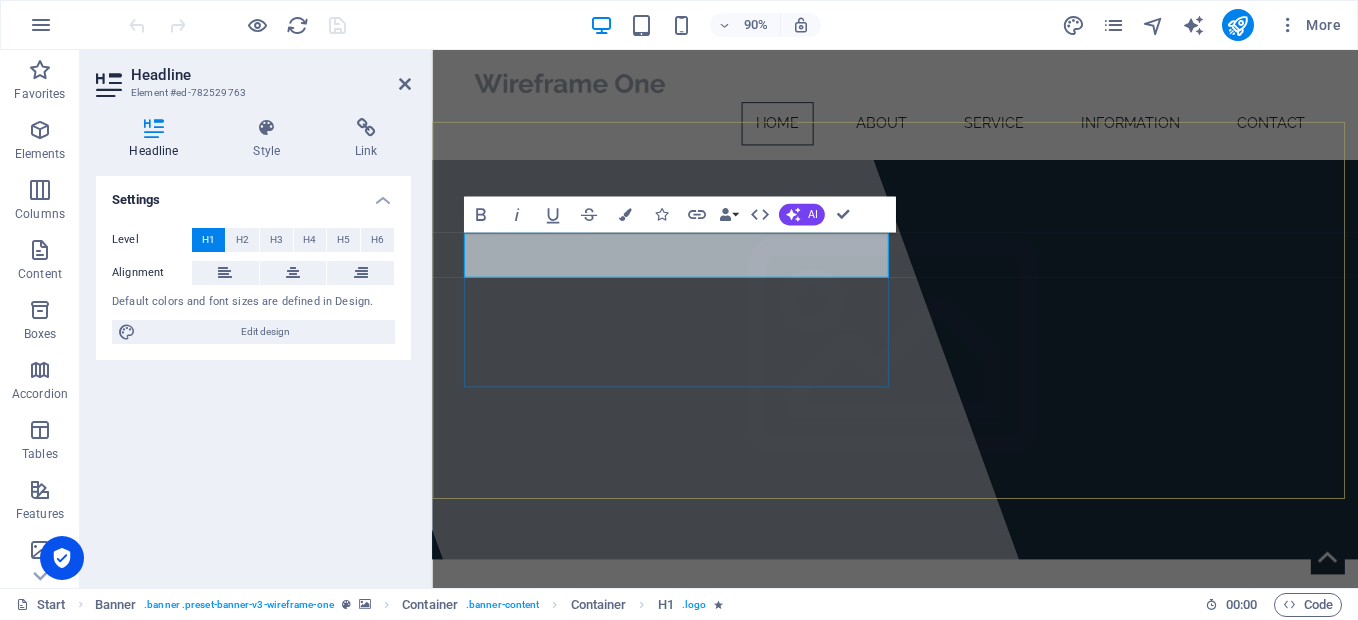 click on "[DOMAIN_NAME]" at bounding box center (947, 737) 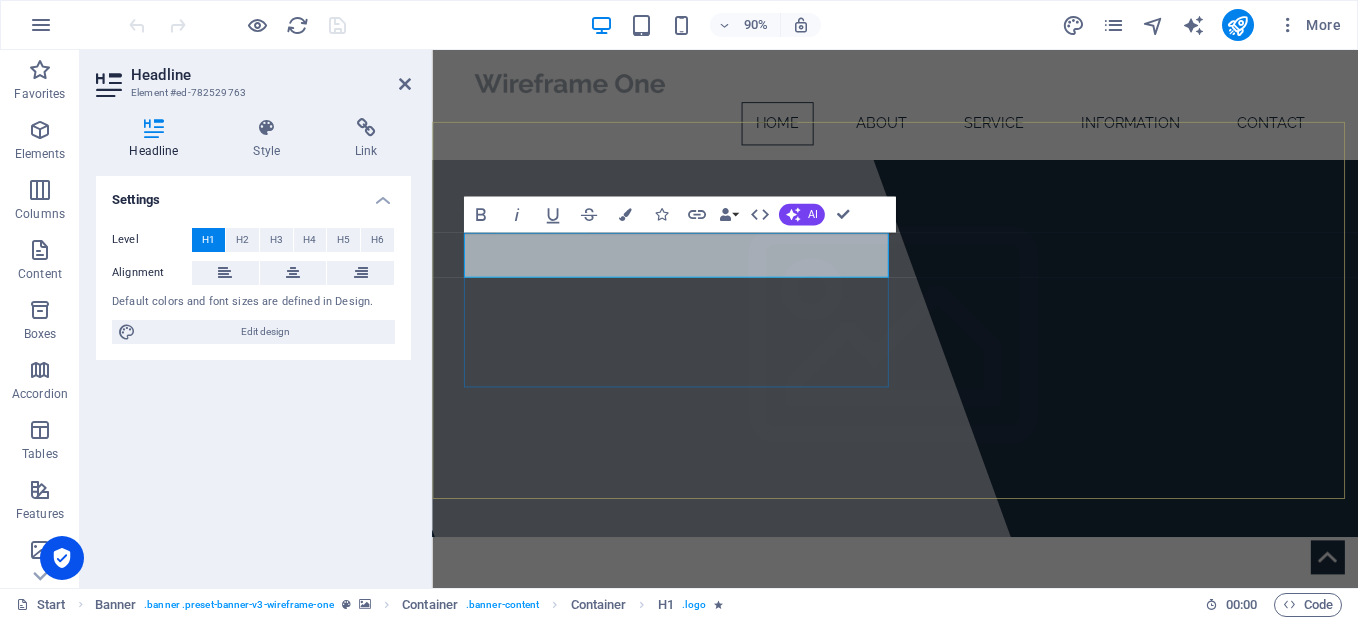type 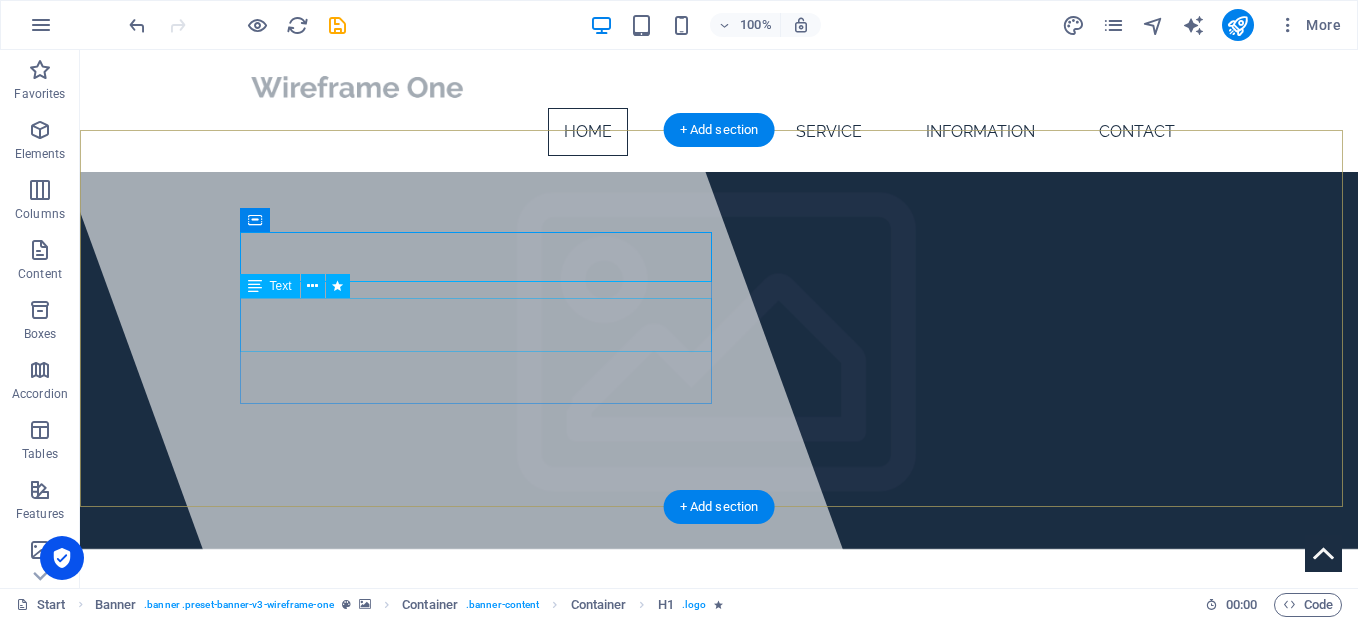 click on "Lorem ipsum dolor sit amet, consectetuer adipiscing elit. Aenean commodo ligula eget dolor. Aenean massa." at bounding box center (719, 738) 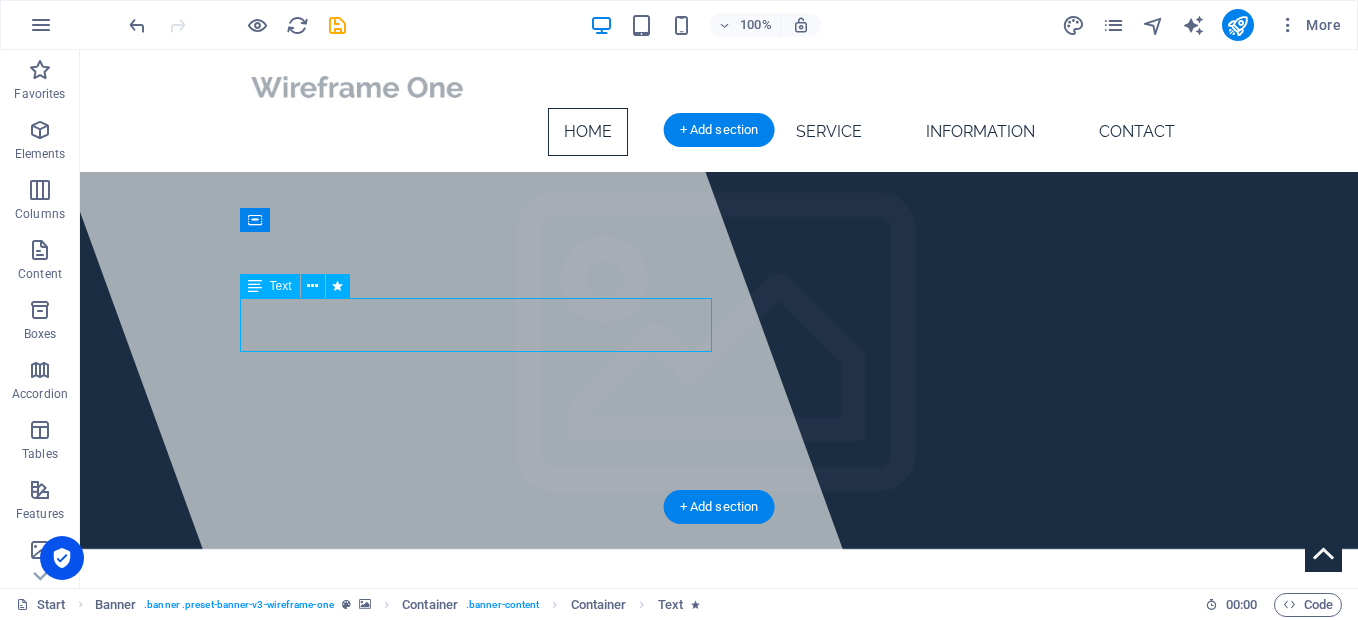 click on "Lorem ipsum dolor sit amet, consectetuer adipiscing elit. Aenean commodo ligula eget dolor. Aenean massa." at bounding box center (719, 738) 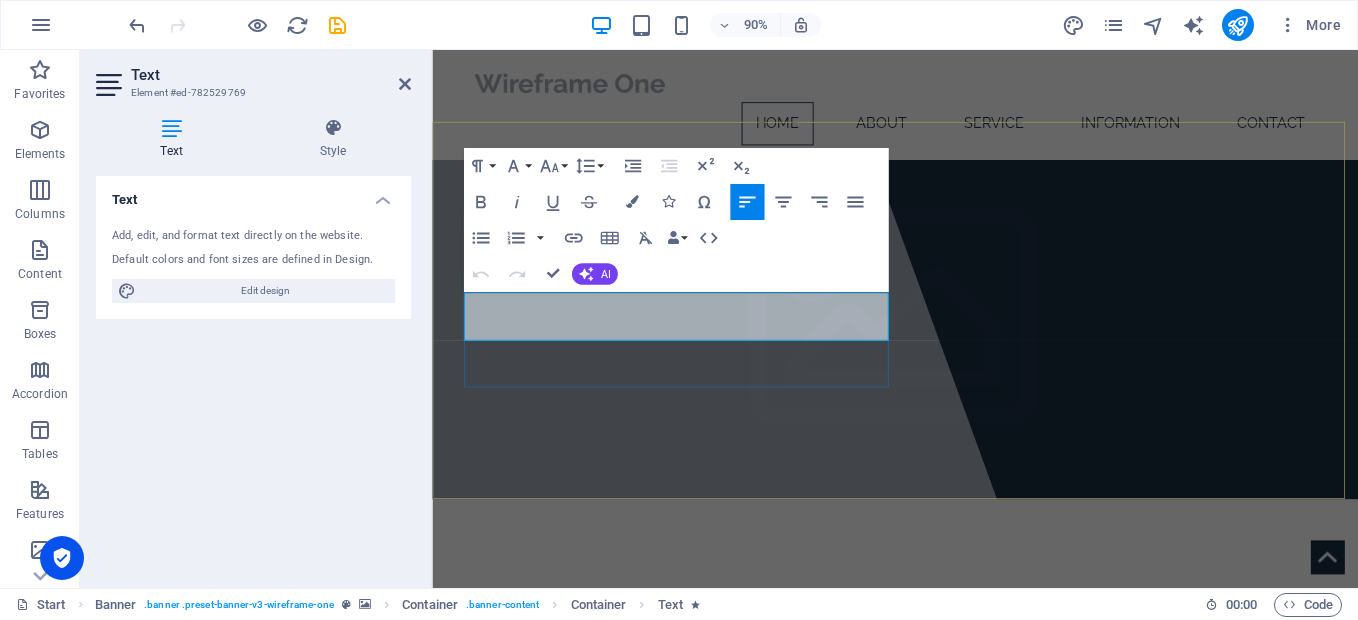 click on "Aenean commodo ligula eget dolor. Aenean massa." at bounding box center [662, 752] 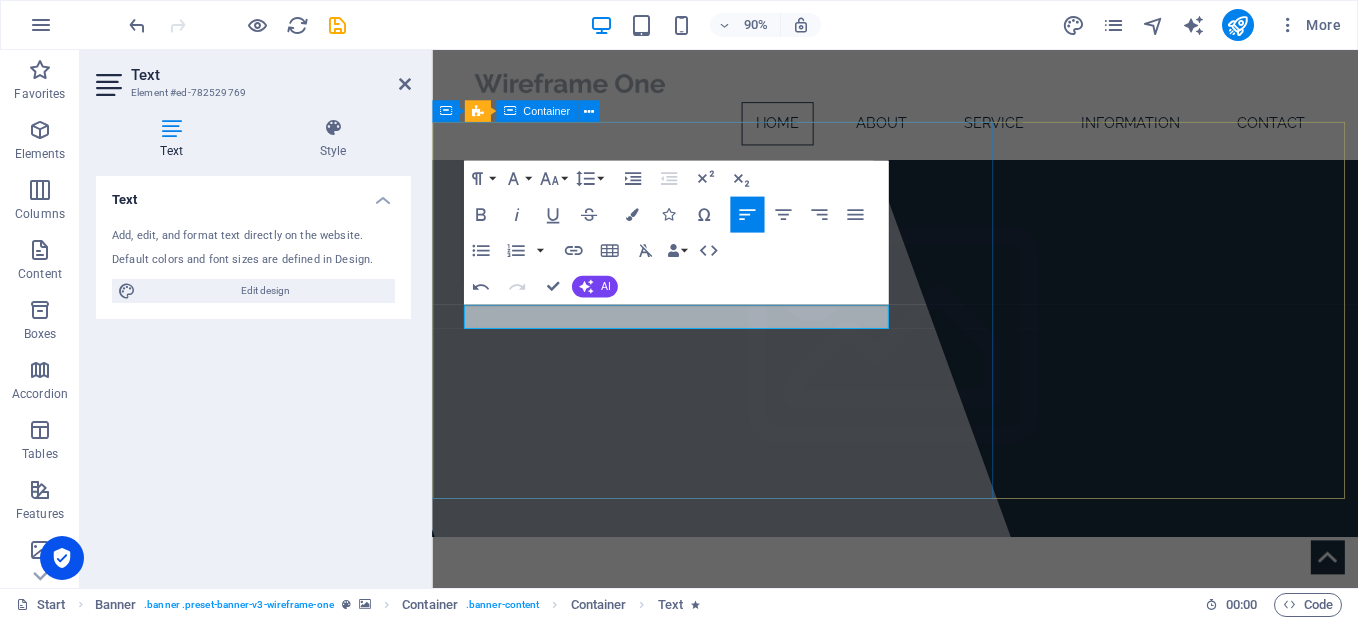 drag, startPoint x: 773, startPoint y: 346, endPoint x: 465, endPoint y: 346, distance: 308 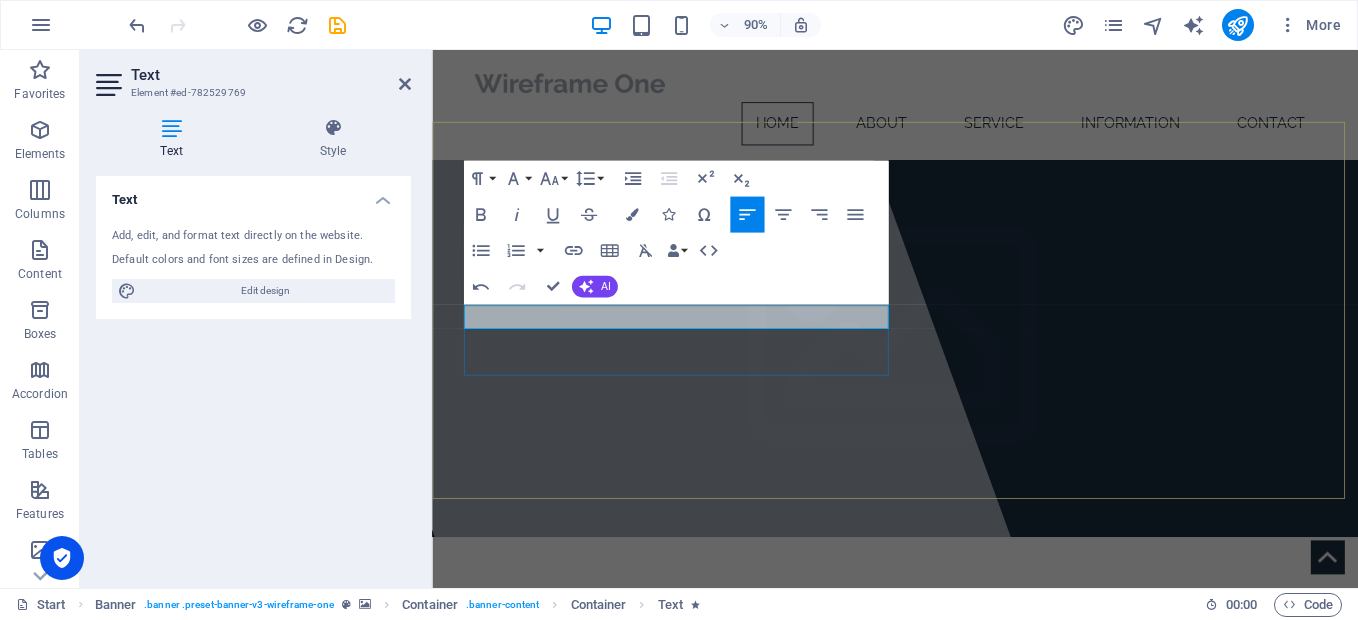 drag, startPoint x: 843, startPoint y: 349, endPoint x: 470, endPoint y: 352, distance: 373.01205 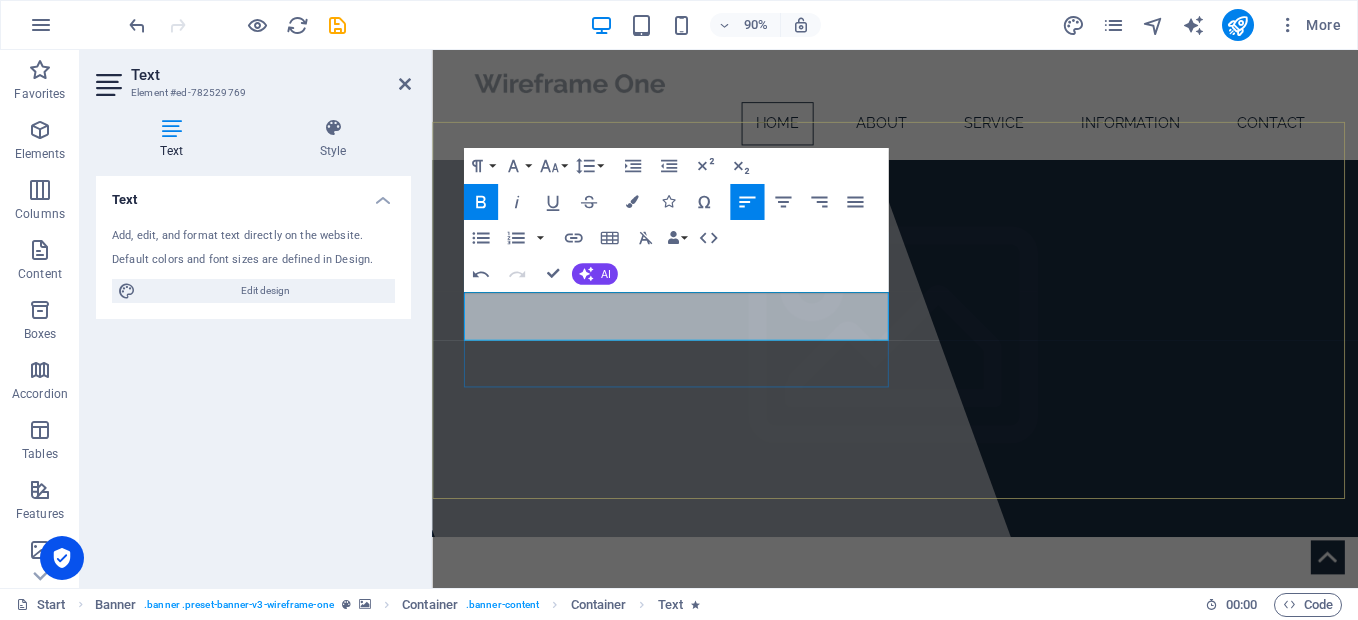 click on "Logistics solutions tailored to your business" at bounding box center [947, 780] 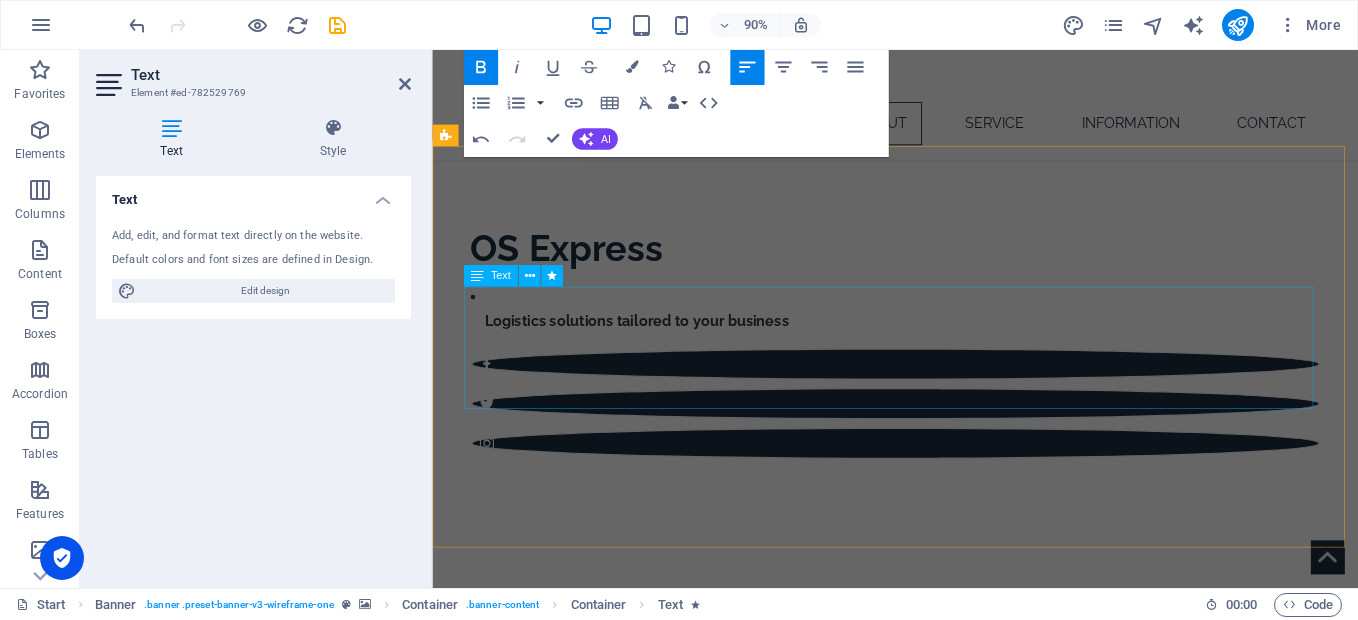 scroll, scrollTop: 0, scrollLeft: 0, axis: both 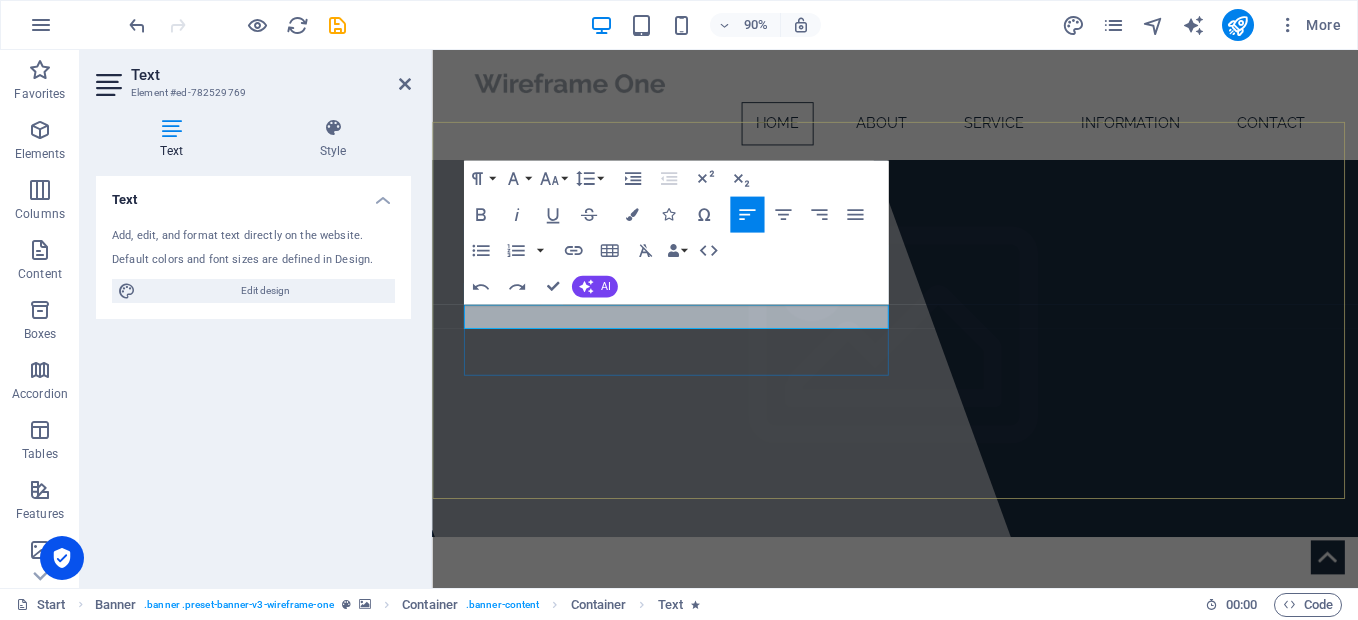 click on "Tailored logistics solutions for the customer needs." at bounding box center [947, 766] 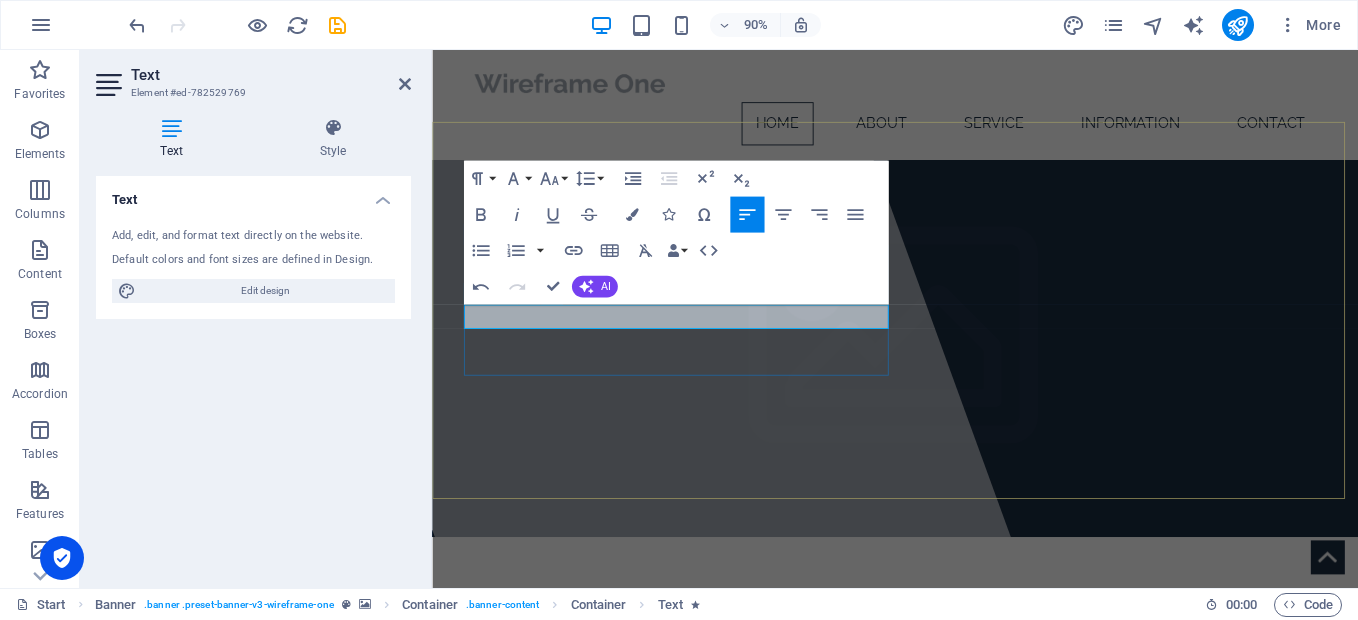 drag, startPoint x: 787, startPoint y: 343, endPoint x: 440, endPoint y: 375, distance: 348.47238 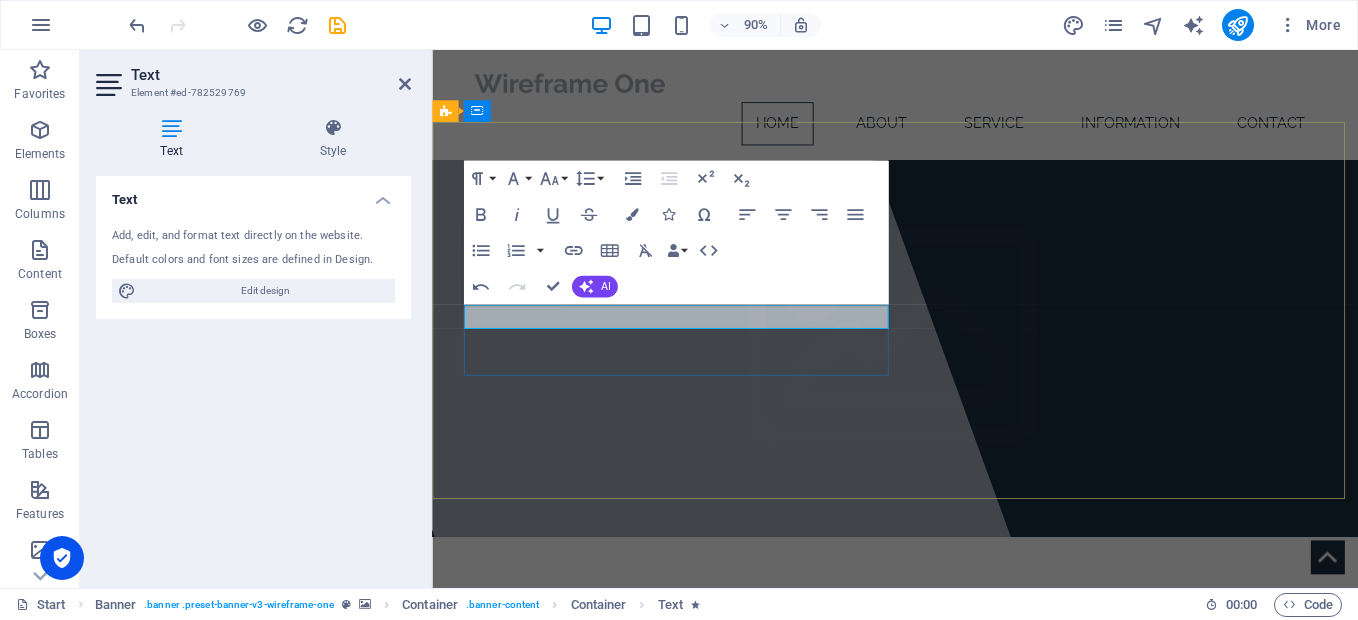 click on "Logistics solutions tailored to your business." at bounding box center (947, 766) 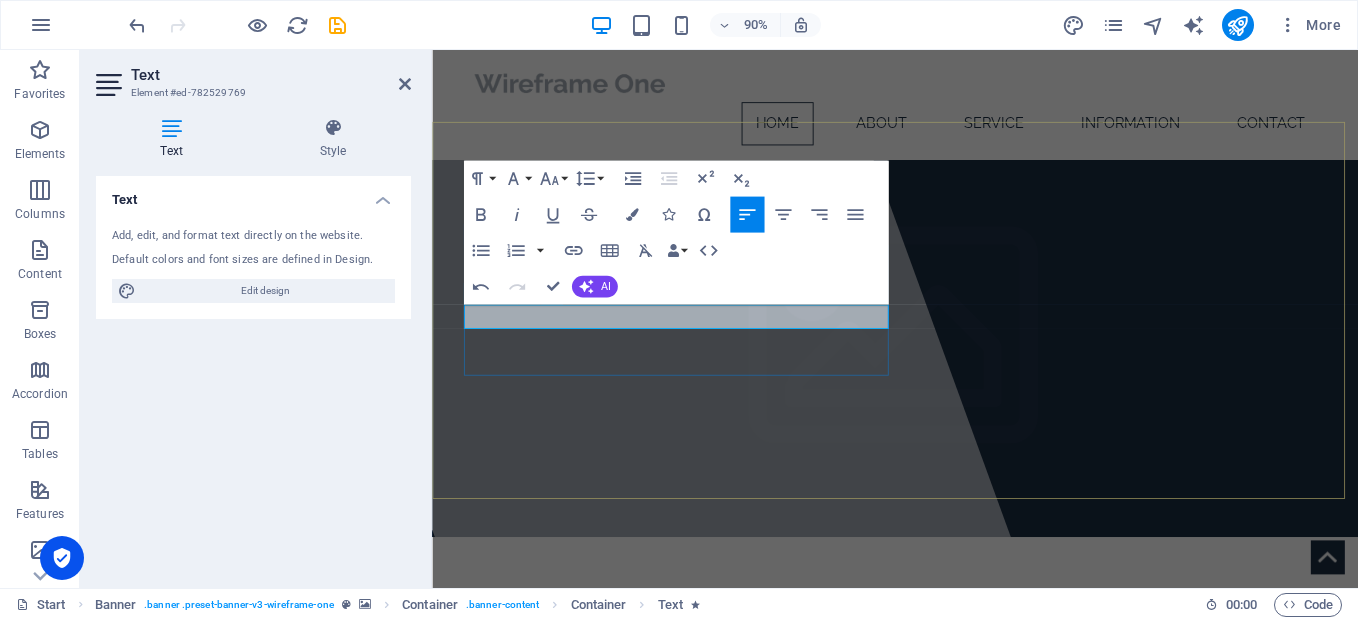 drag, startPoint x: 804, startPoint y: 345, endPoint x: 469, endPoint y: 347, distance: 335.00598 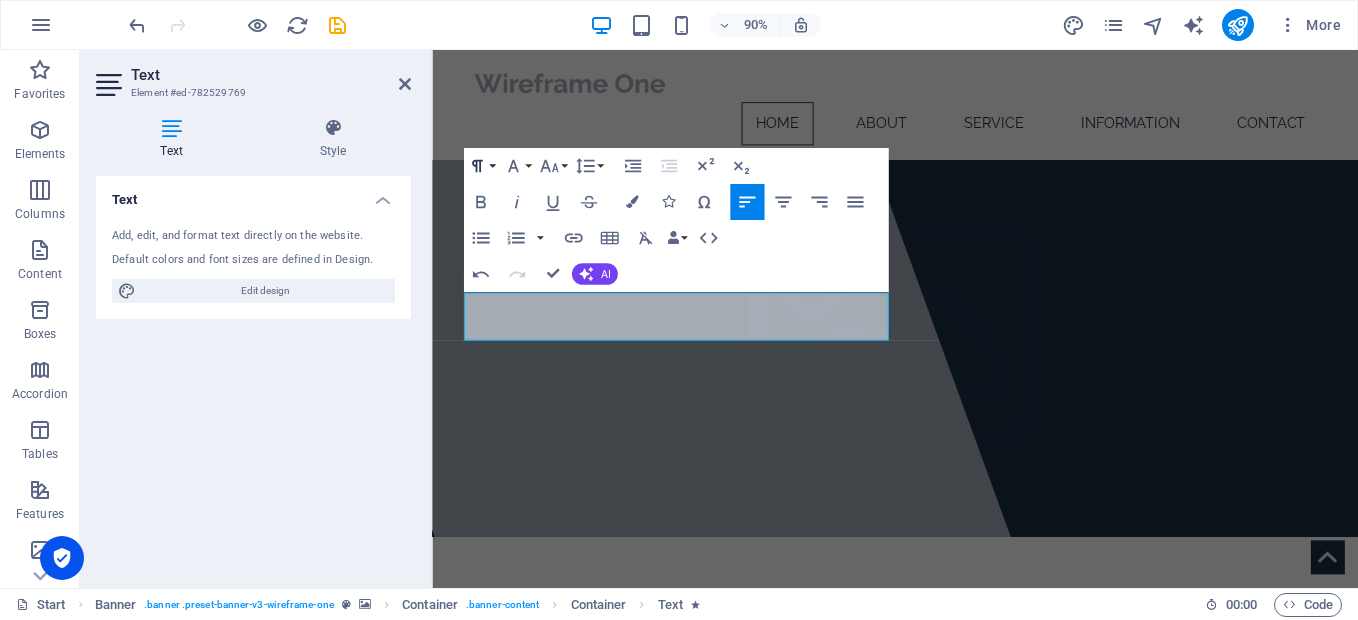 click 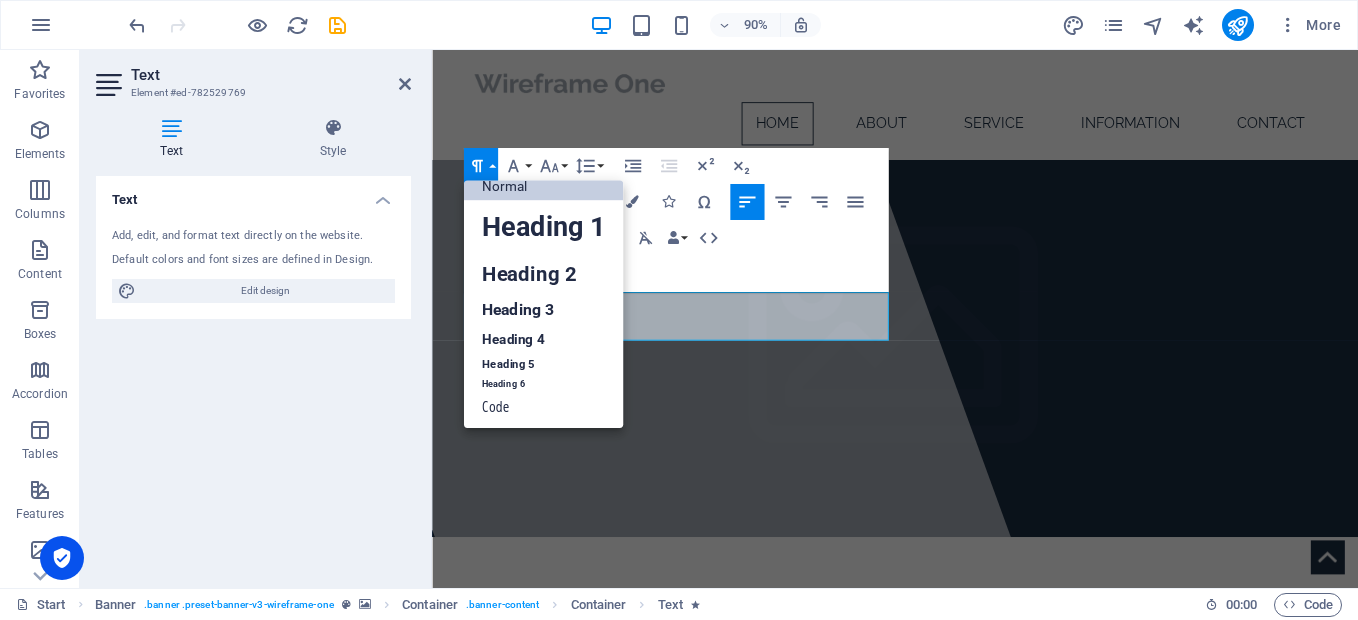 scroll, scrollTop: 16, scrollLeft: 0, axis: vertical 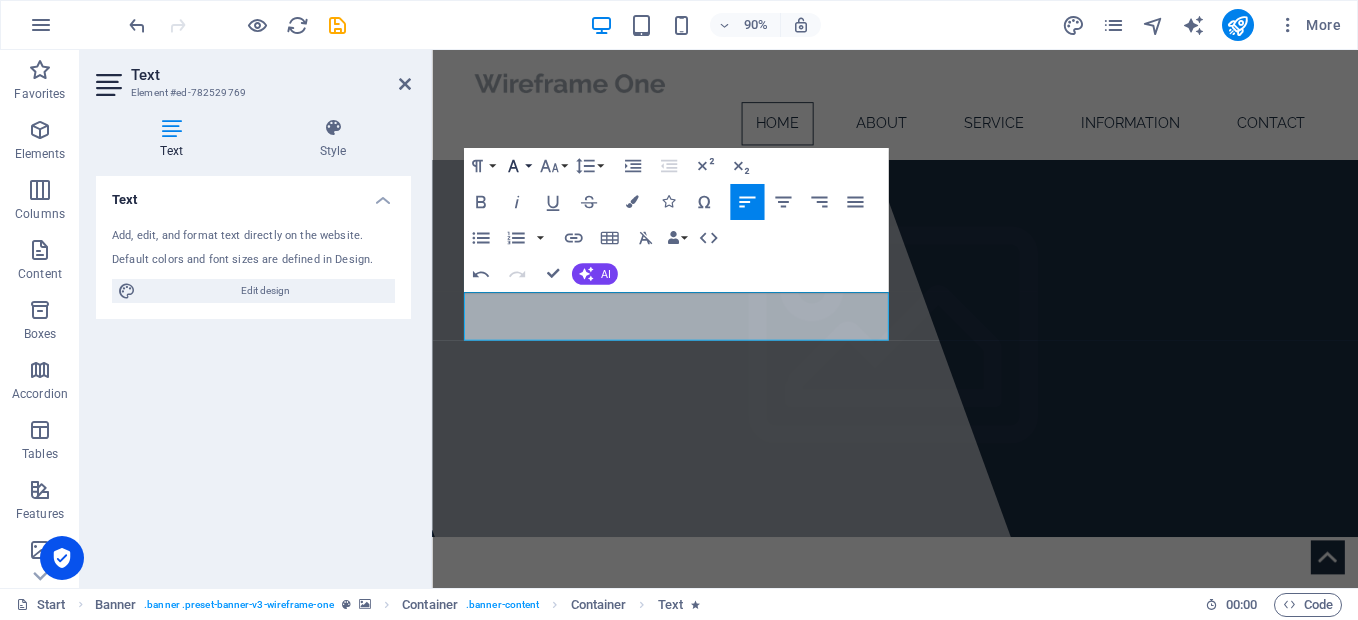 click on "Font Family" at bounding box center (517, 166) 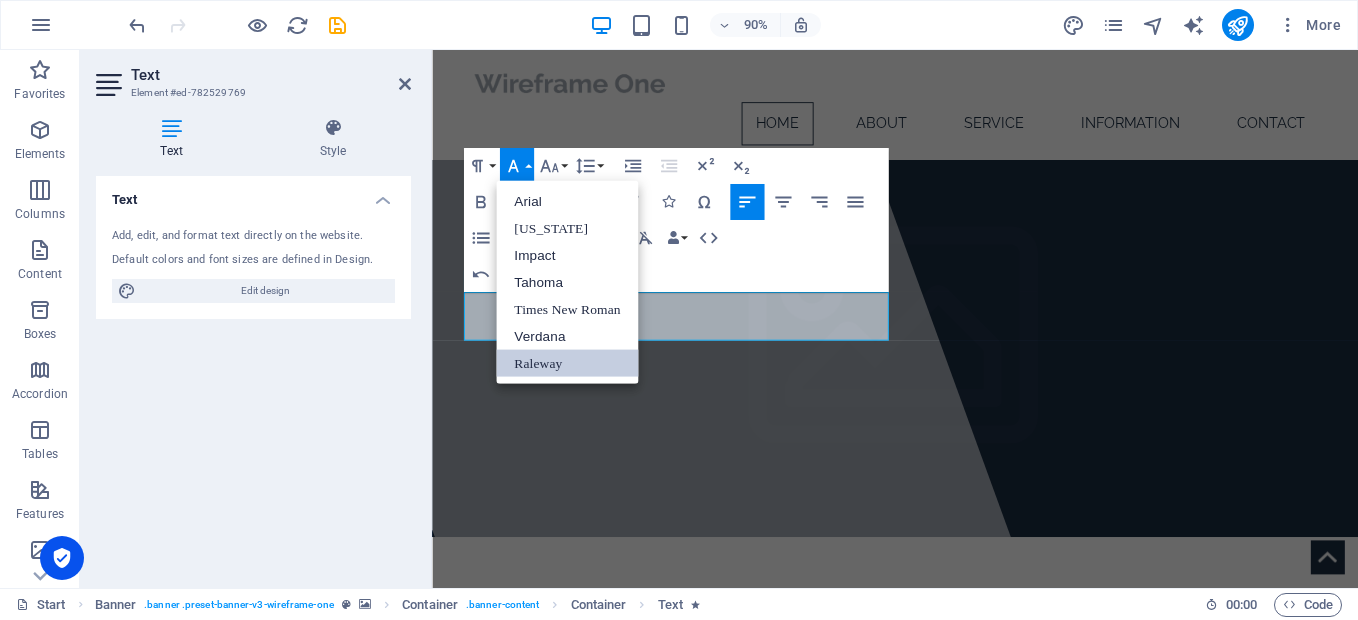 scroll, scrollTop: 0, scrollLeft: 0, axis: both 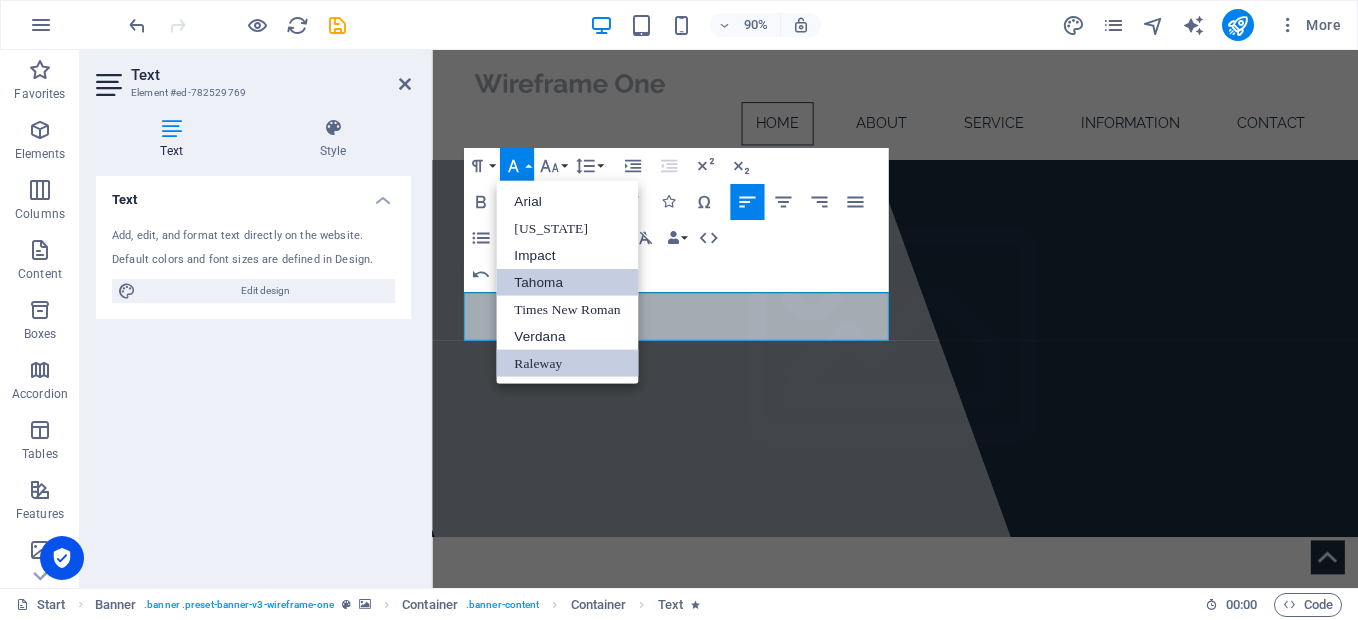 click on "Tahoma" at bounding box center (567, 282) 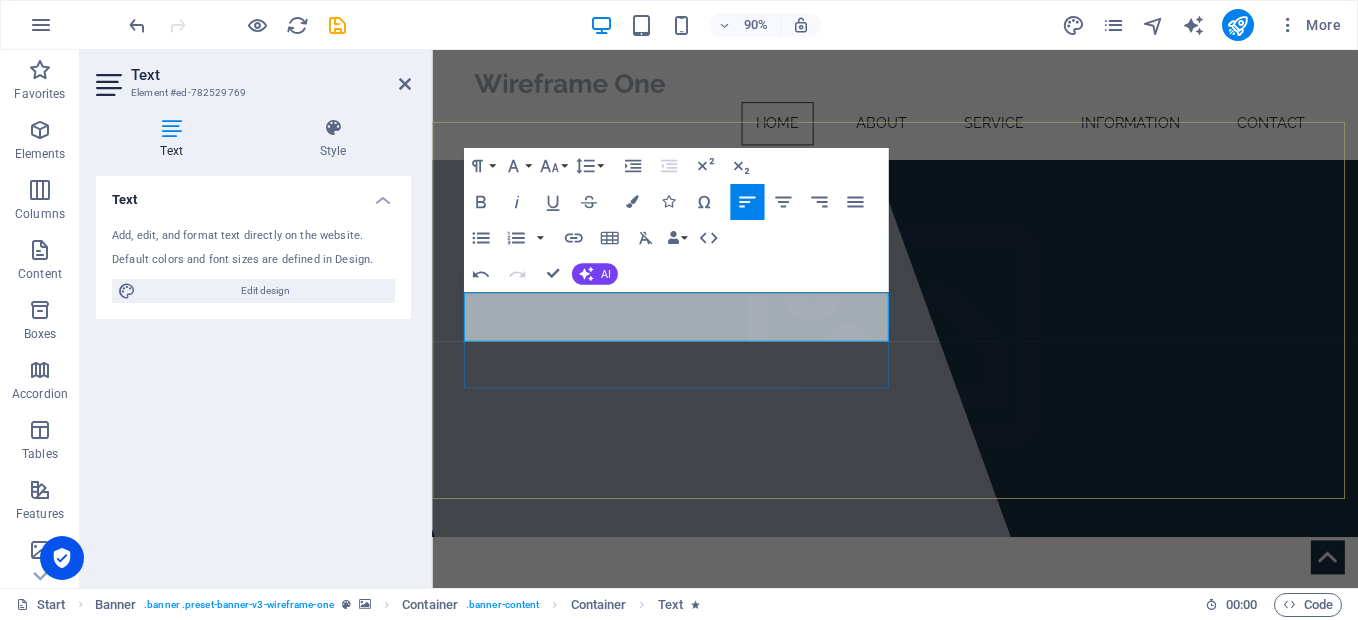 drag, startPoint x: 833, startPoint y: 355, endPoint x: 473, endPoint y: 344, distance: 360.16803 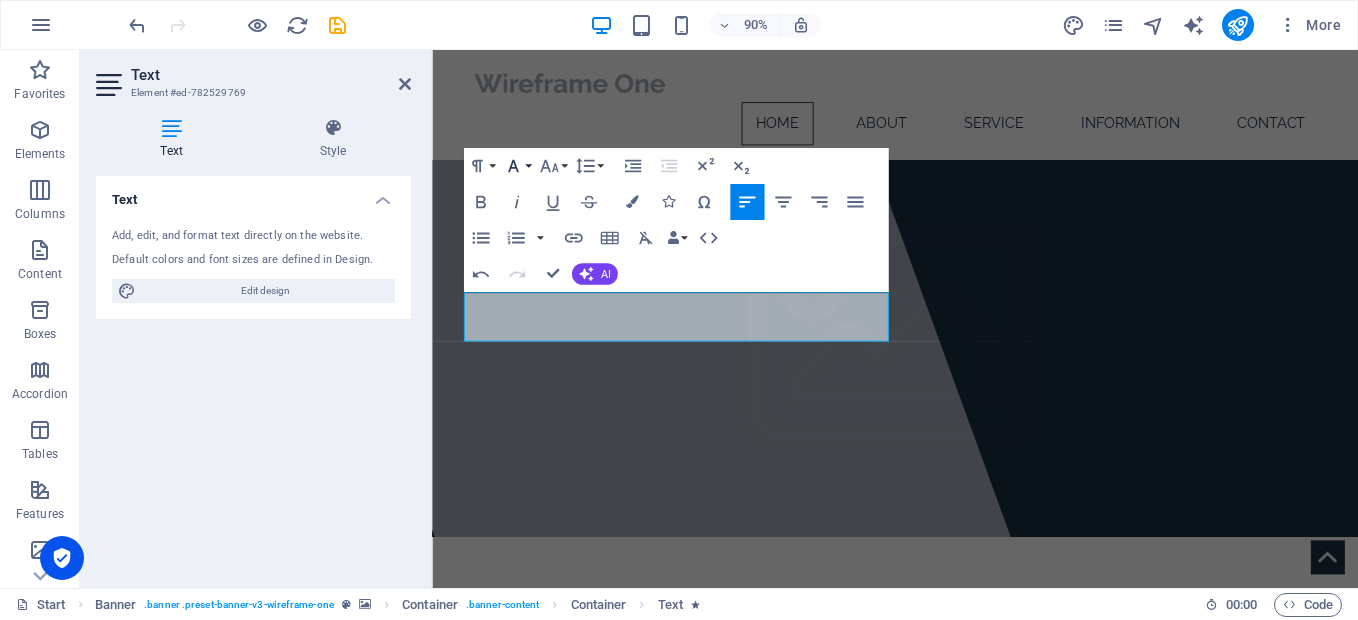 click on "Font Family" at bounding box center [517, 166] 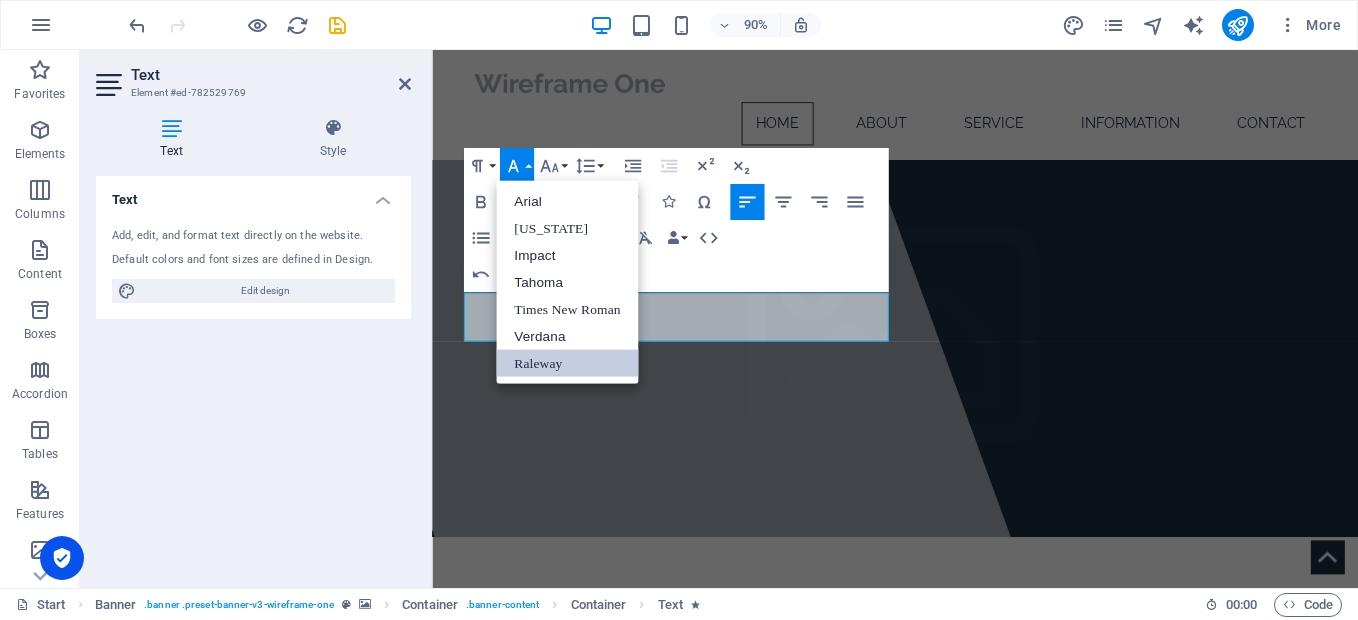 scroll, scrollTop: 0, scrollLeft: 0, axis: both 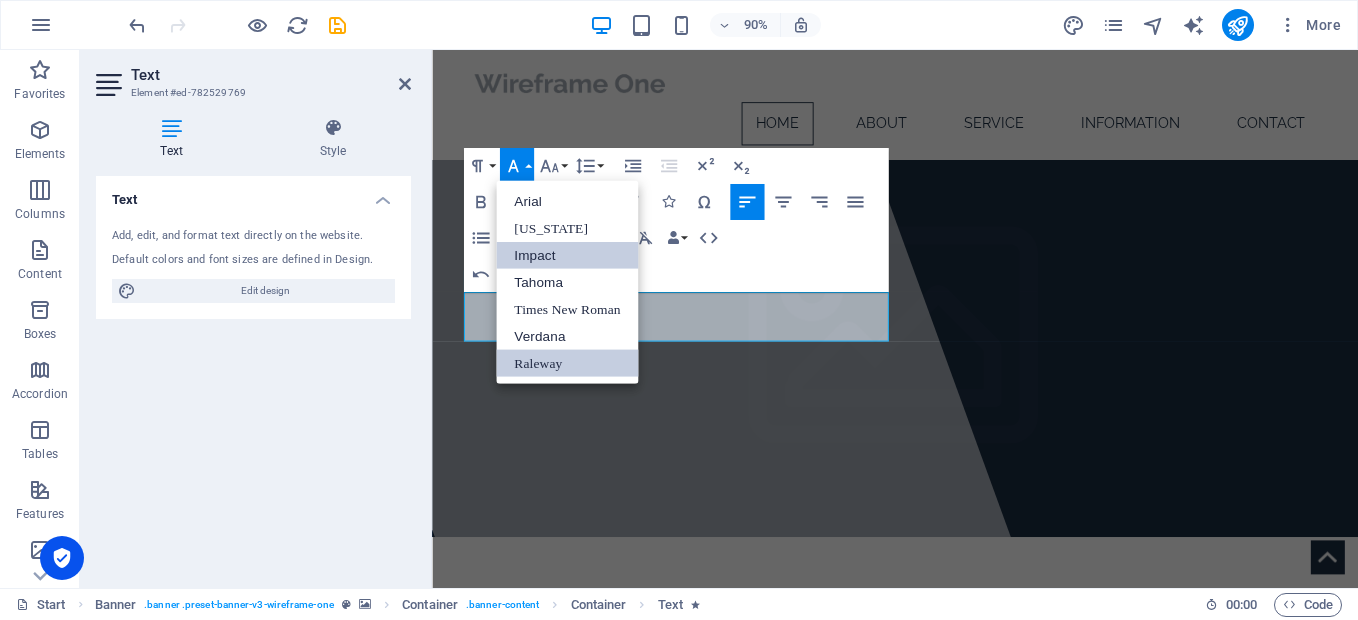 click on "Impact" at bounding box center [567, 254] 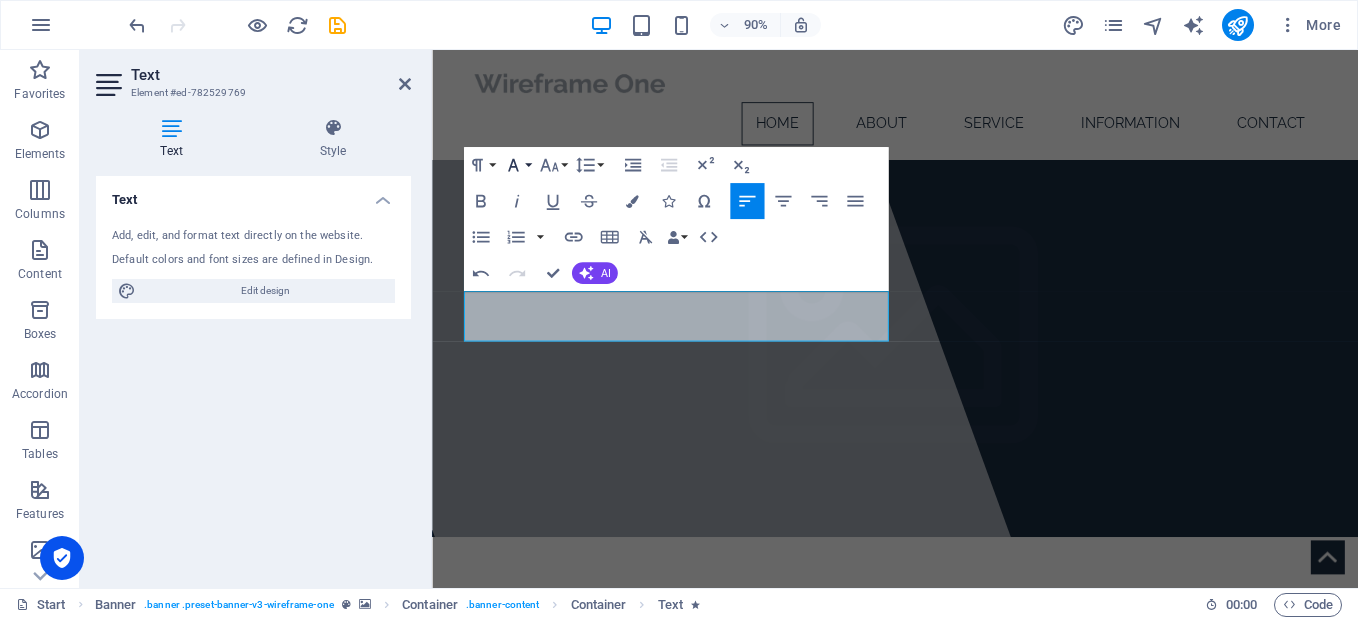 click 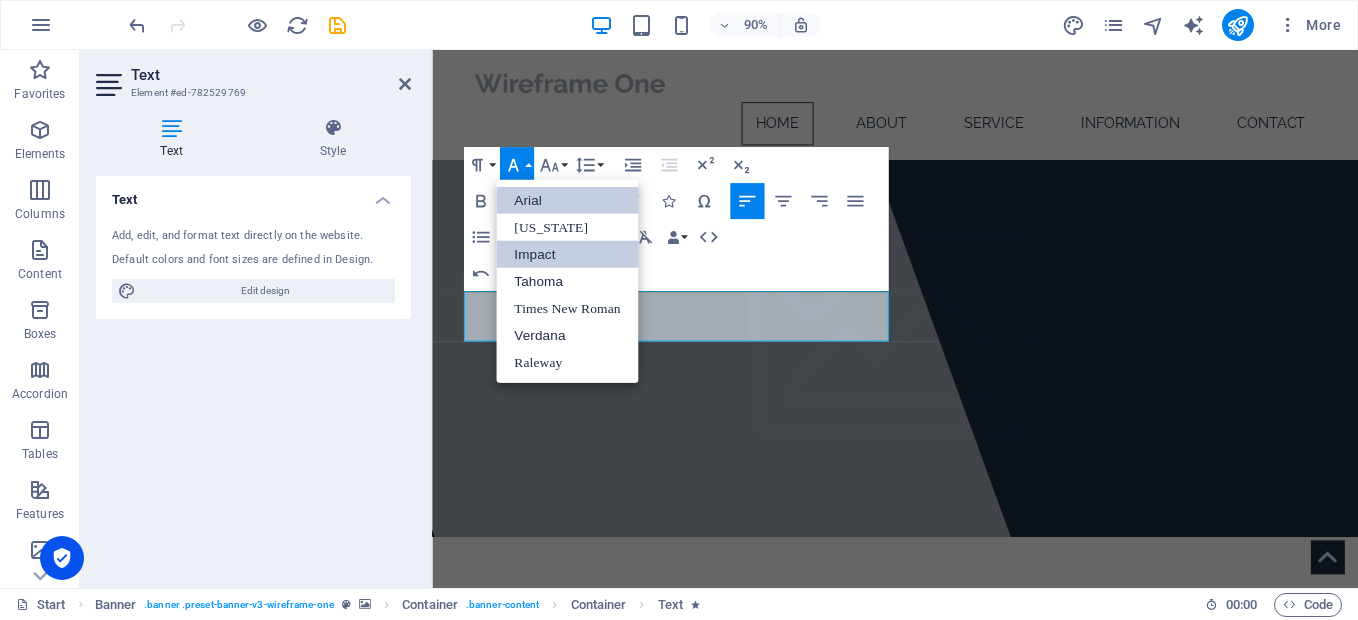 scroll, scrollTop: 0, scrollLeft: 0, axis: both 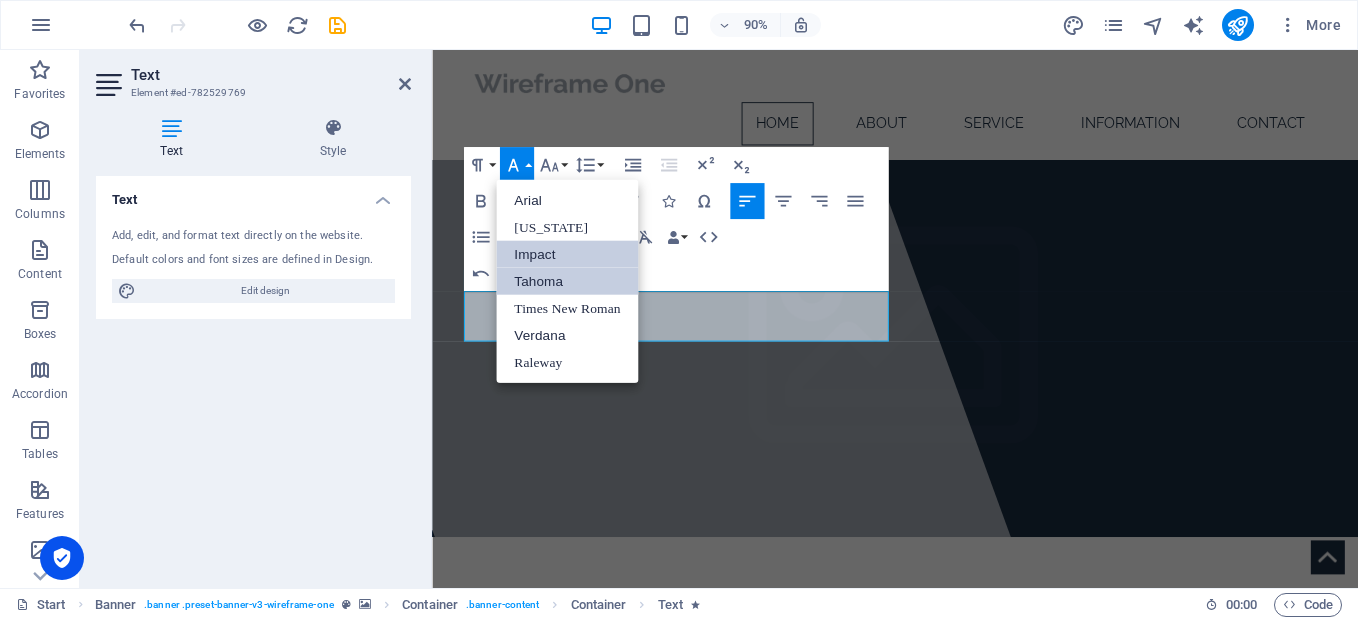 click on "Tahoma" at bounding box center [567, 281] 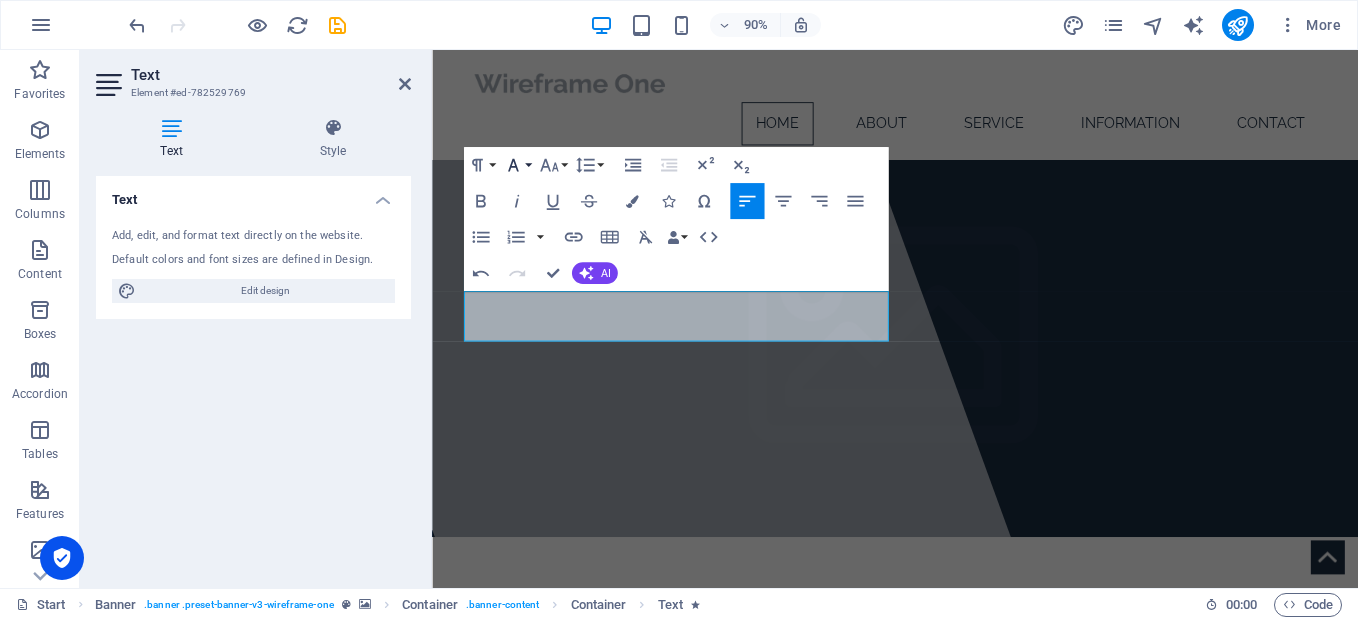 click 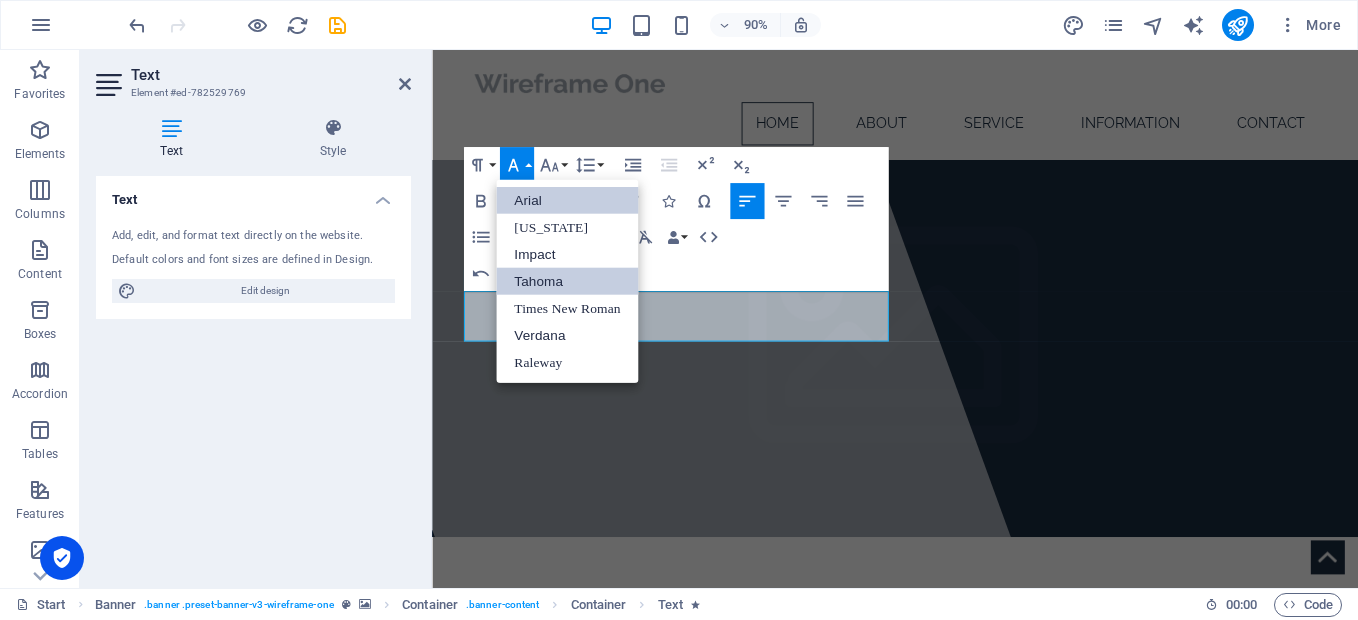 scroll, scrollTop: 0, scrollLeft: 0, axis: both 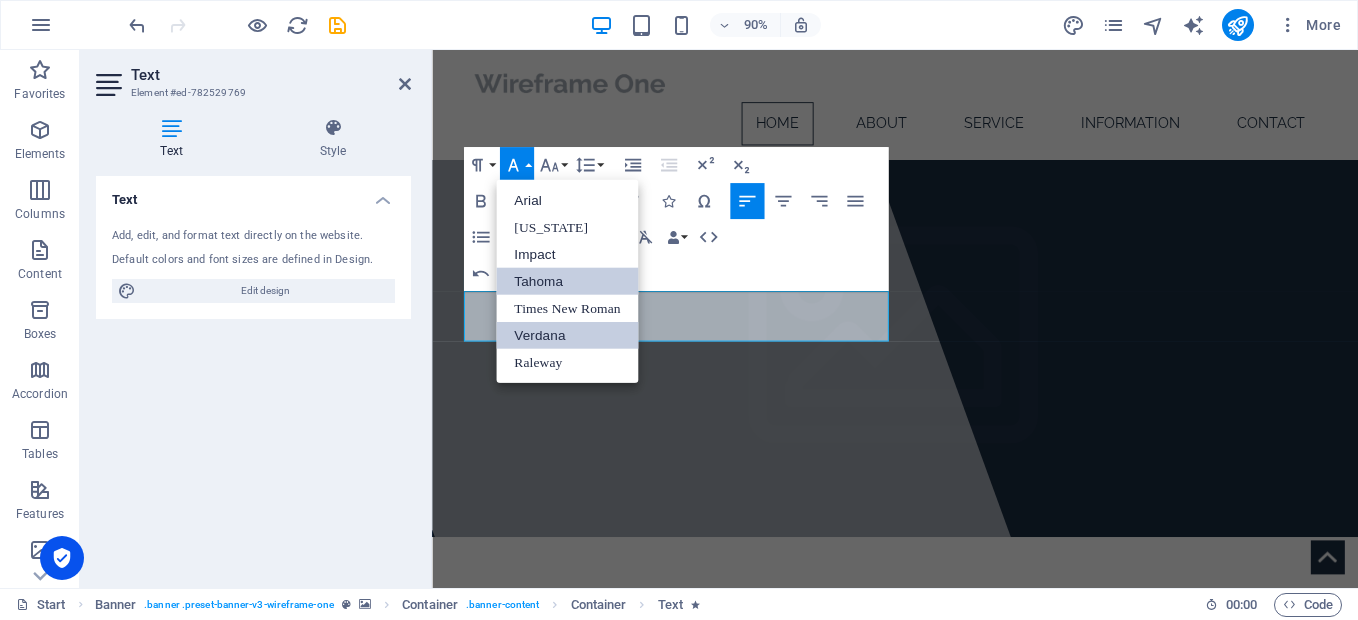 click on "Verdana" at bounding box center (567, 335) 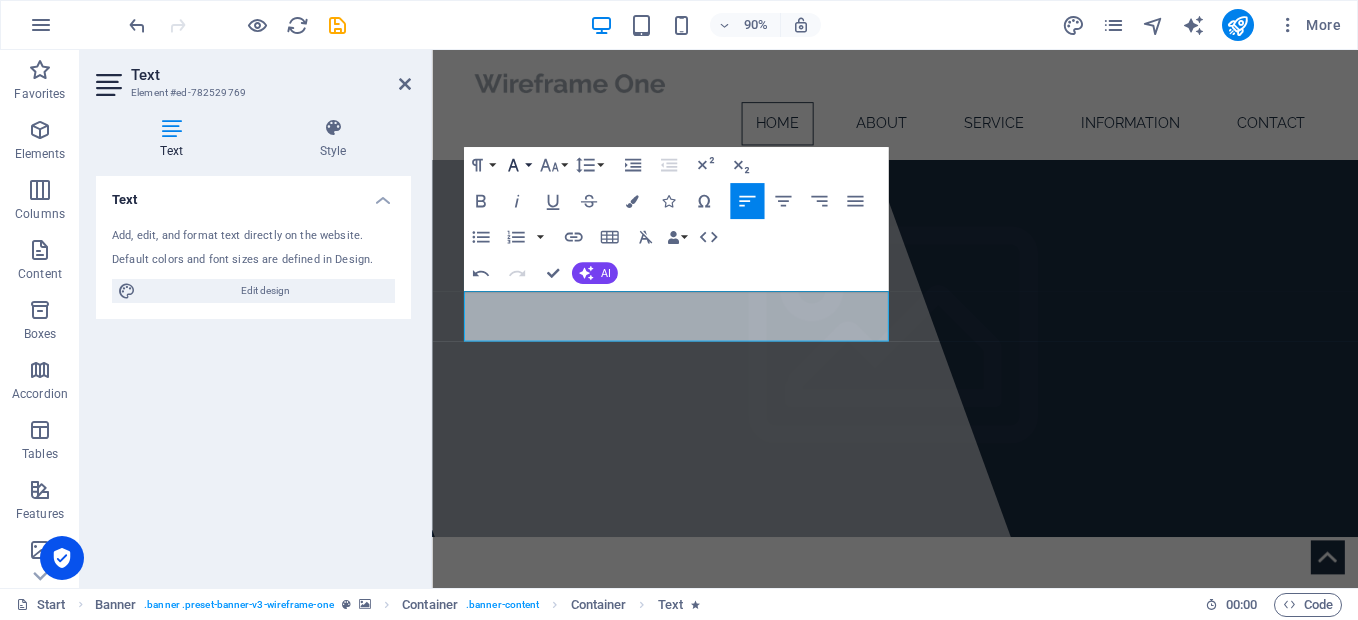click 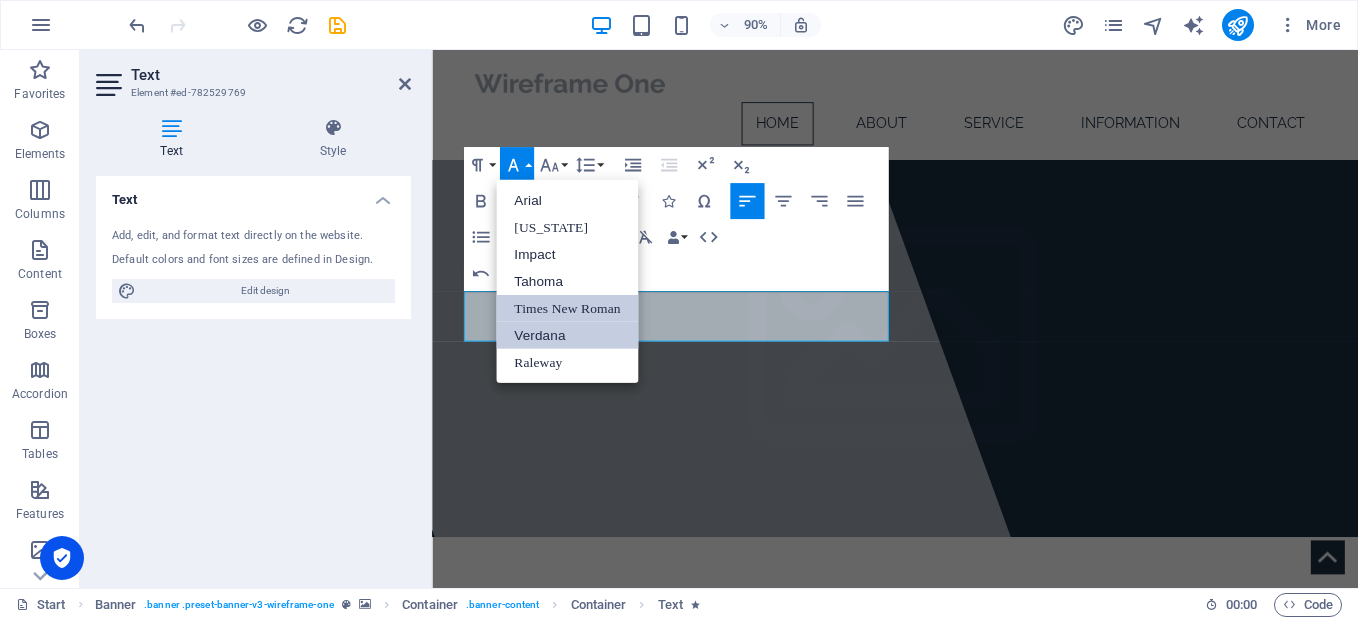 scroll, scrollTop: 0, scrollLeft: 0, axis: both 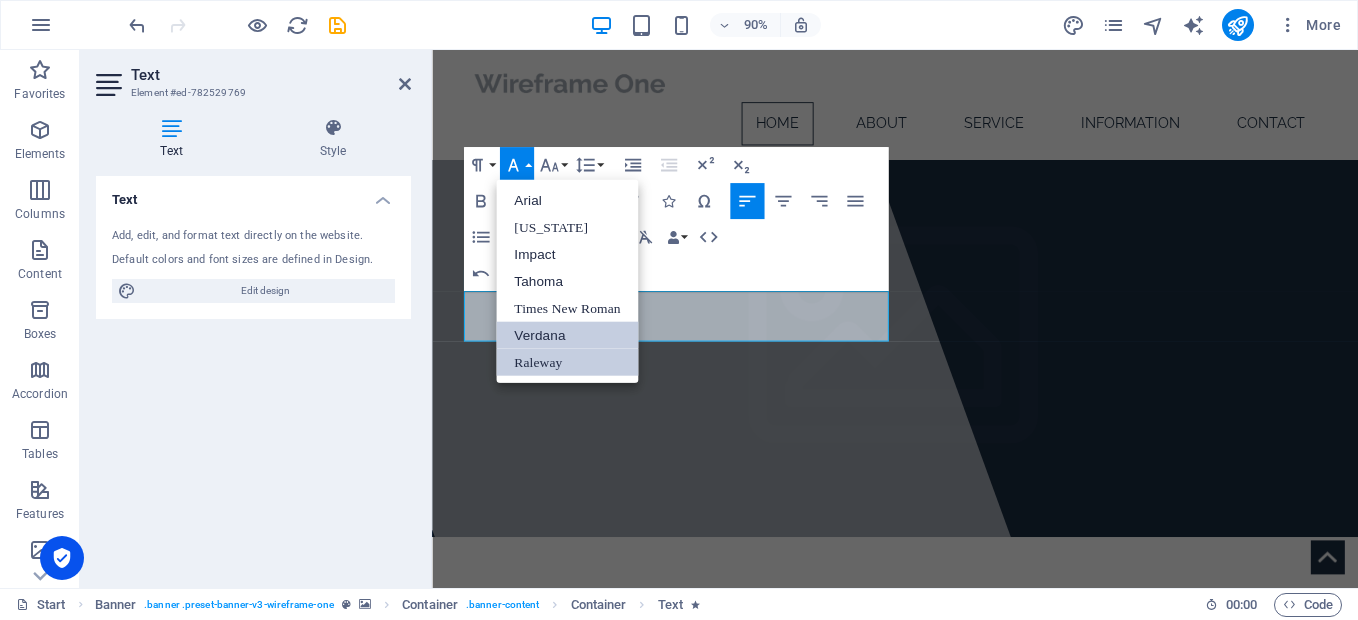 click on "Raleway" at bounding box center [567, 362] 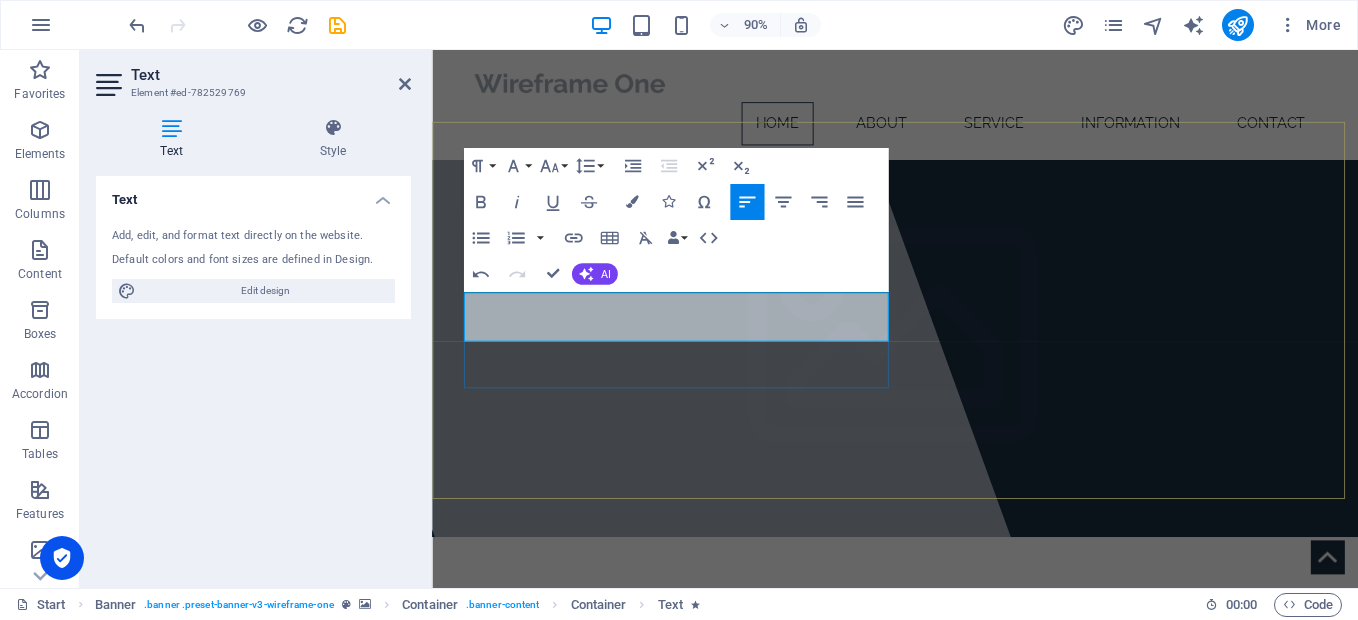 click on "We tailor  Logistics  solutions to your needs.  Unlock  your trade and production potential to elevate  Your Business . ​" at bounding box center [947, 766] 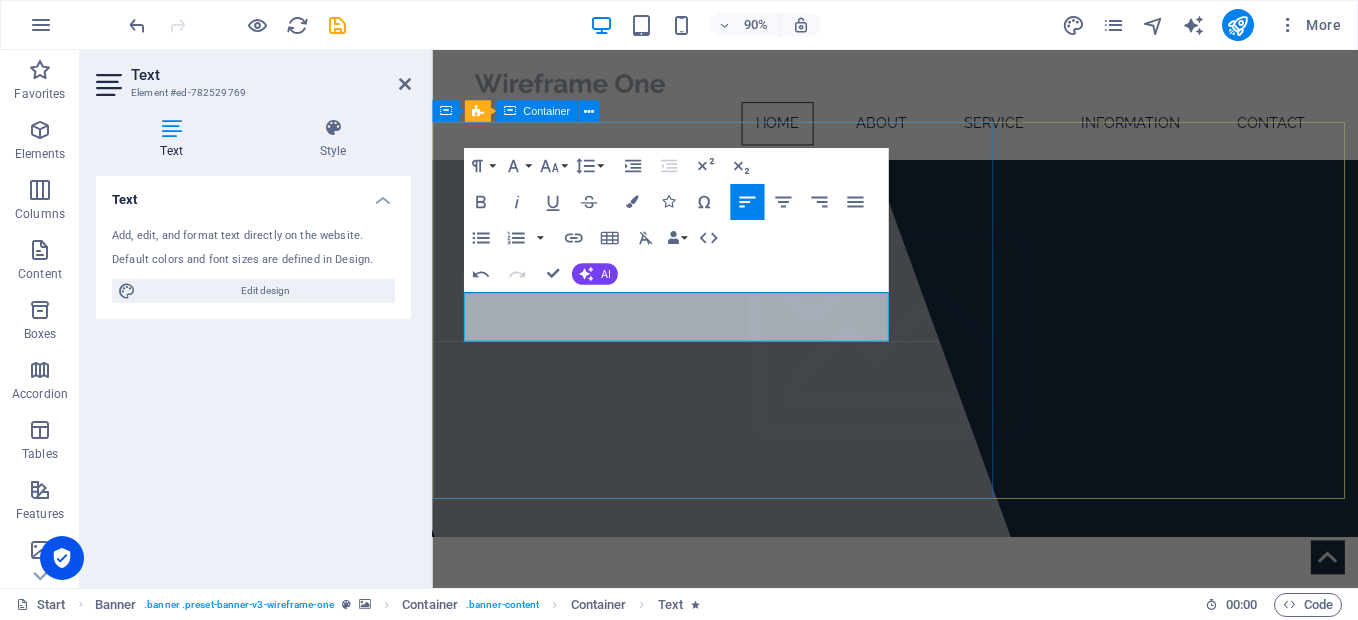click at bounding box center (667, 349) 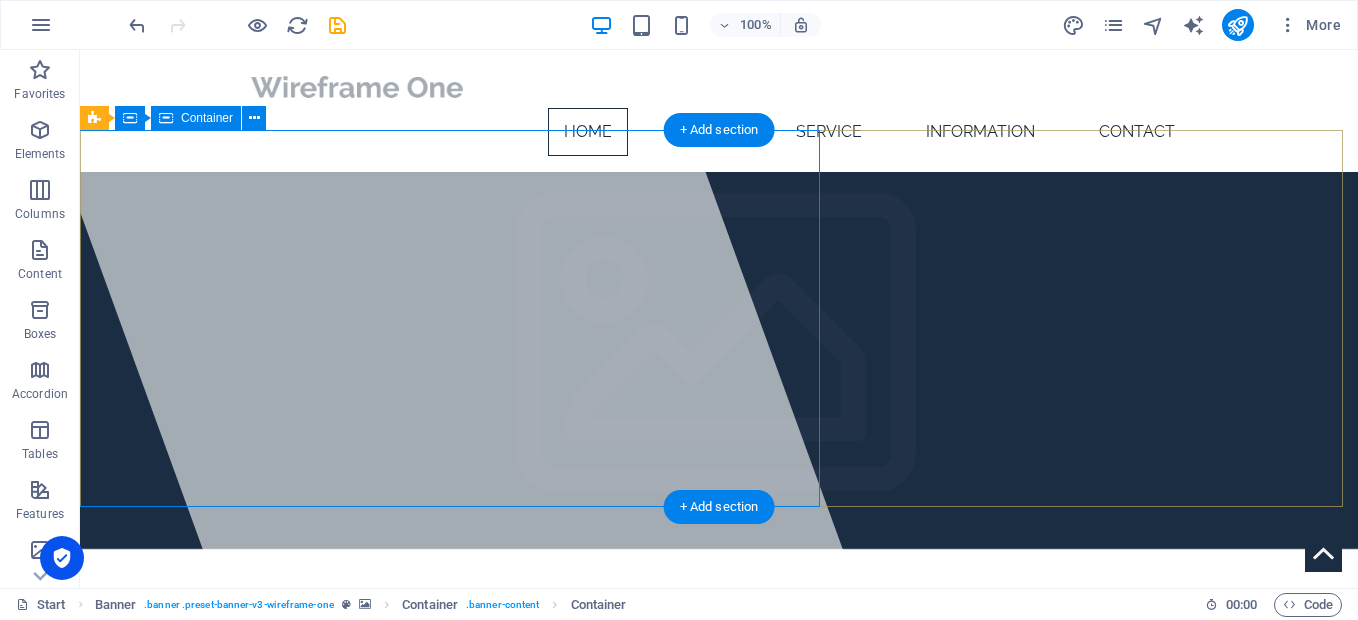 click at bounding box center [439, 319] 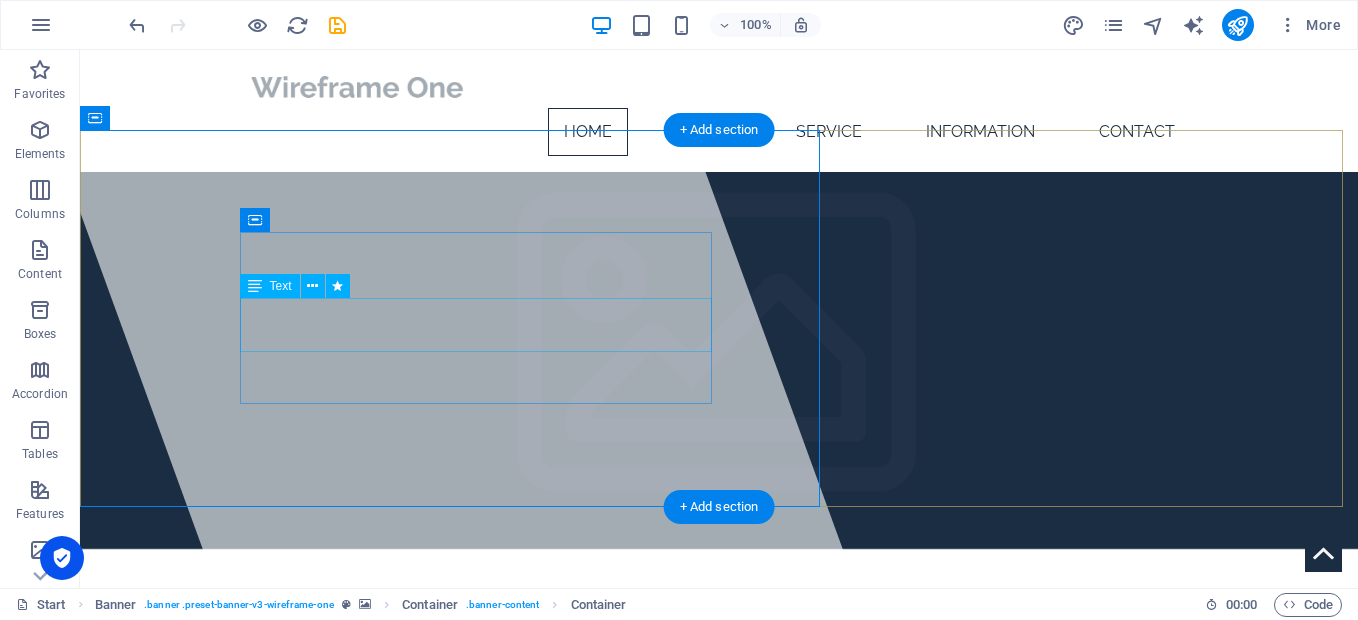 click on "We tailor  Logistics  solutions to your needs.  Unlock  your trade and production potential to elevate  Your Business ." at bounding box center [719, 724] 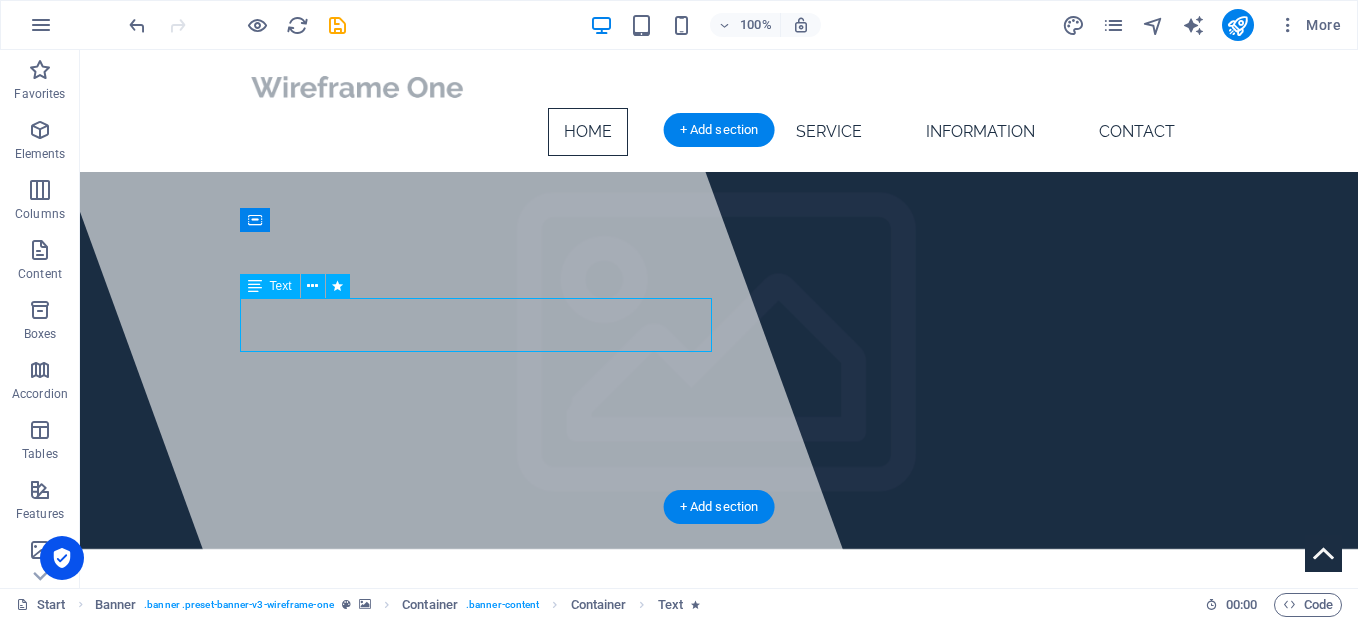 click on "We tailor  Logistics  solutions to your needs.  Unlock  your trade and production potential to elevate  Your Business ." at bounding box center [719, 724] 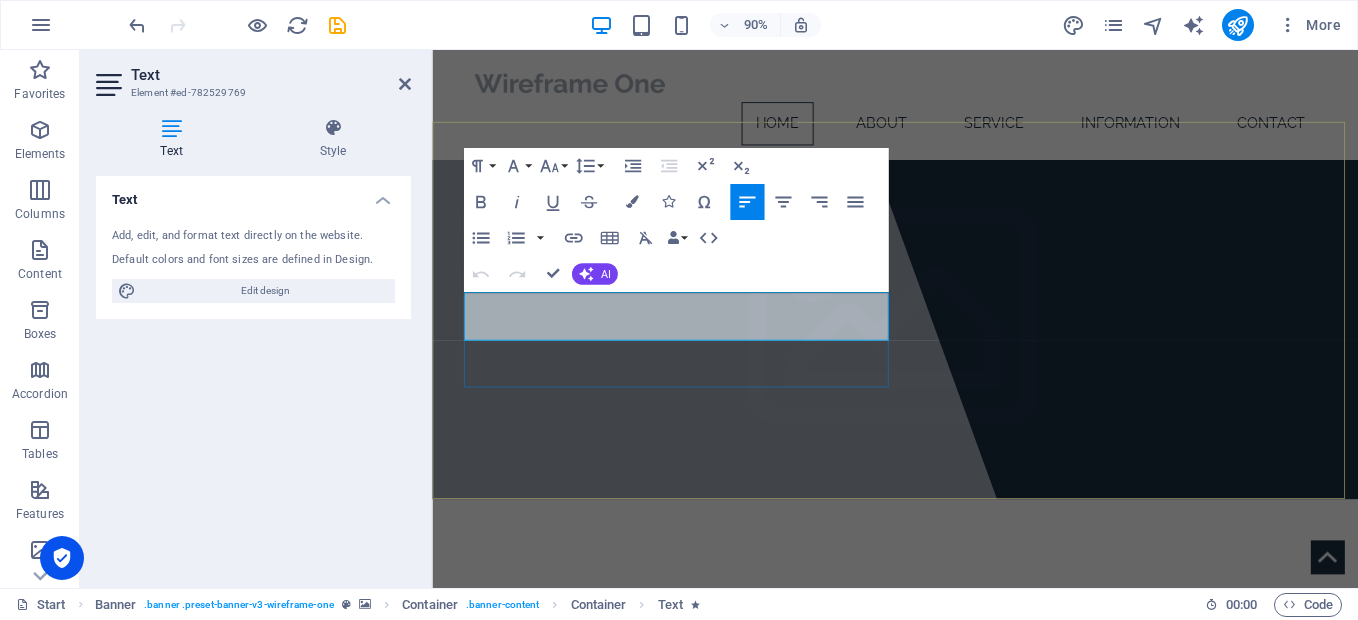 click on "We tailor  Logistics  solutions to your needs.  Unlock  your trade and production potential to elevate" at bounding box center (818, 724) 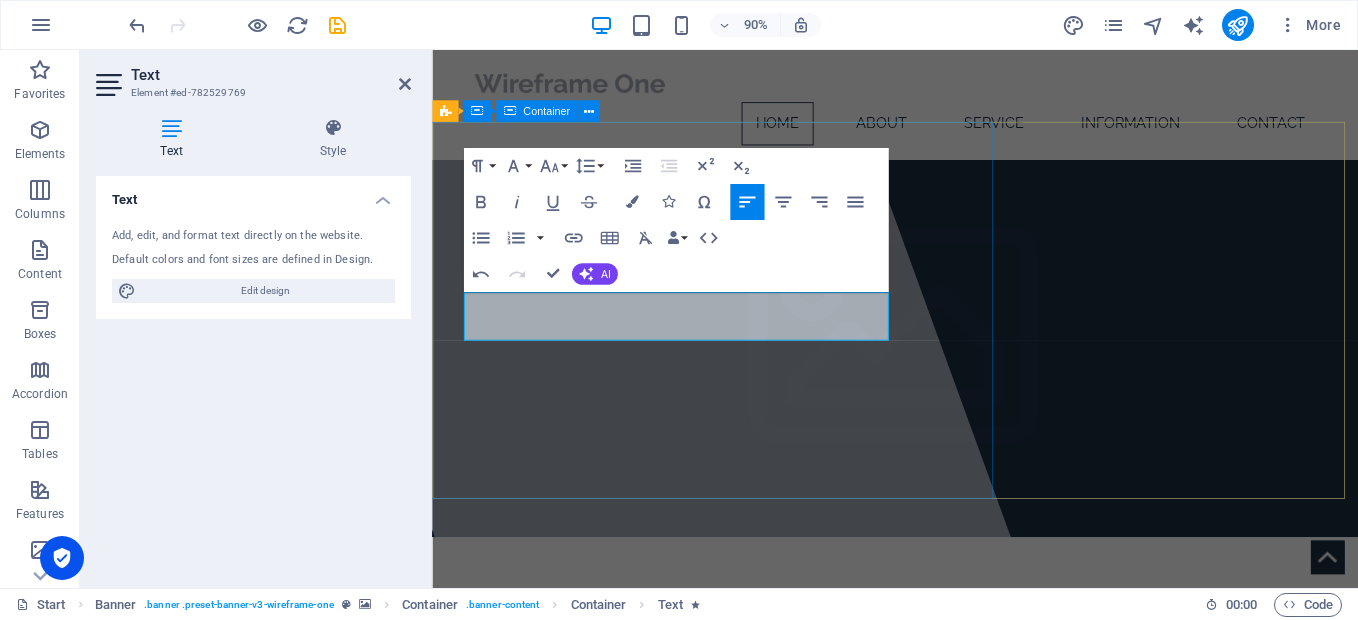 click at bounding box center [667, 349] 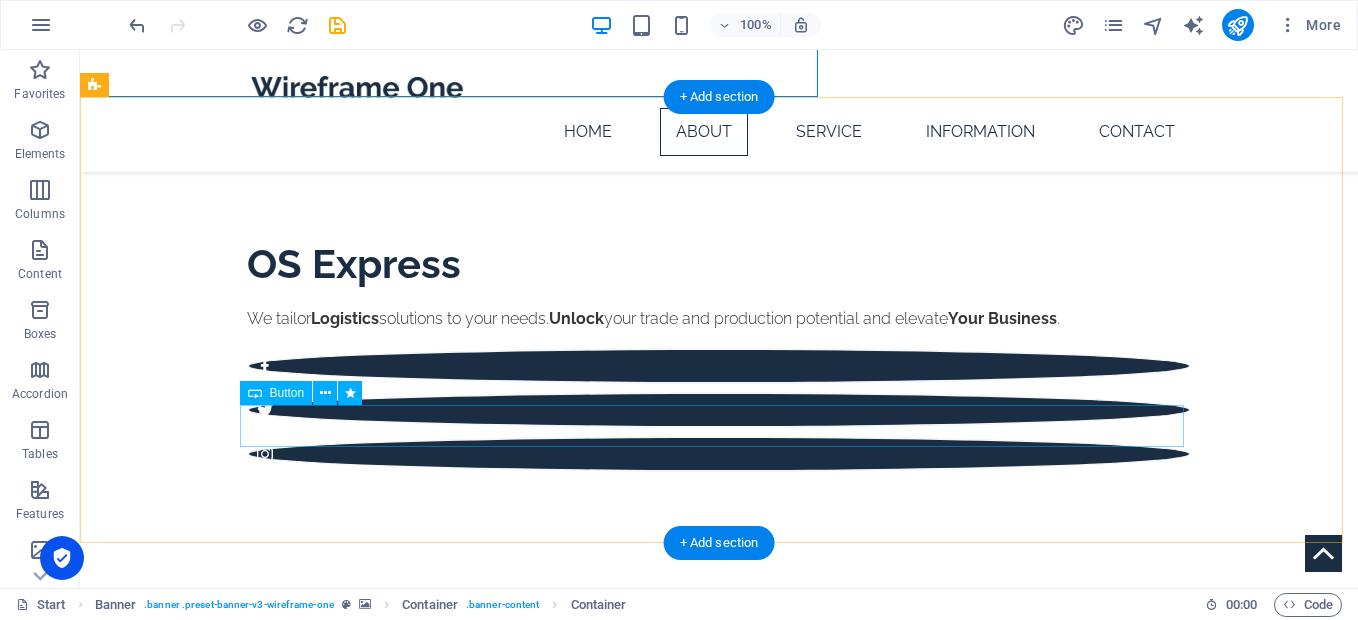 scroll, scrollTop: 400, scrollLeft: 0, axis: vertical 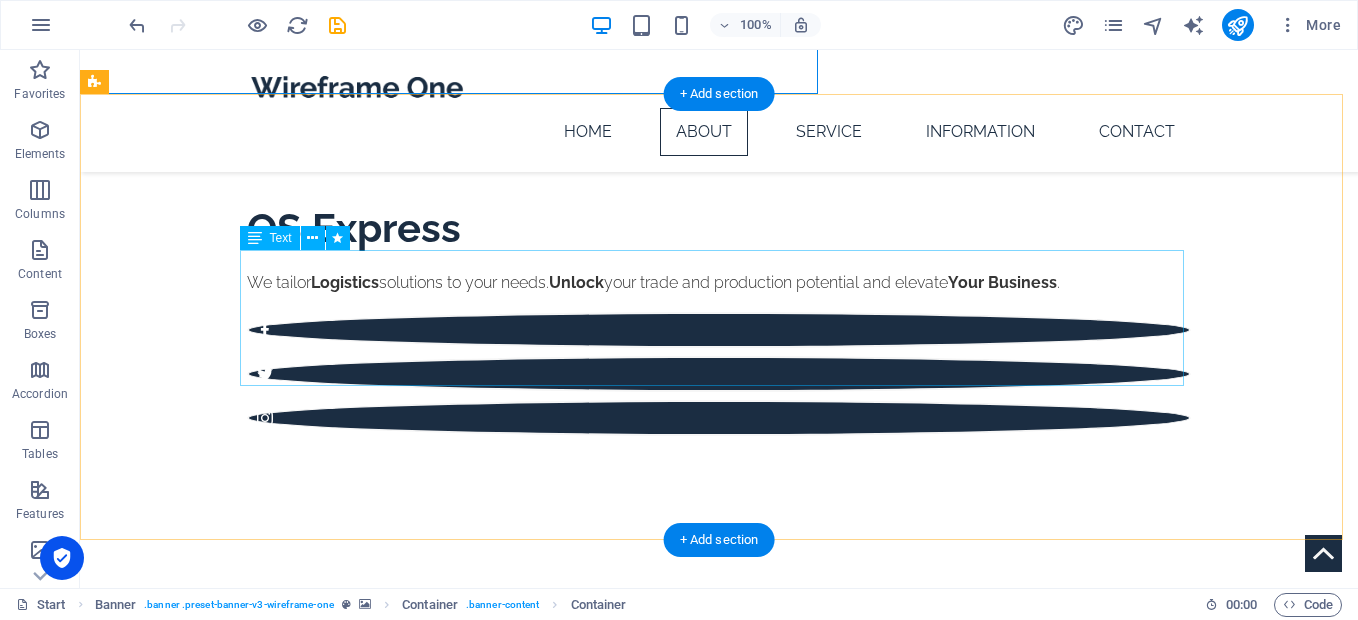 click on "Lorem ipsum dolor sitope amet, consectetur adipisicing elitip. Massumenda, dolore, cum vel modi asperiores consequatur suscipit quidem ducimus eveniet iure expedita consecteture odiogil voluptatum similique fugit voluptates atem accusamus quae quas dolorem tenetur facere tempora maiores adipisci reiciendis accusantium voluptatibus id voluptate tempore dolor harum nisi amet! Nobis, eaque. Aenean commodo ligula eget dolor. Lorem ipsum dolor sit amet, consectetuer adipiscing elit leget odiogil voluptatum similique fugit voluptates dolor. Libero assumenda, dolore, cum vel modi asperiores consequatur." at bounding box center (719, 756) 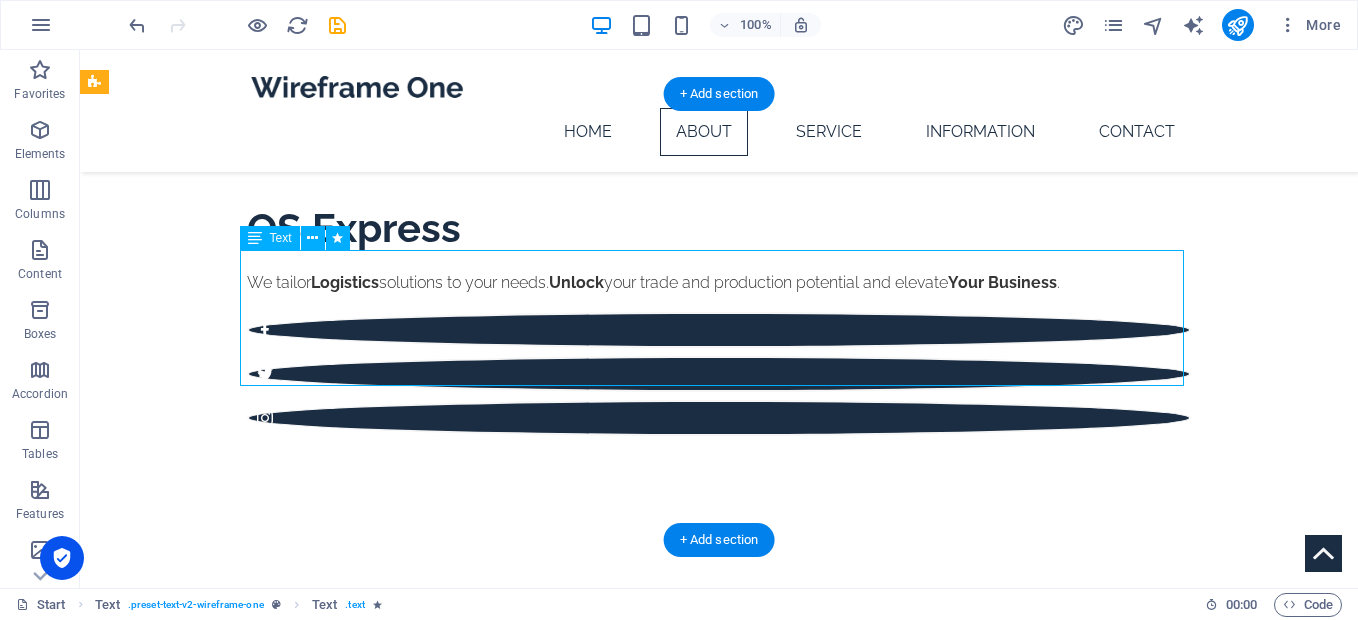 click on "Lorem ipsum dolor sitope amet, consectetur adipisicing elitip. Massumenda, dolore, cum vel modi asperiores consequatur suscipit quidem ducimus eveniet iure expedita consecteture odiogil voluptatum similique fugit voluptates atem accusamus quae quas dolorem tenetur facere tempora maiores adipisci reiciendis accusantium voluptatibus id voluptate tempore dolor harum nisi amet! Nobis, eaque. Aenean commodo ligula eget dolor. Lorem ipsum dolor sit amet, consectetuer adipiscing elit leget odiogil voluptatum similique fugit voluptates dolor. Libero assumenda, dolore, cum vel modi asperiores consequatur." at bounding box center (719, 756) 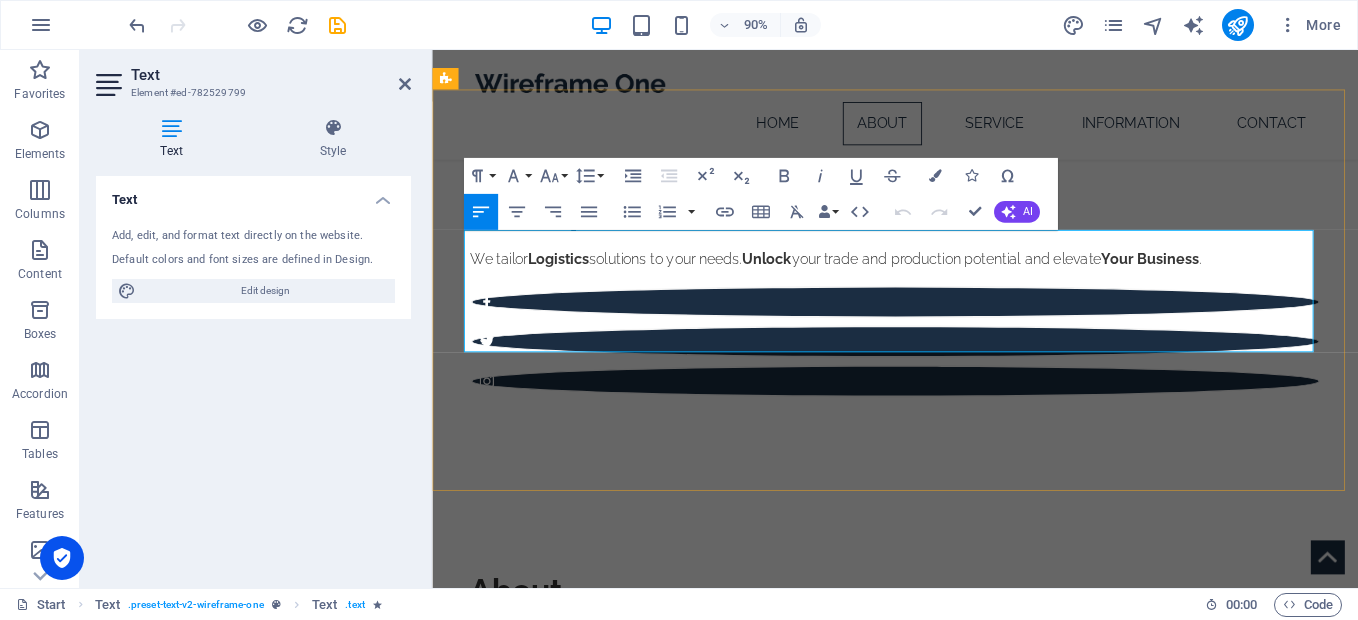 drag, startPoint x: 1278, startPoint y: 373, endPoint x: 469, endPoint y: 264, distance: 816.31 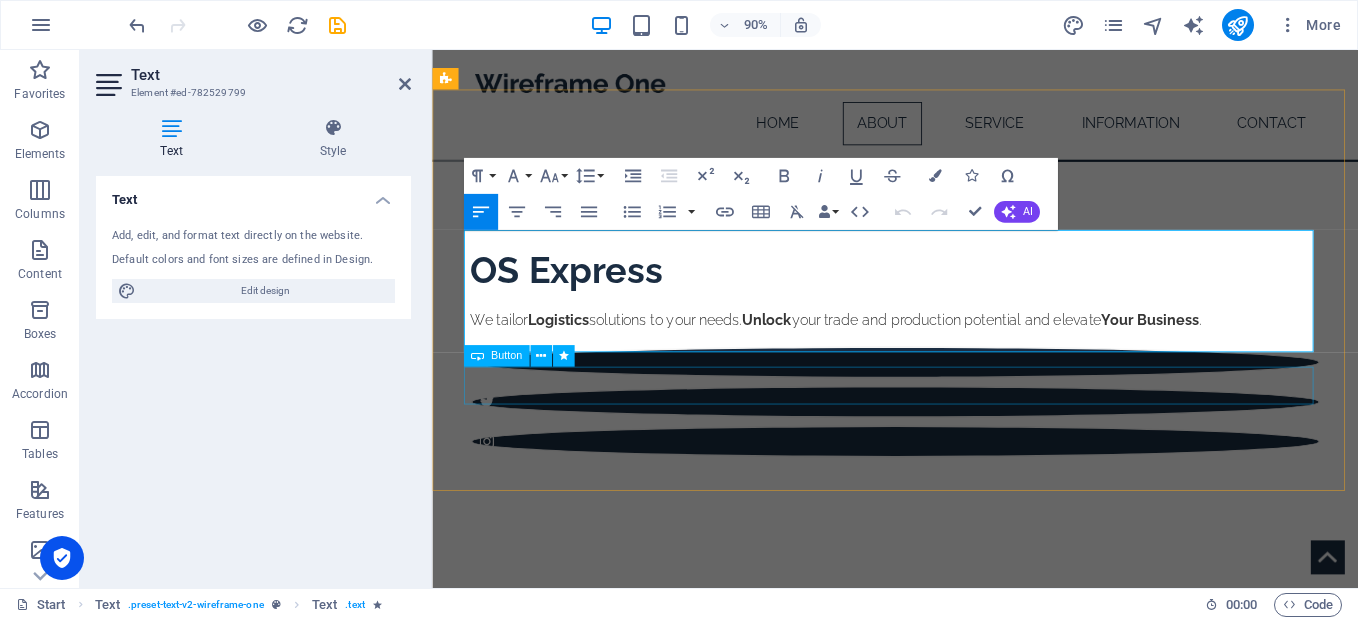 type 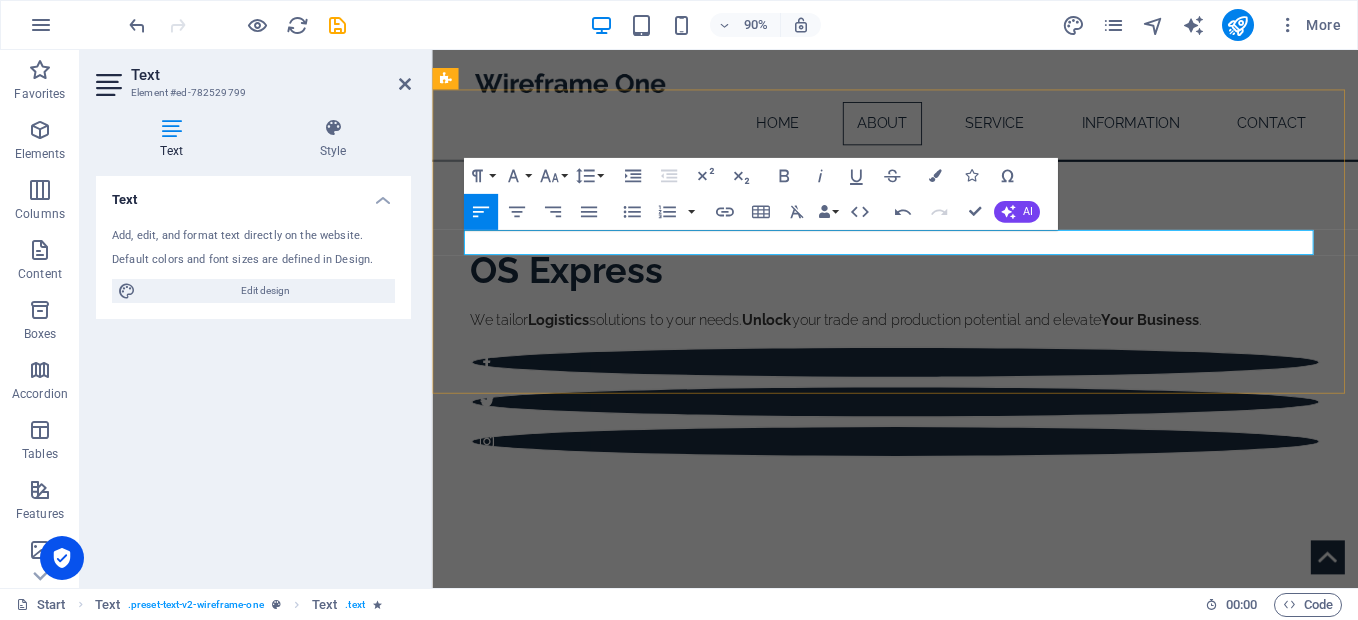 click on "OS Express SIA (LLC) is a small logistician" at bounding box center [947, 768] 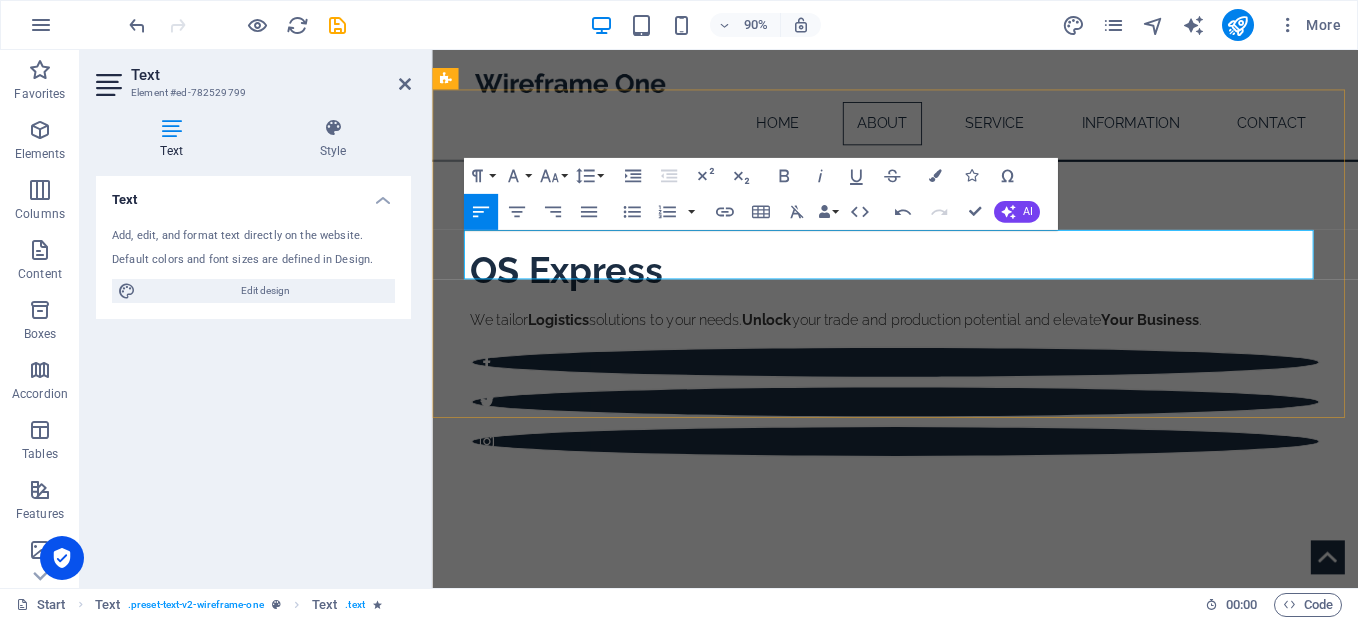 click on "OS Express SIA (LLC) is a small team of logistical specialists lead by professional.  Company established toresolve complex of tasks to transport" at bounding box center [947, 782] 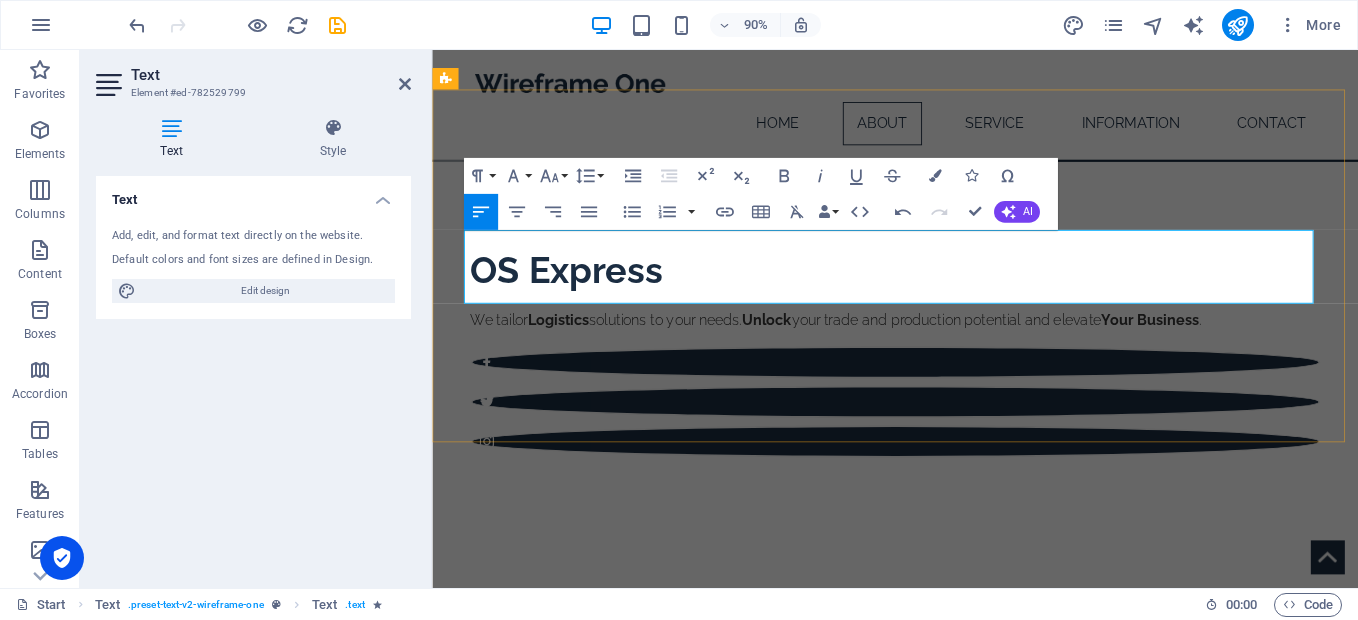 click on "Company established to resolve complex logistics tasks for transporting project shipments, OOG & heavy cargo, luxury items, vintage pieces, and personal effects." at bounding box center [947, 809] 